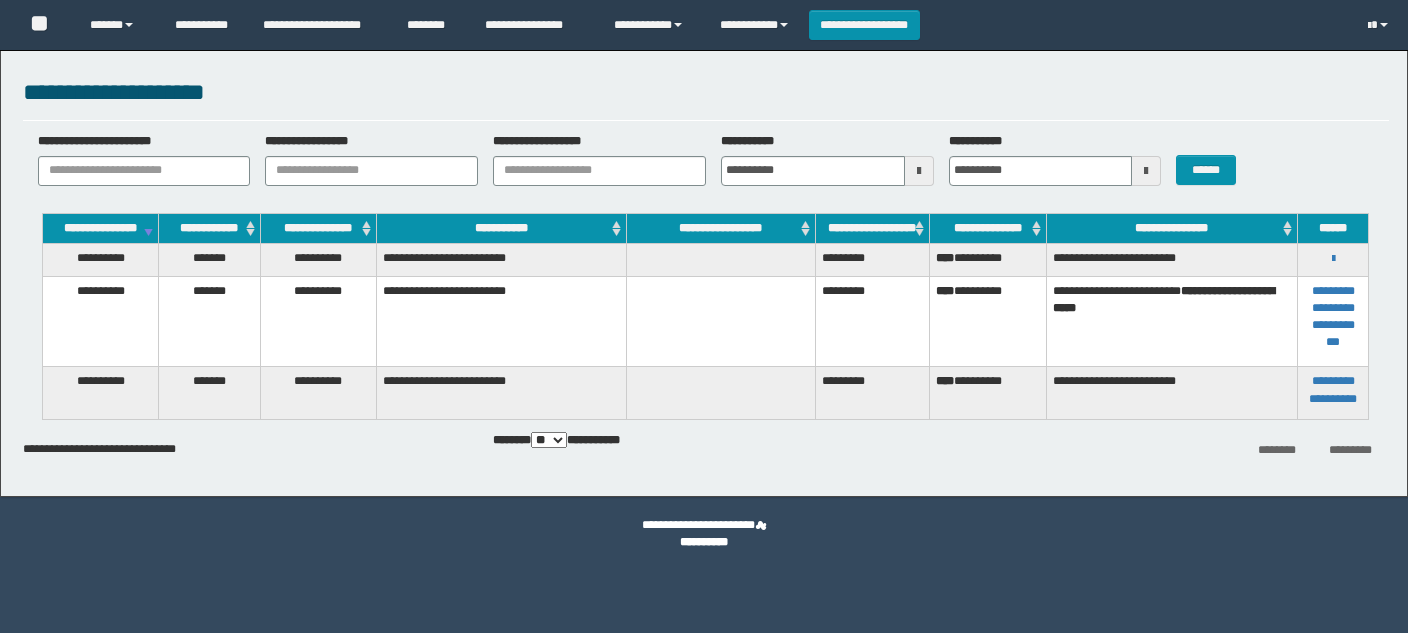 scroll, scrollTop: 0, scrollLeft: 0, axis: both 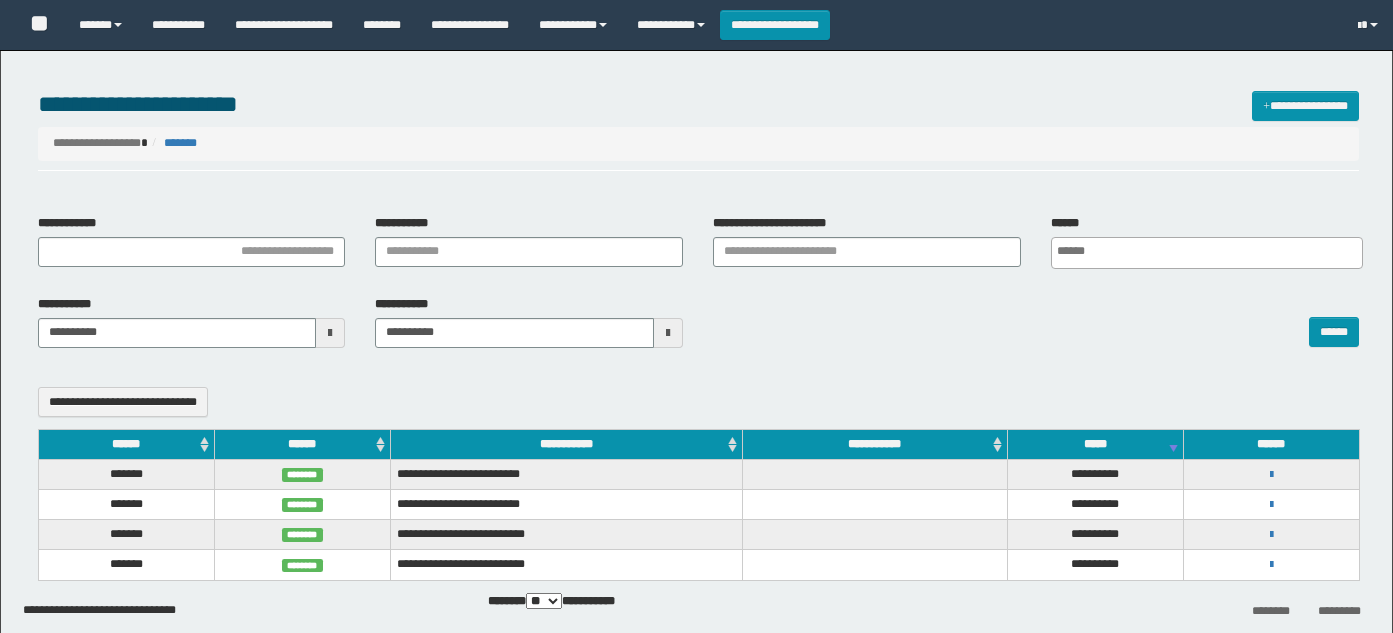 select 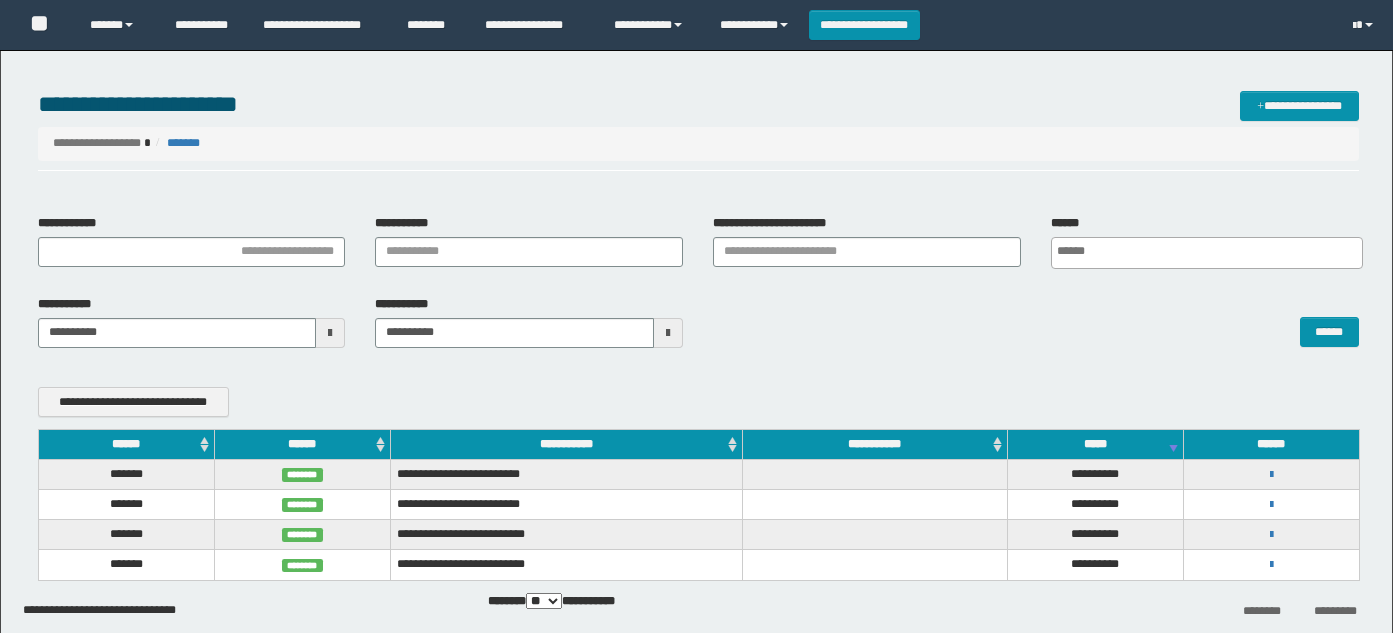 scroll, scrollTop: 99, scrollLeft: 0, axis: vertical 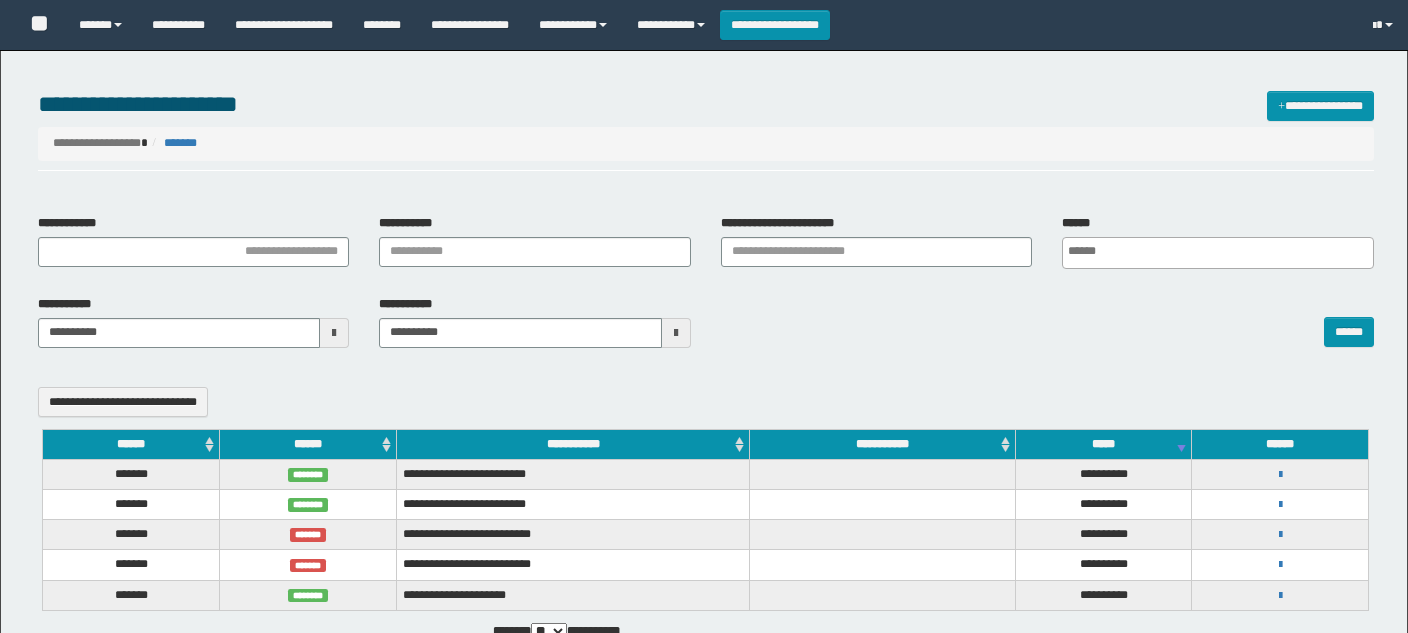 select 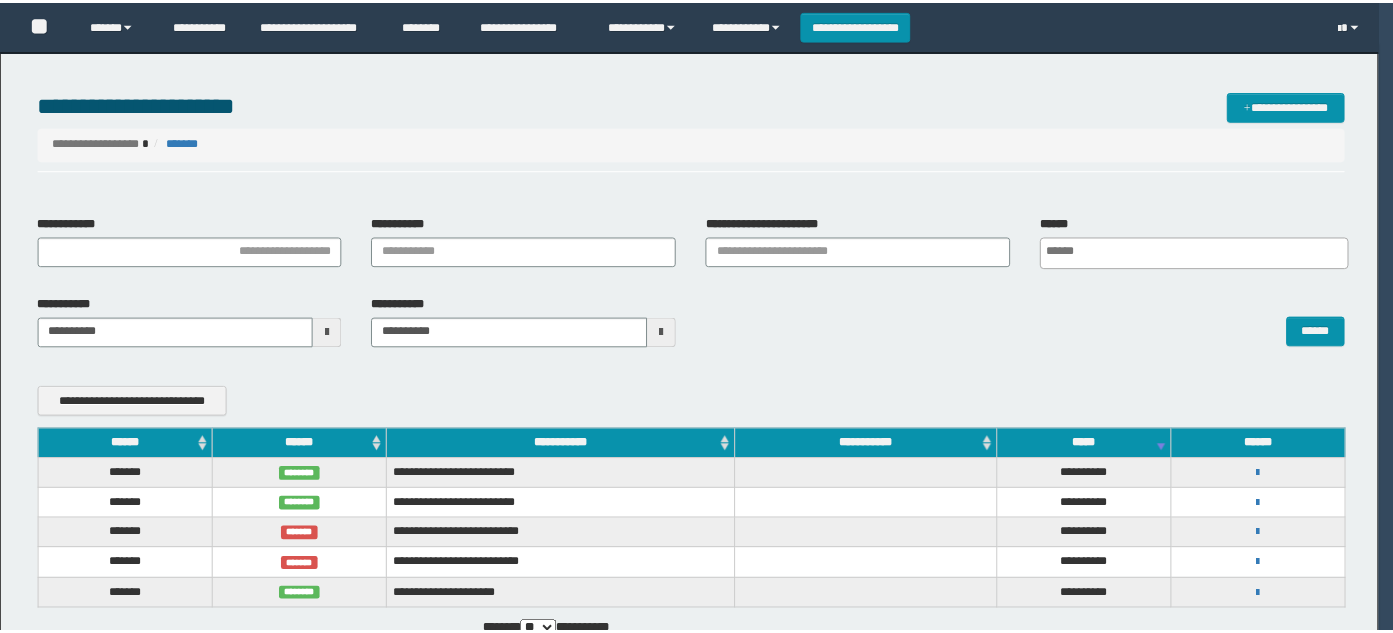 scroll, scrollTop: 0, scrollLeft: 0, axis: both 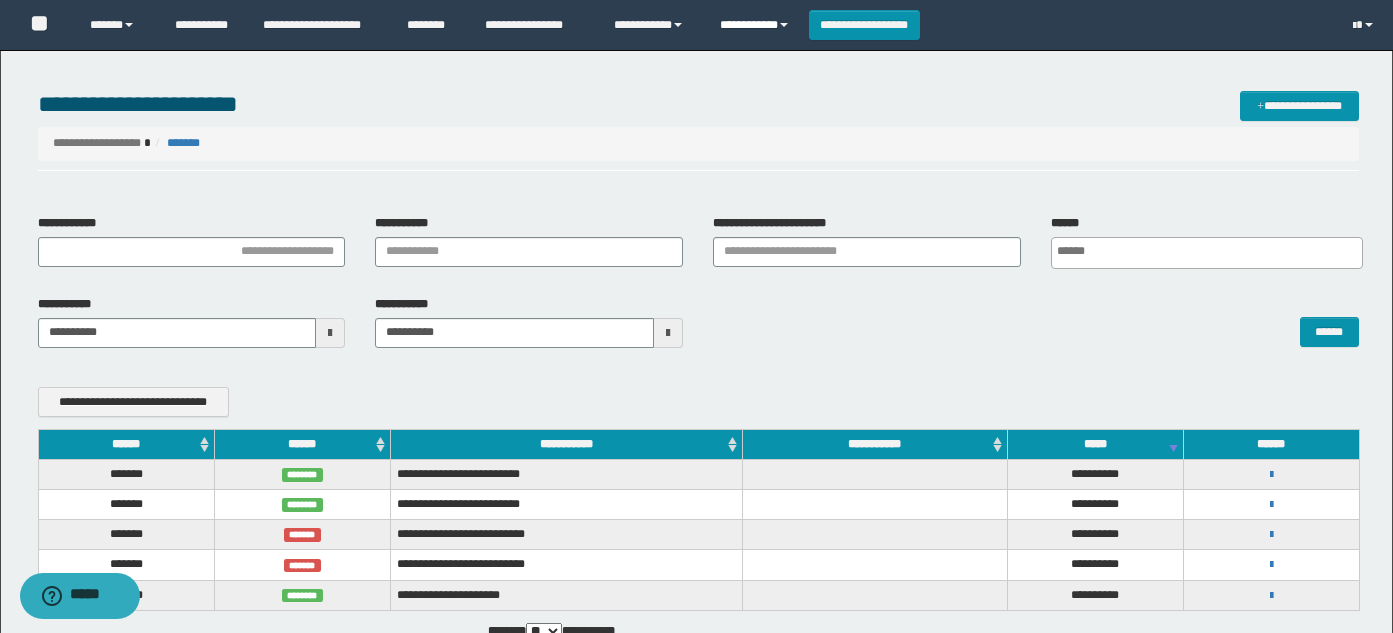 click on "**********" at bounding box center [757, 25] 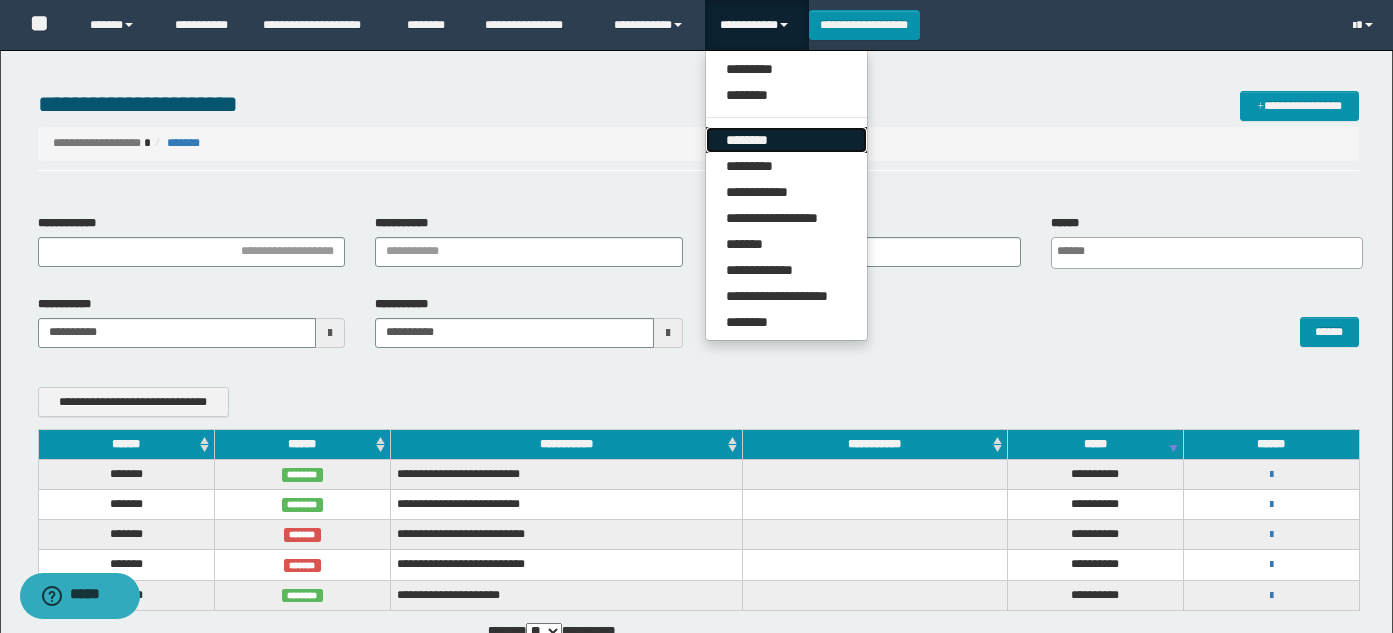 click on "********" at bounding box center (786, 140) 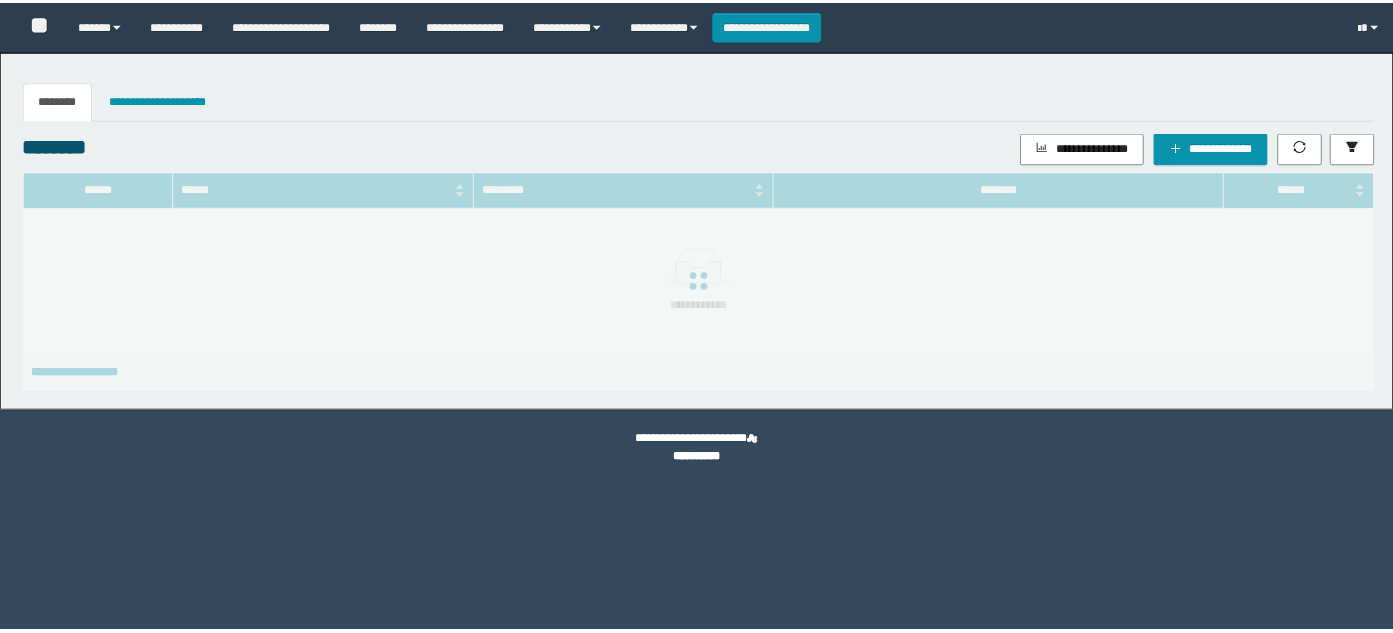 scroll, scrollTop: 0, scrollLeft: 0, axis: both 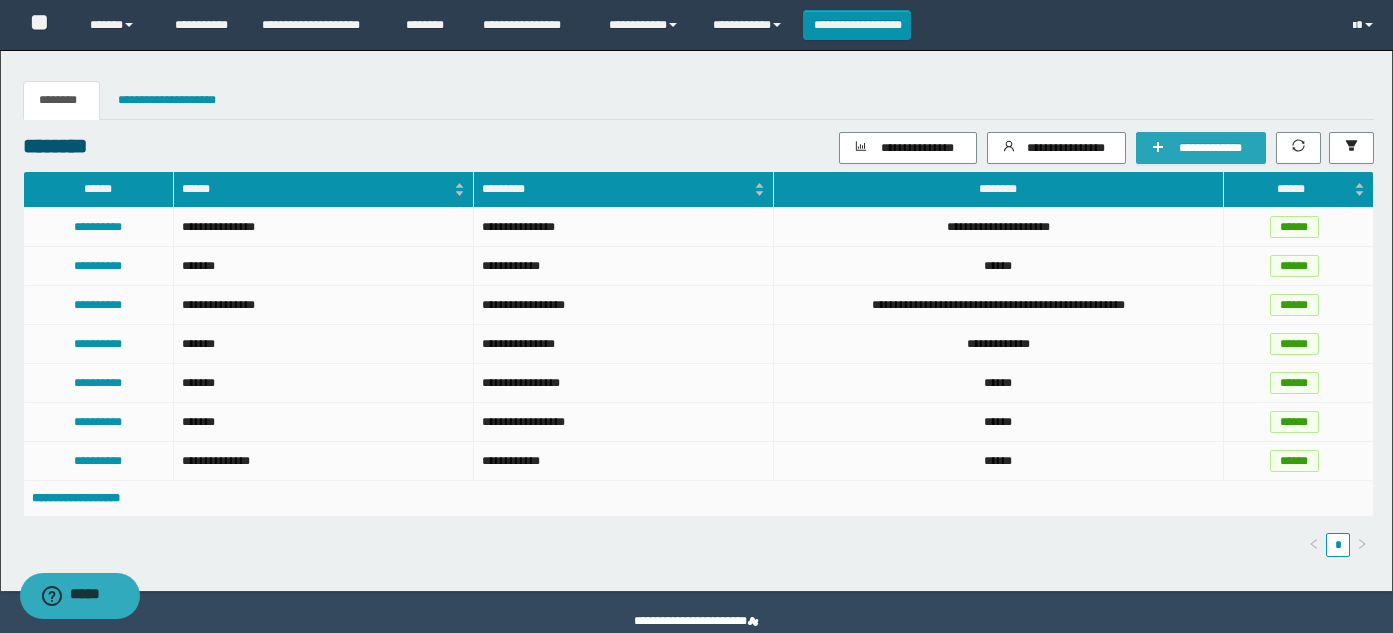 click on "**********" at bounding box center [1211, 148] 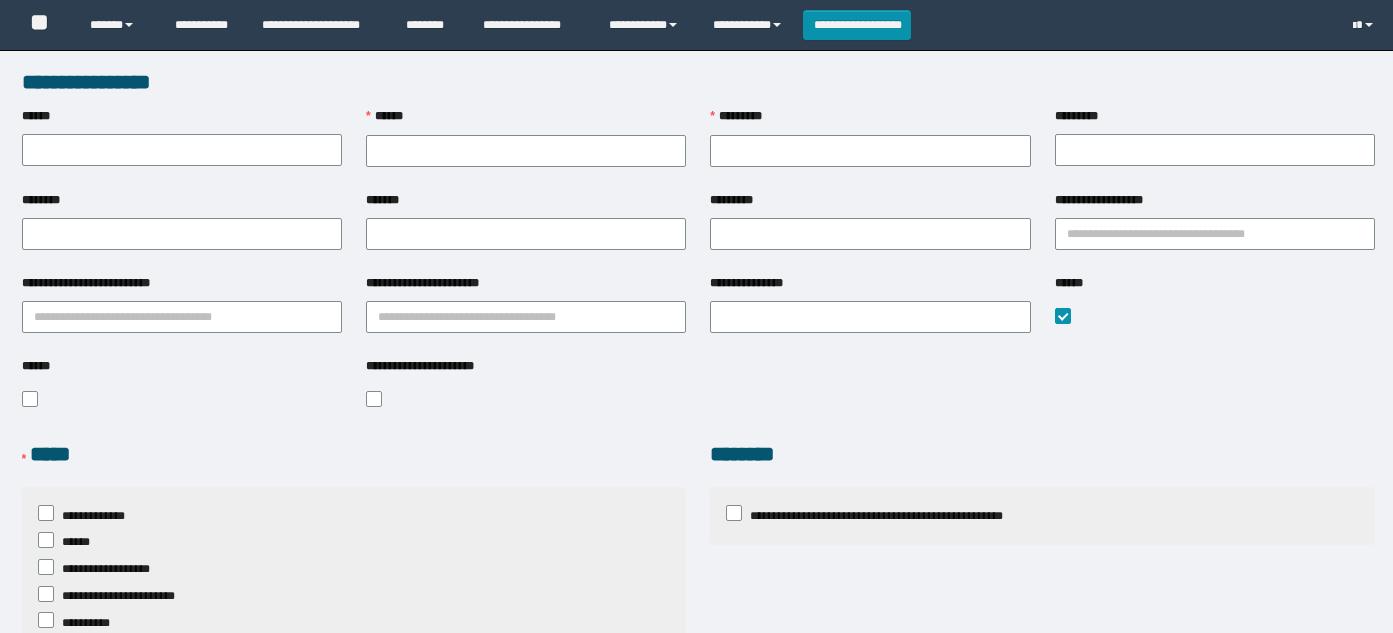 scroll, scrollTop: 0, scrollLeft: 0, axis: both 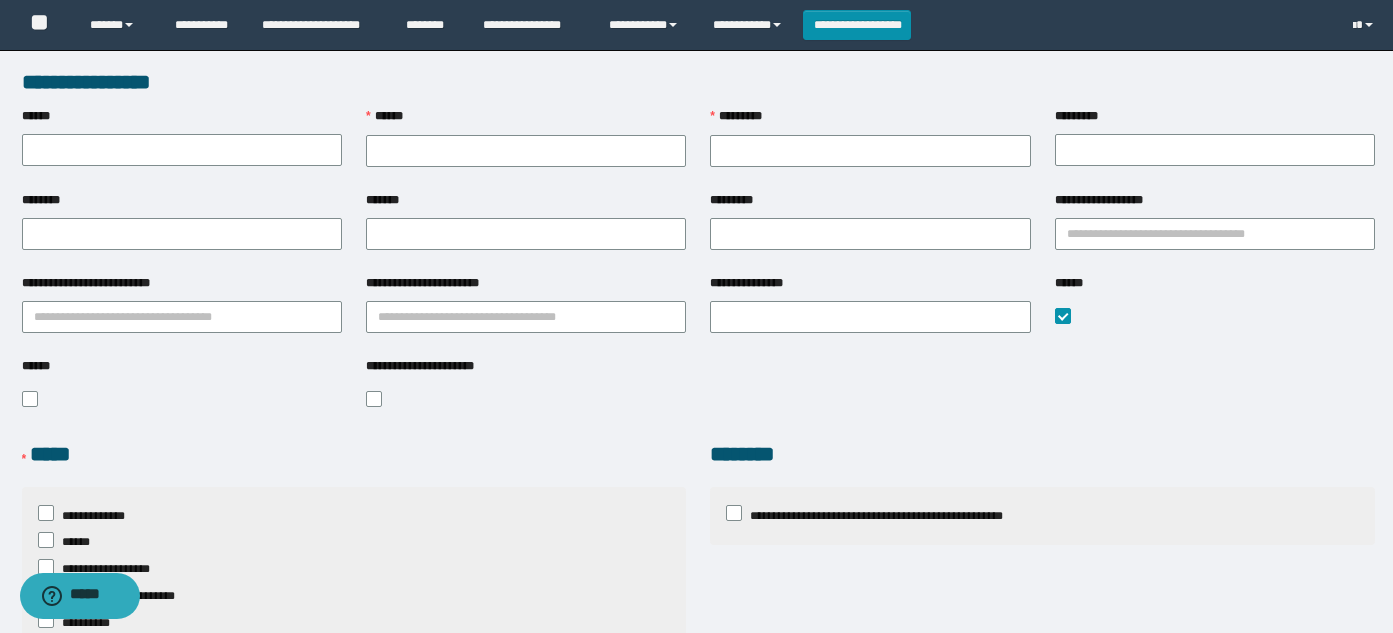 type on "**********" 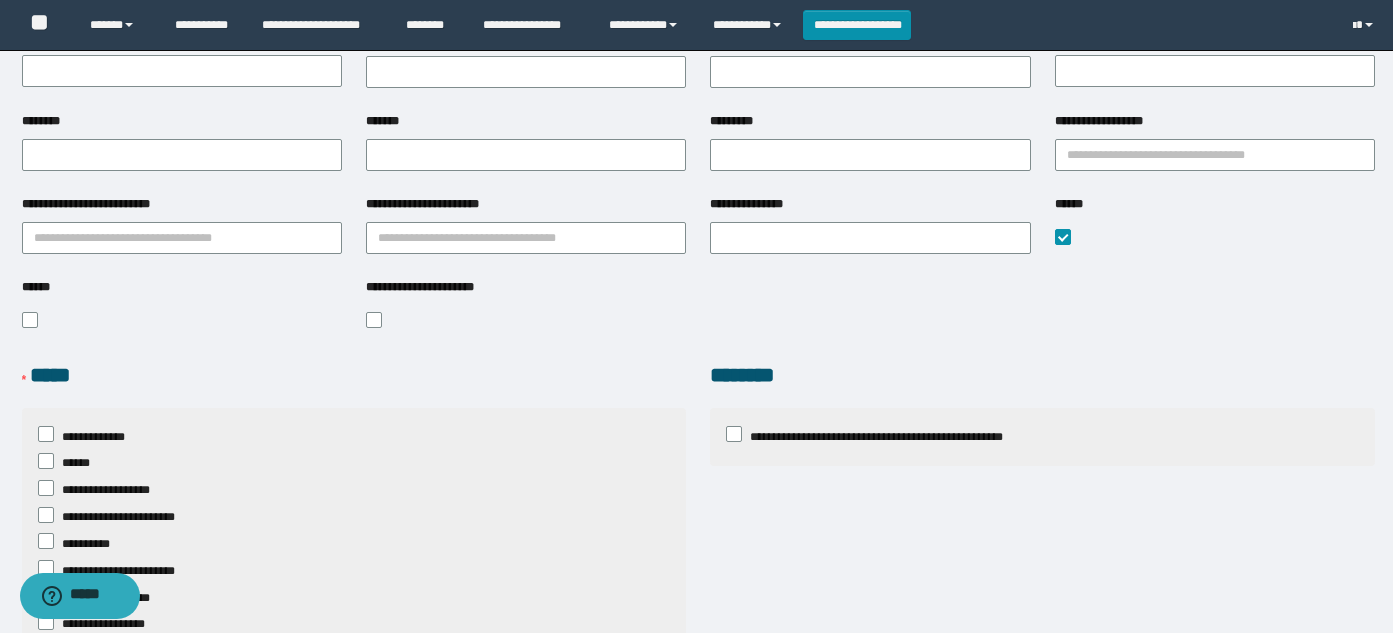 scroll, scrollTop: 126, scrollLeft: 0, axis: vertical 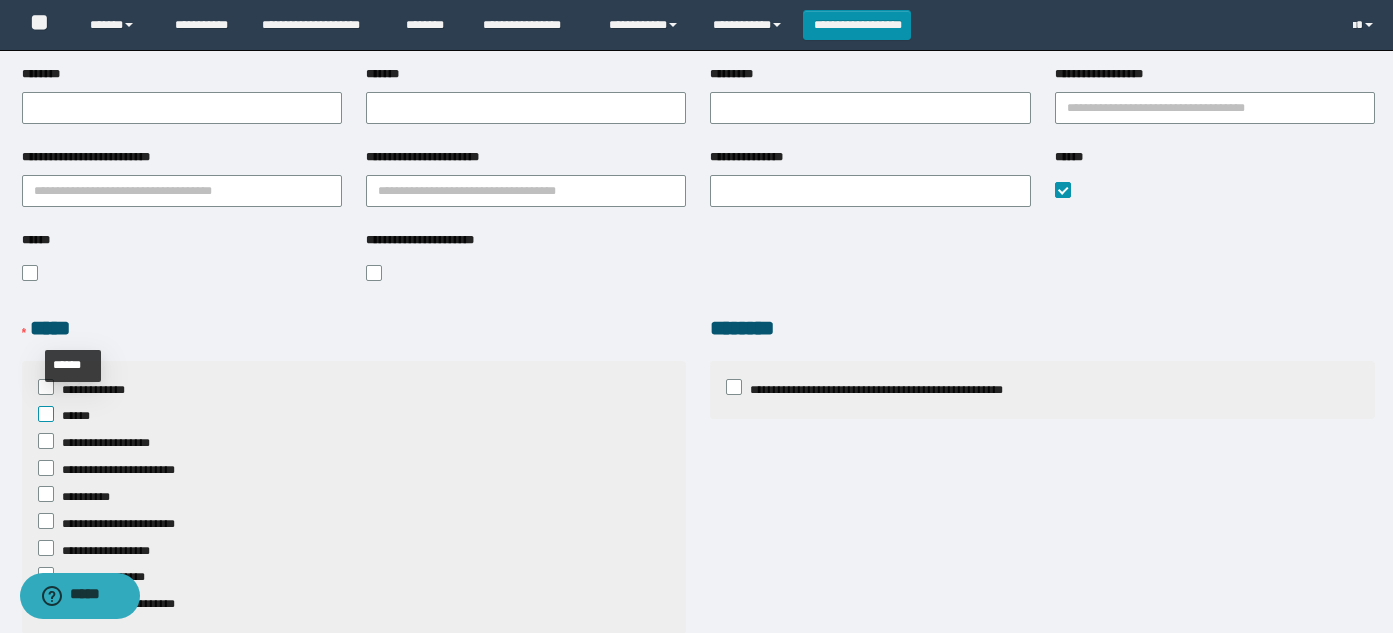 click on "******" at bounding box center (82, 416) 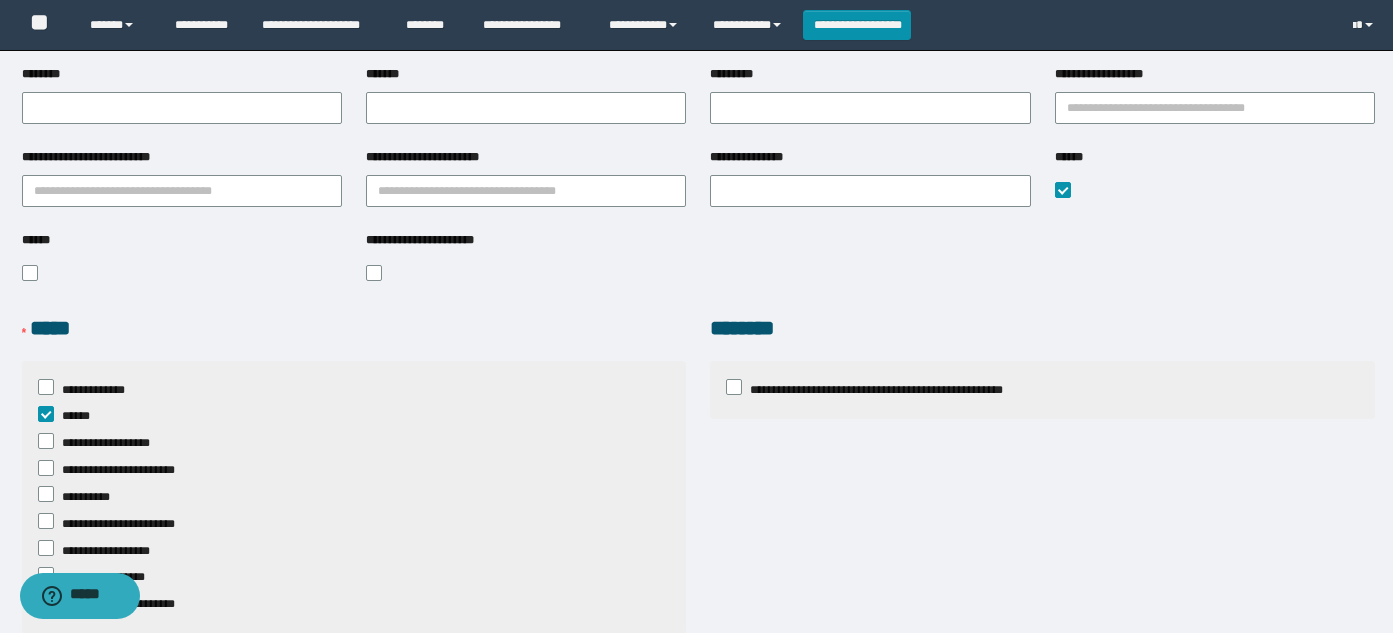 scroll, scrollTop: 0, scrollLeft: 0, axis: both 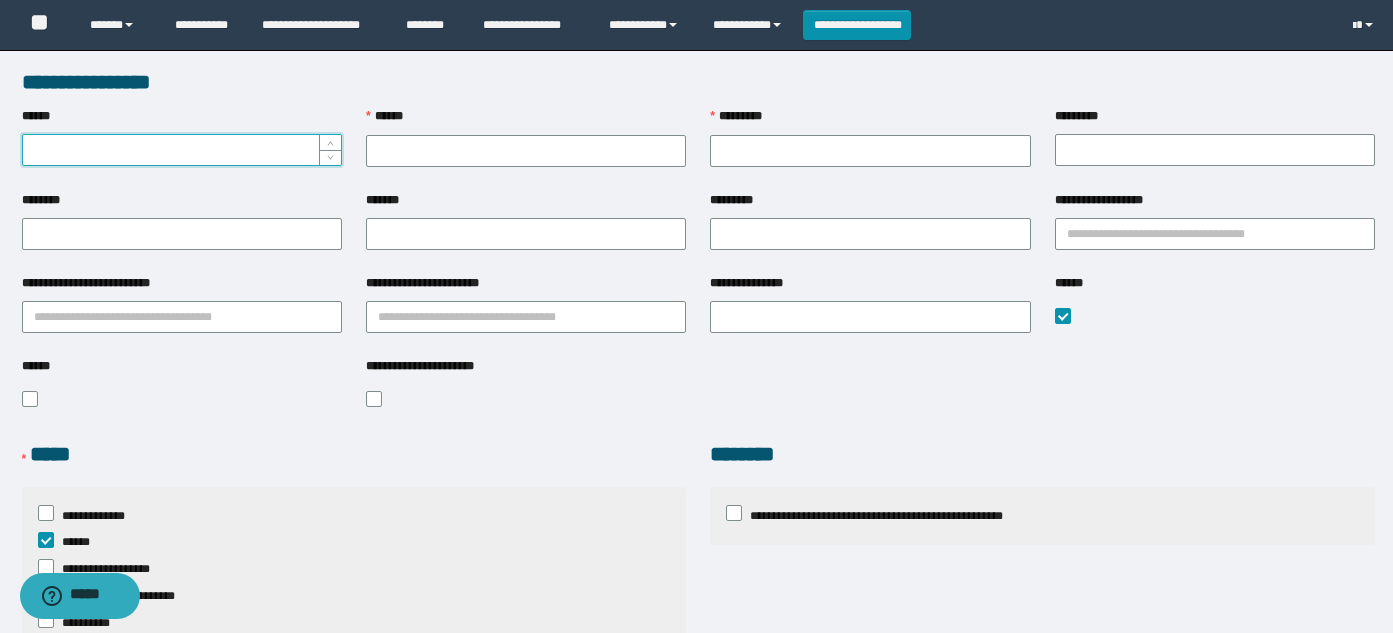 click on "******" at bounding box center [182, 150] 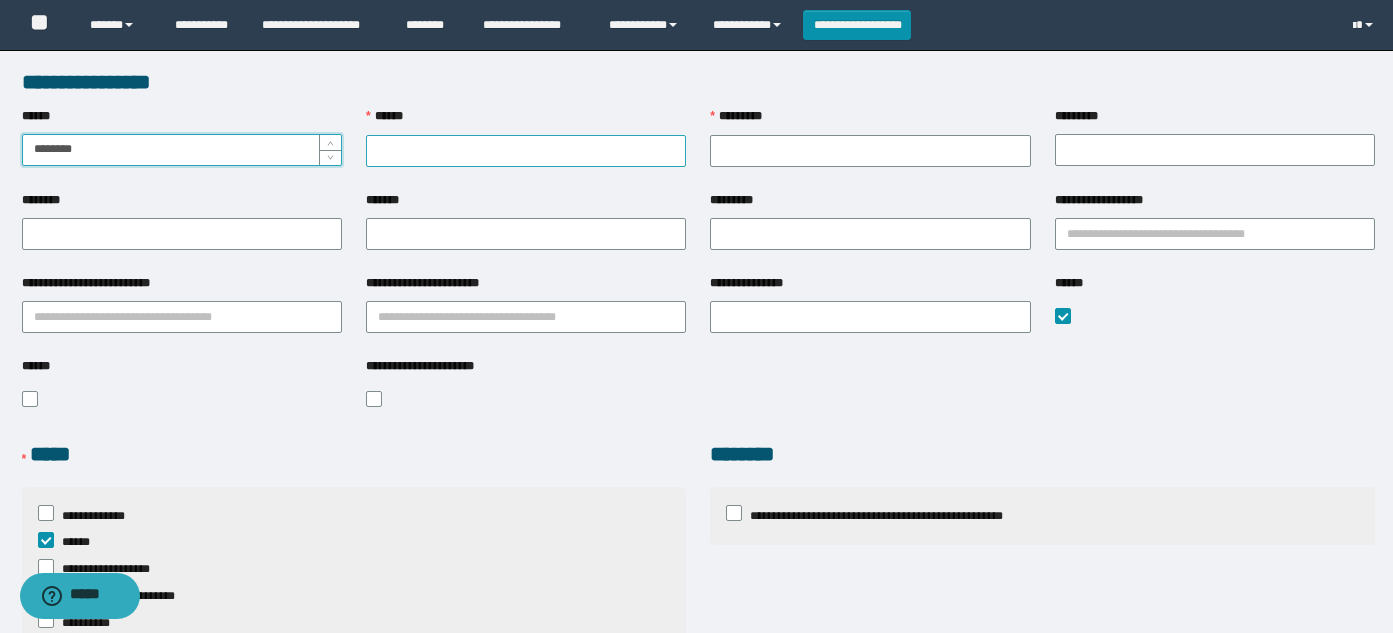 type on "********" 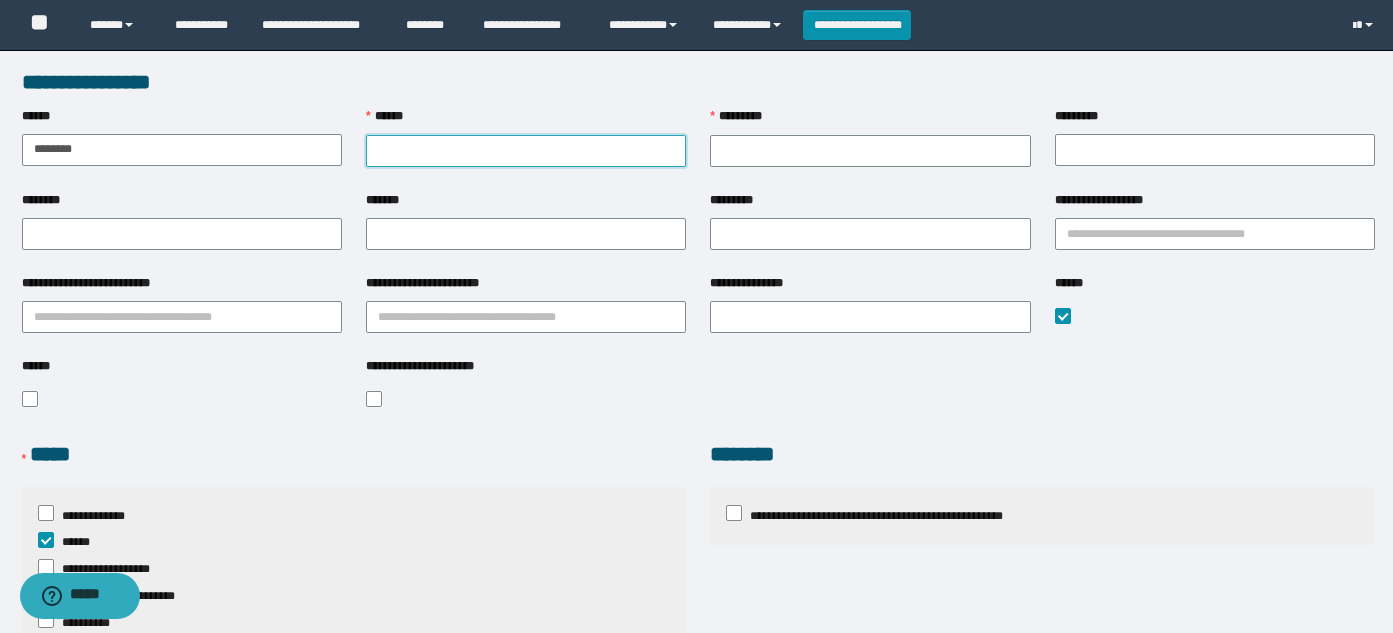 click on "******" at bounding box center (526, 151) 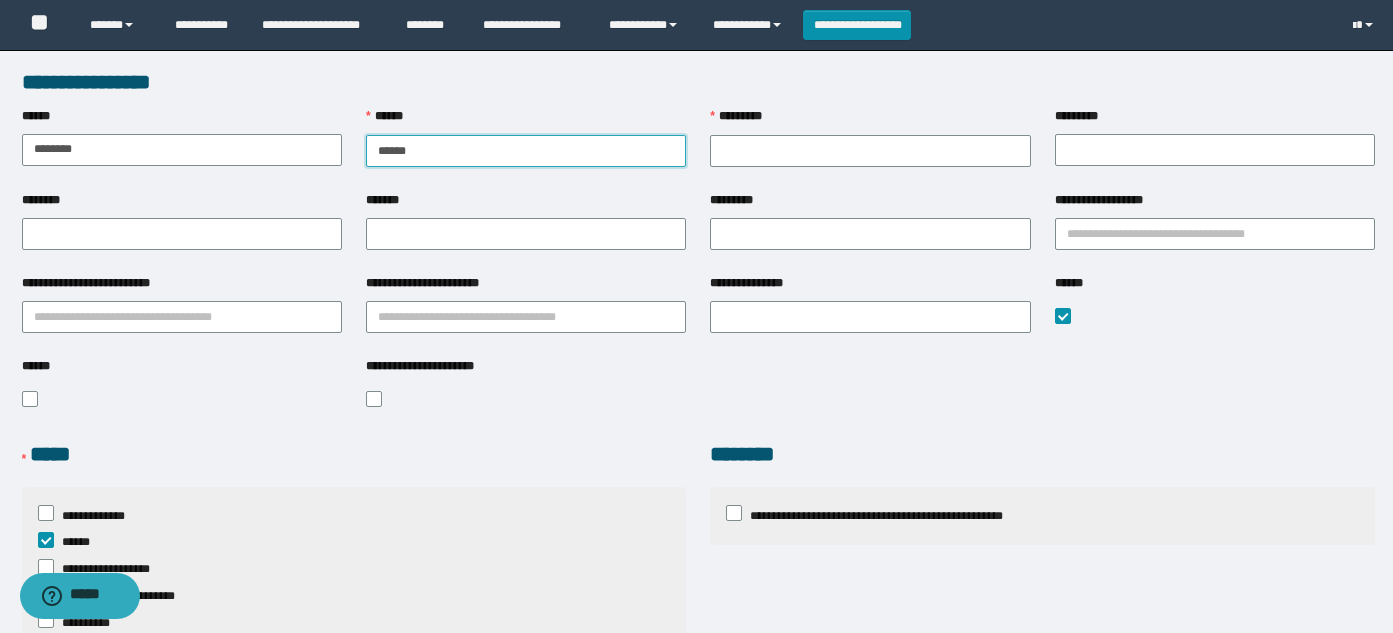 type on "******" 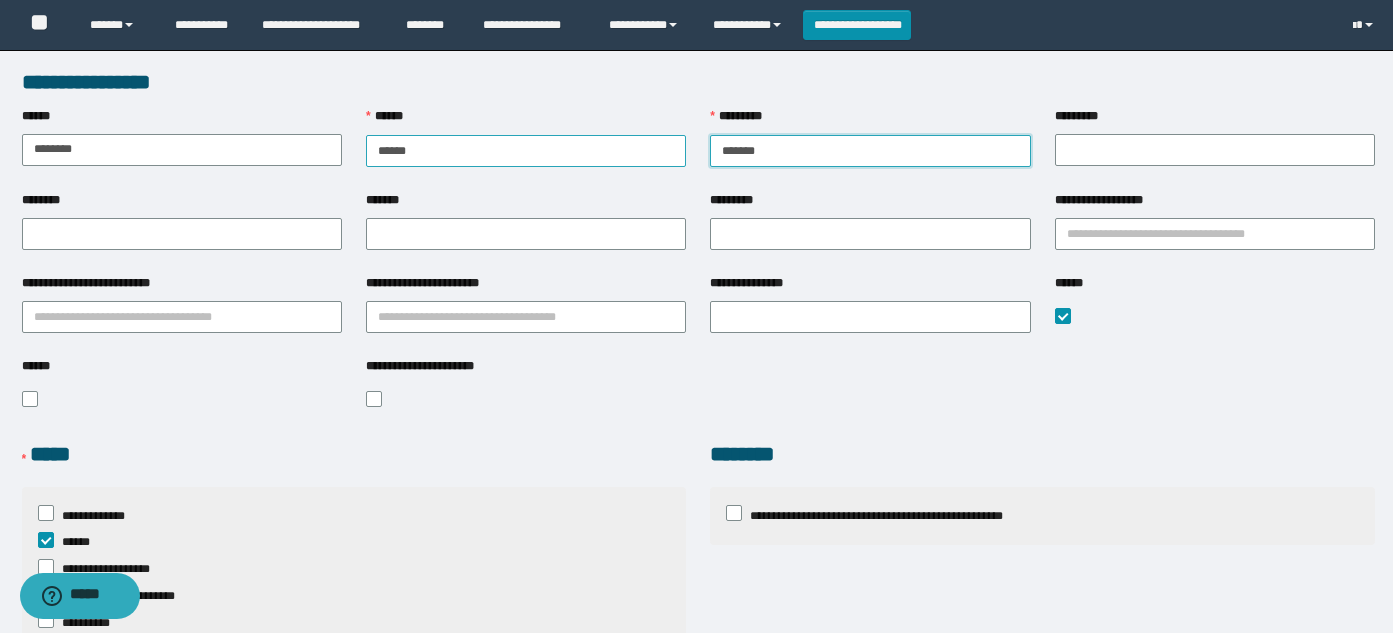 type on "*******" 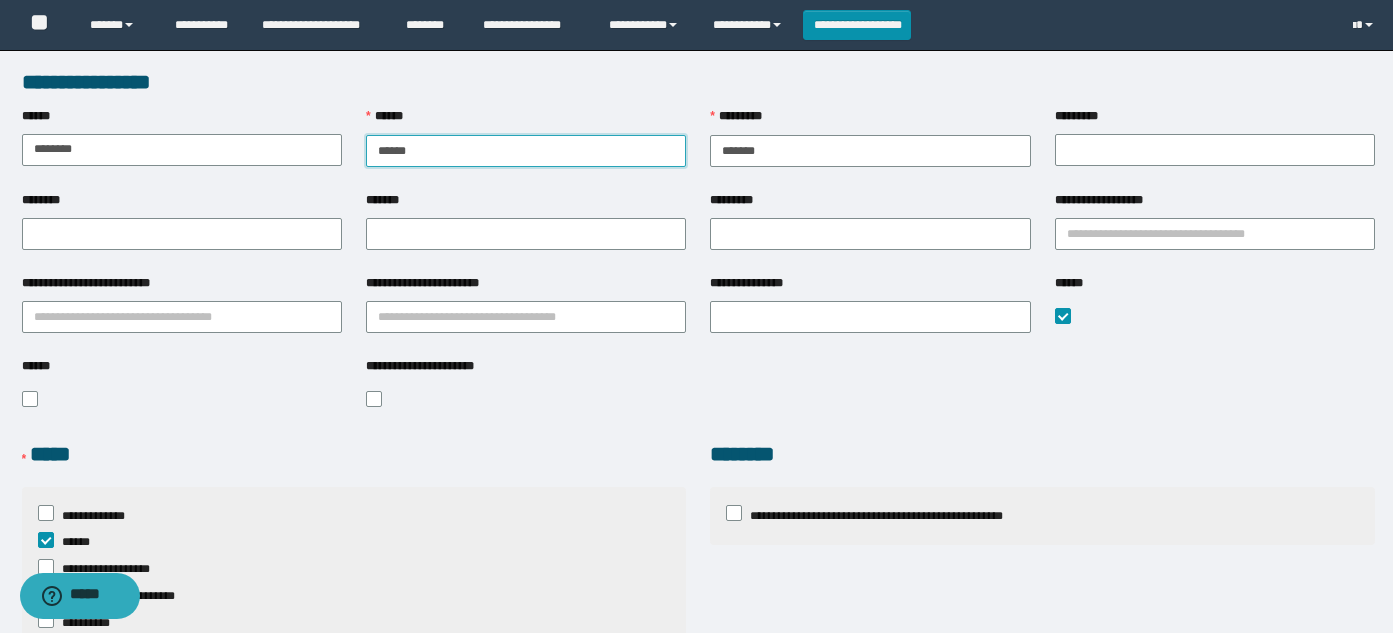 click on "******" at bounding box center (526, 151) 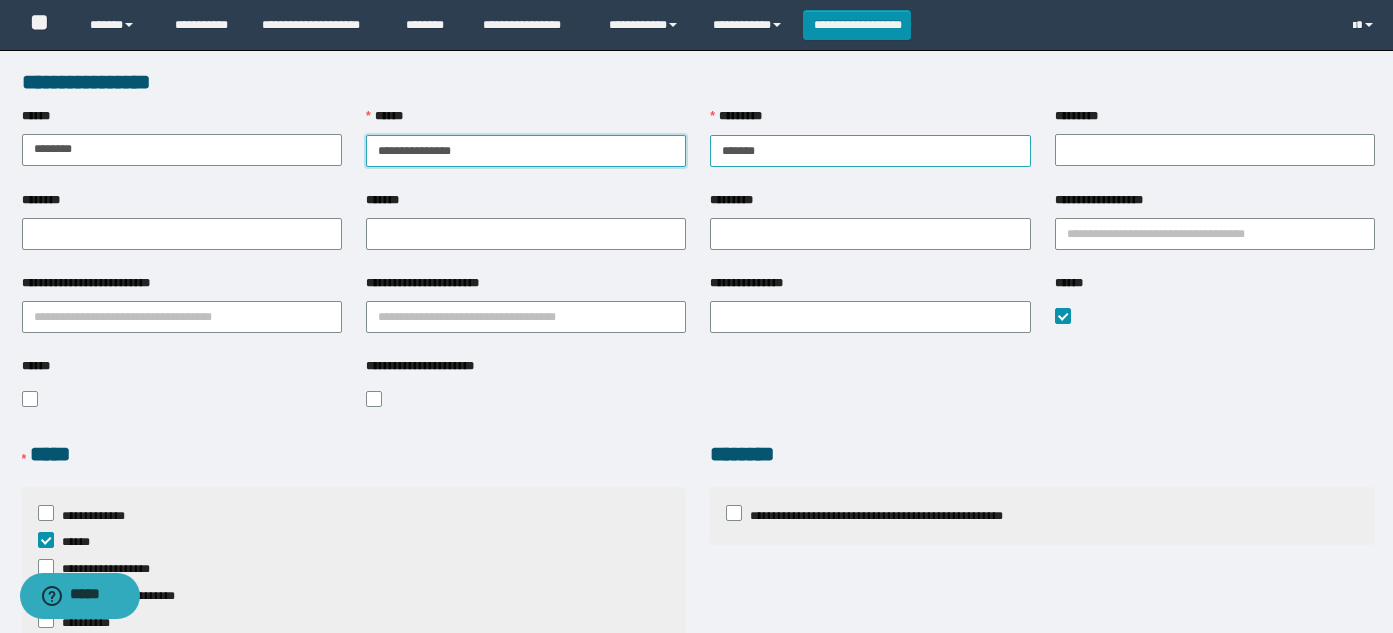 type on "**********" 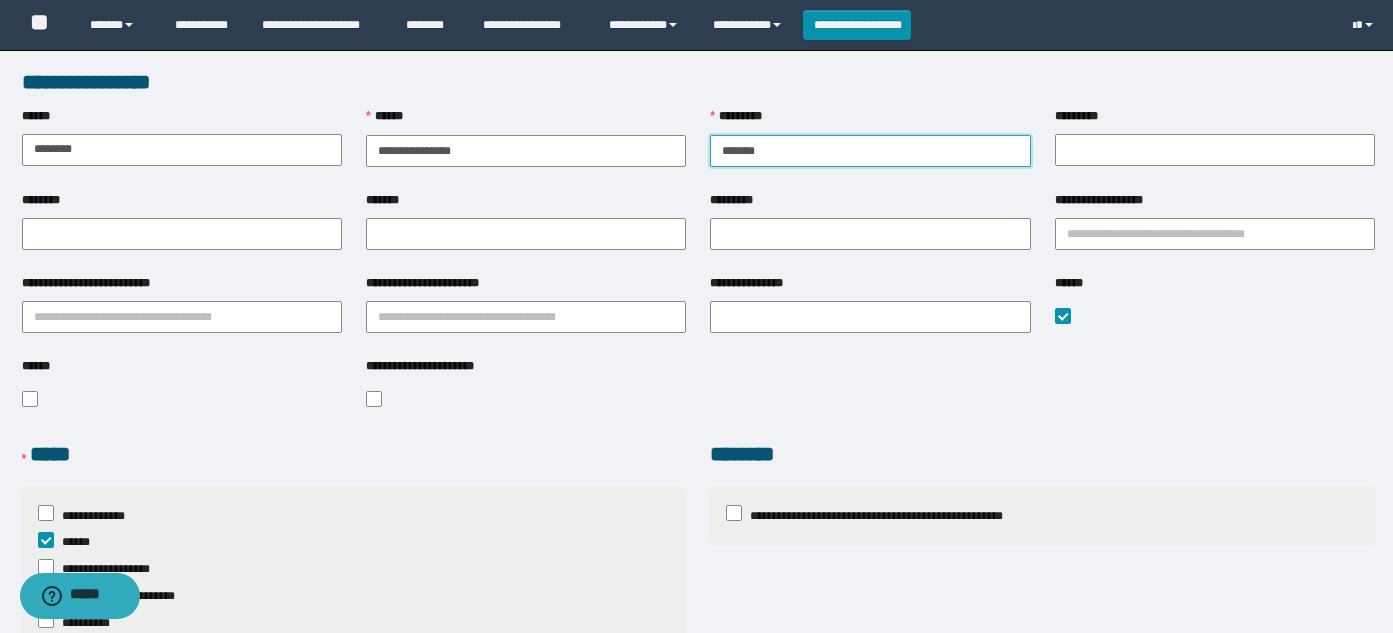 click on "*******" at bounding box center [870, 151] 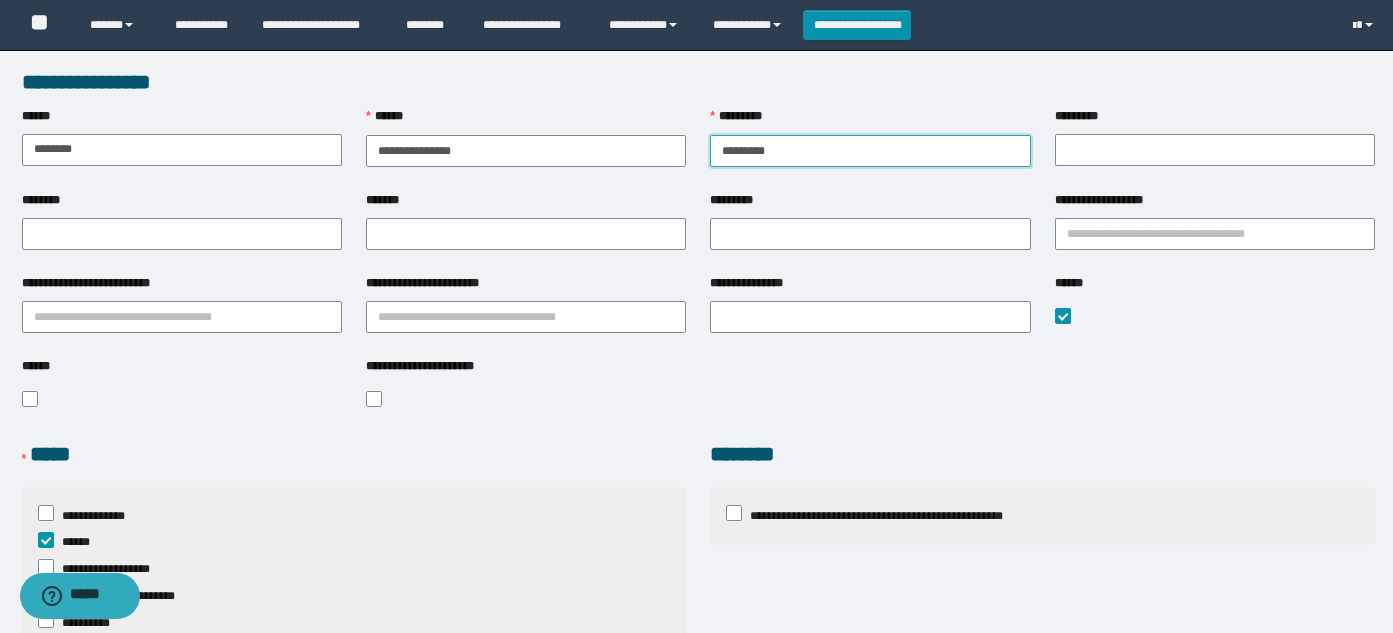 click on "********" at bounding box center [870, 151] 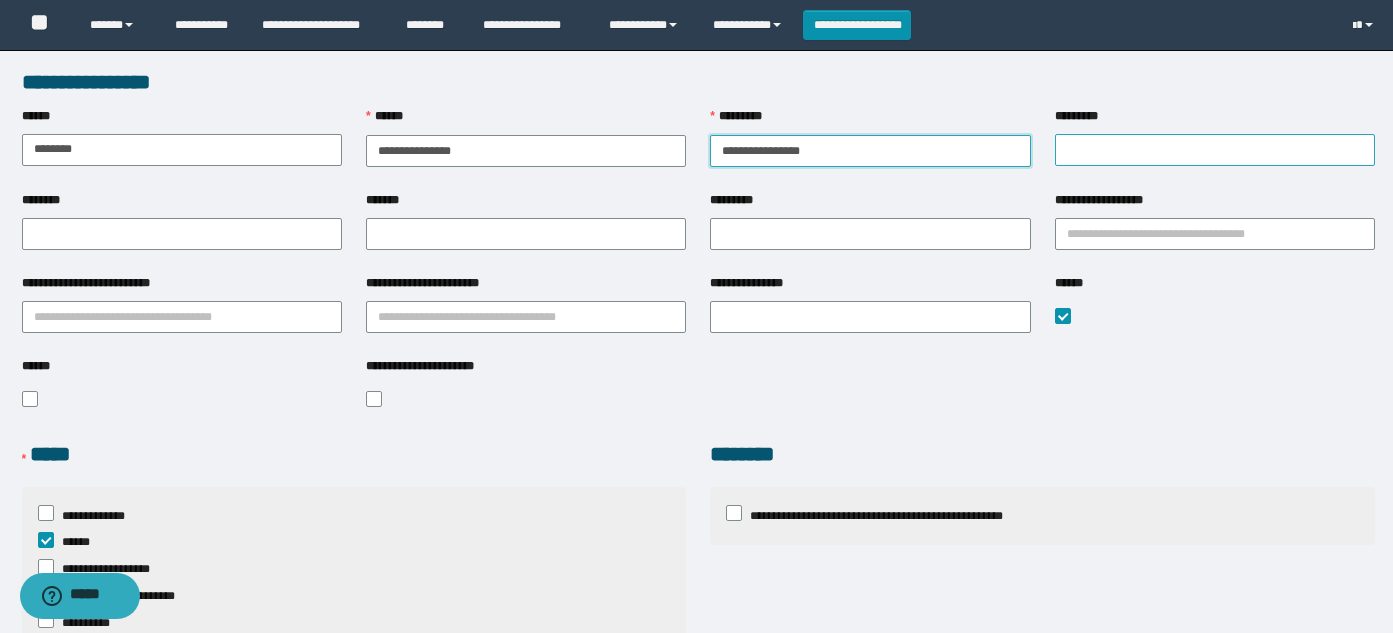 type on "**********" 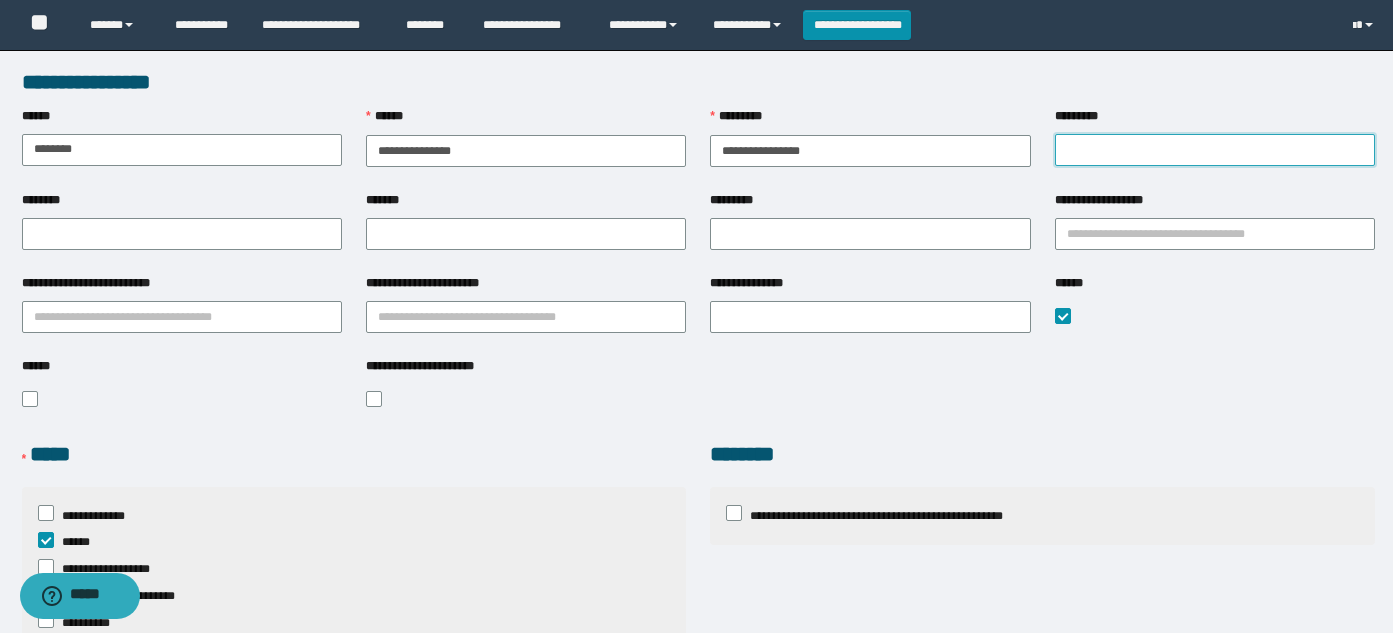click on "*********" at bounding box center [1215, 150] 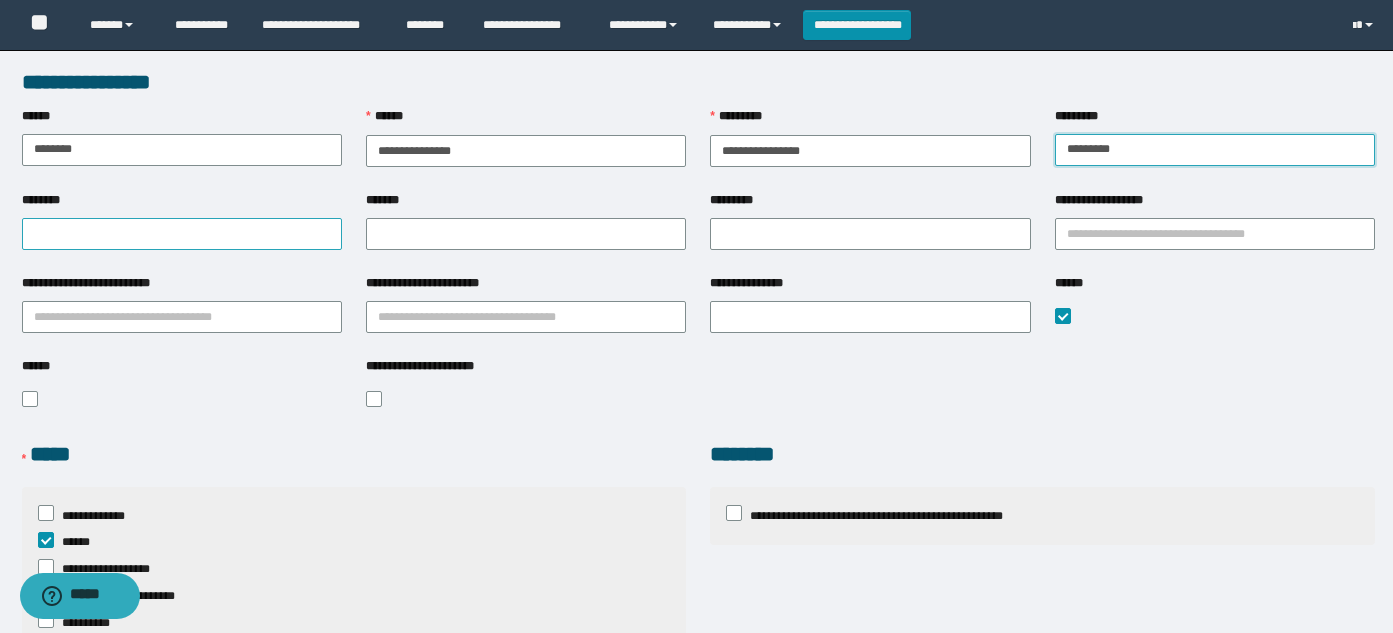 type on "*********" 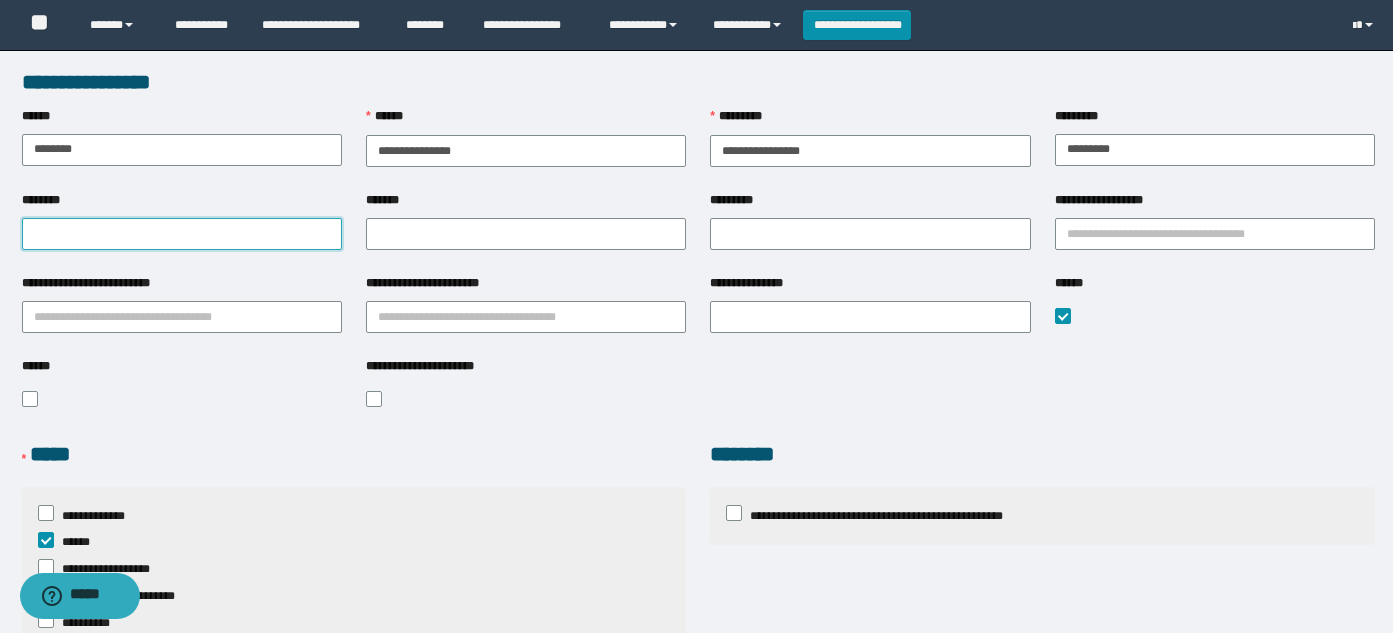 click on "********" at bounding box center [182, 234] 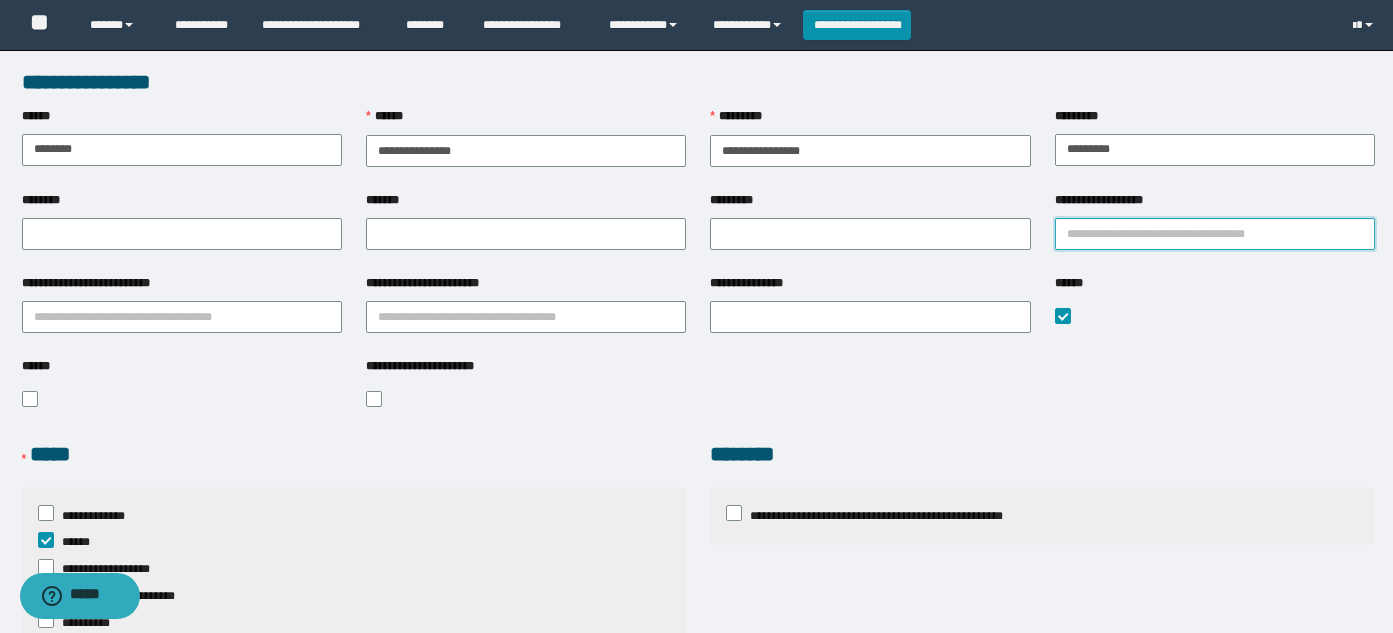 click on "**********" at bounding box center [1215, 234] 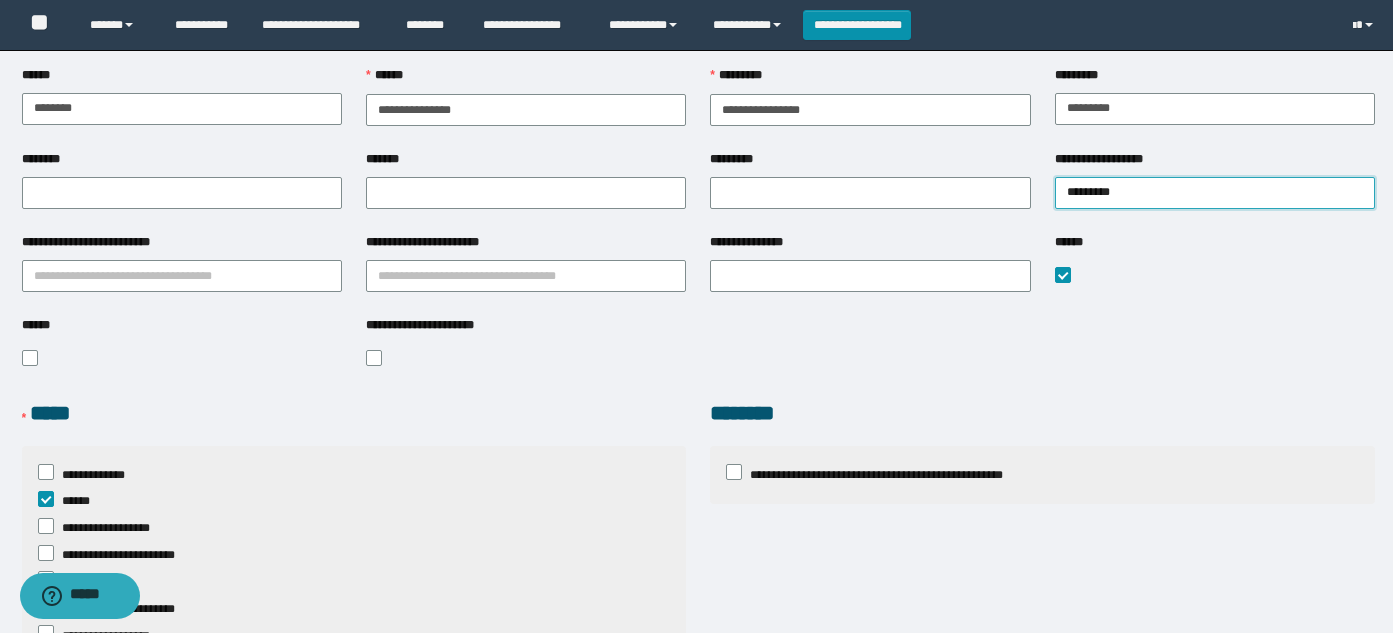 scroll, scrollTop: 46, scrollLeft: 0, axis: vertical 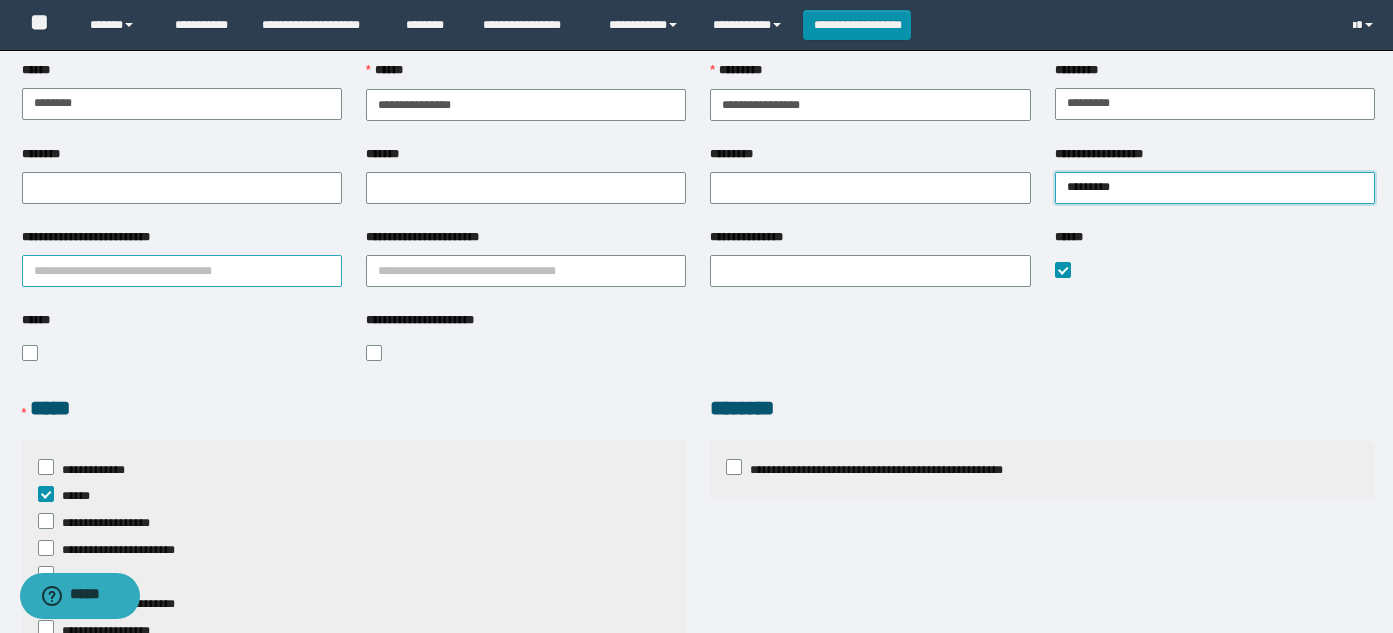 type on "********" 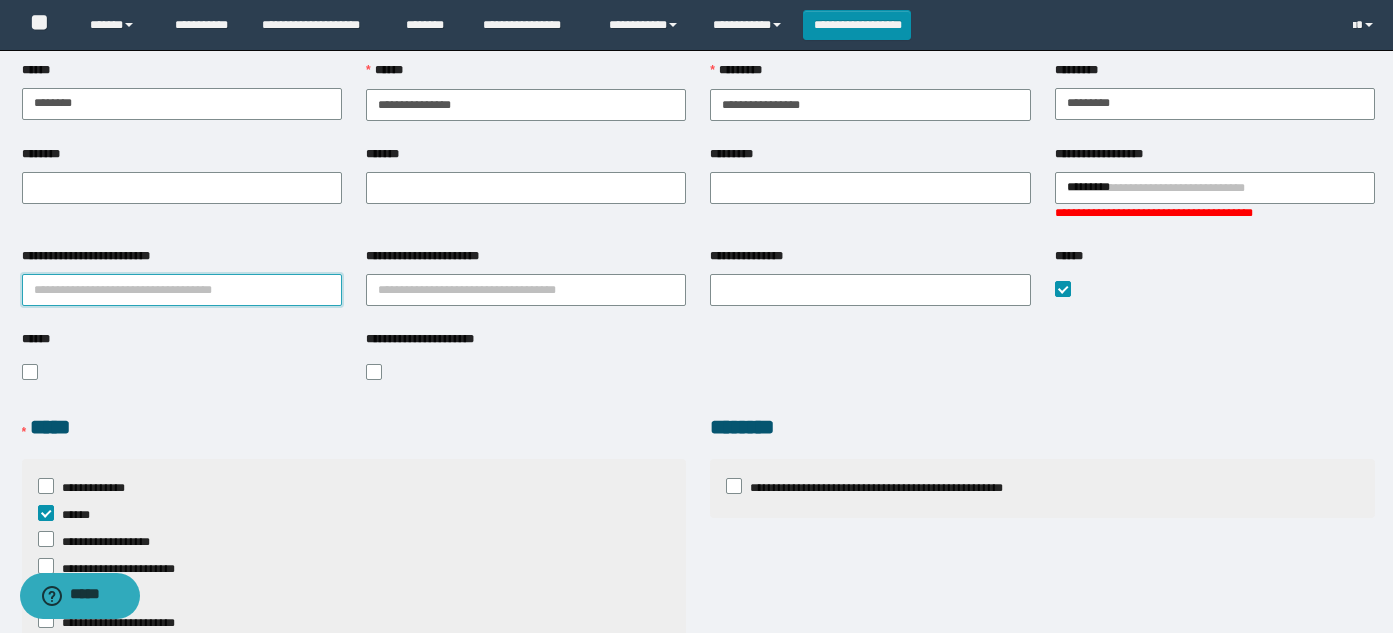 click on "**********" at bounding box center [182, 290] 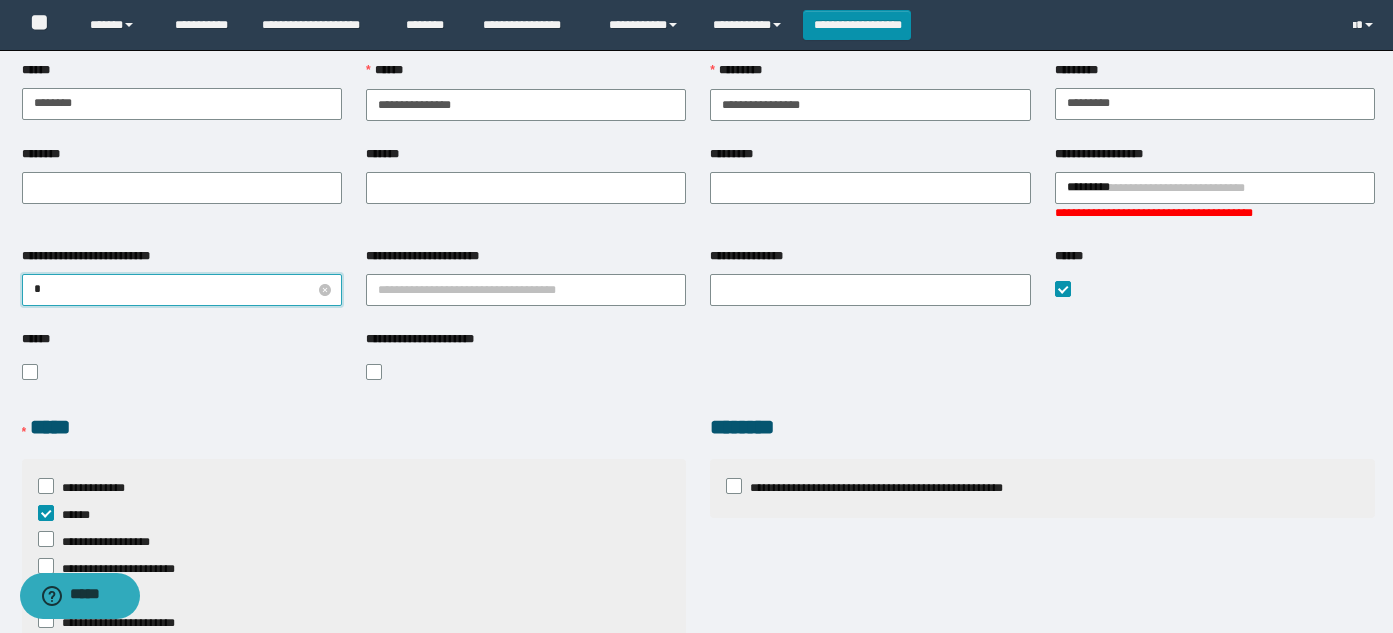 type on "**" 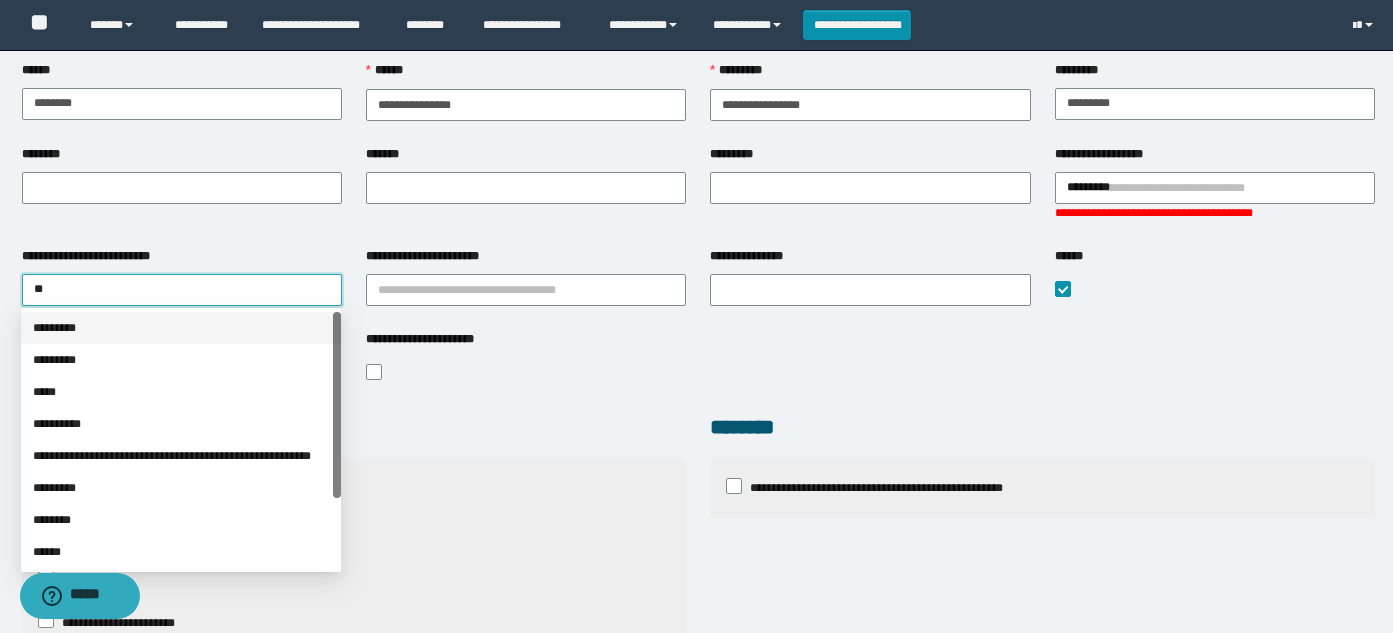 click on "*********" at bounding box center [181, 328] 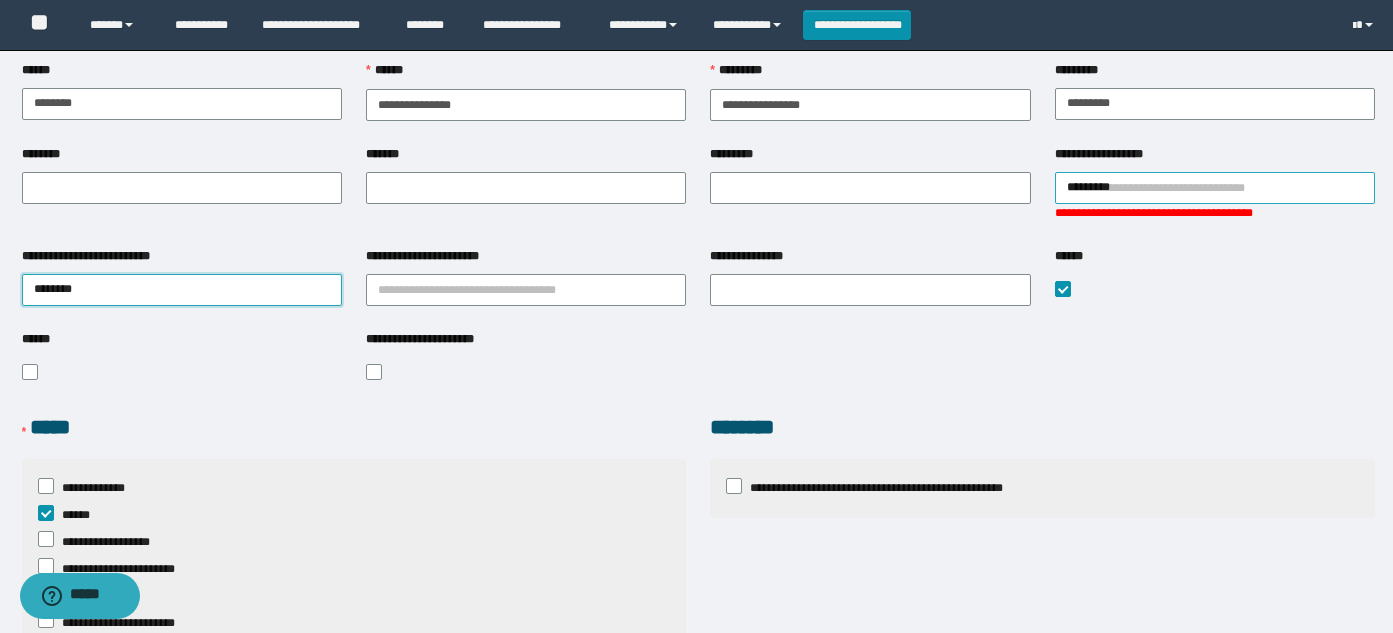 type on "********" 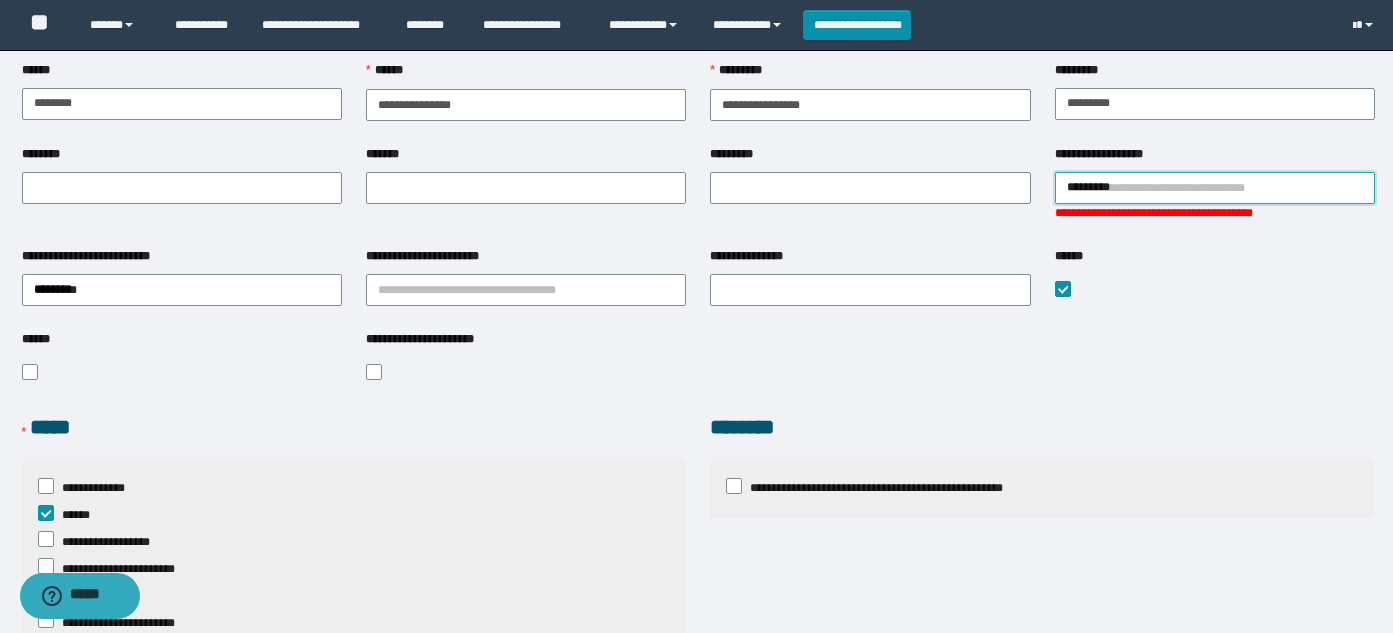 click on "********" at bounding box center [1215, 188] 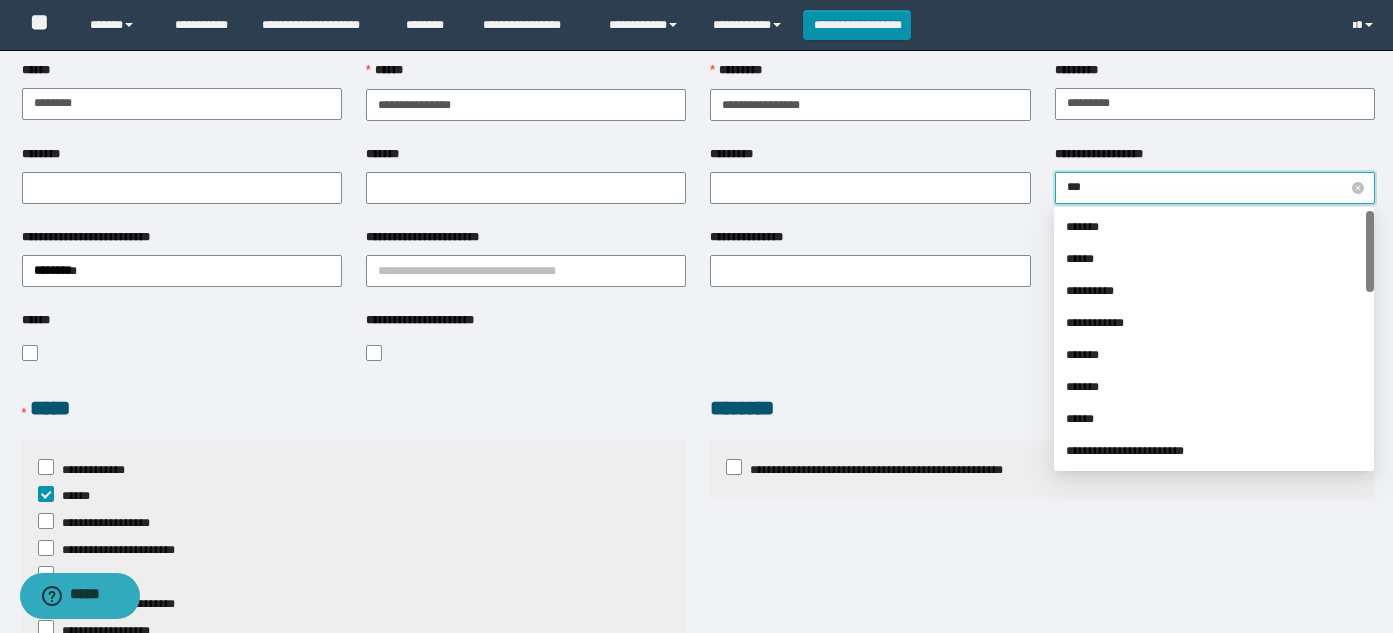 type on "****" 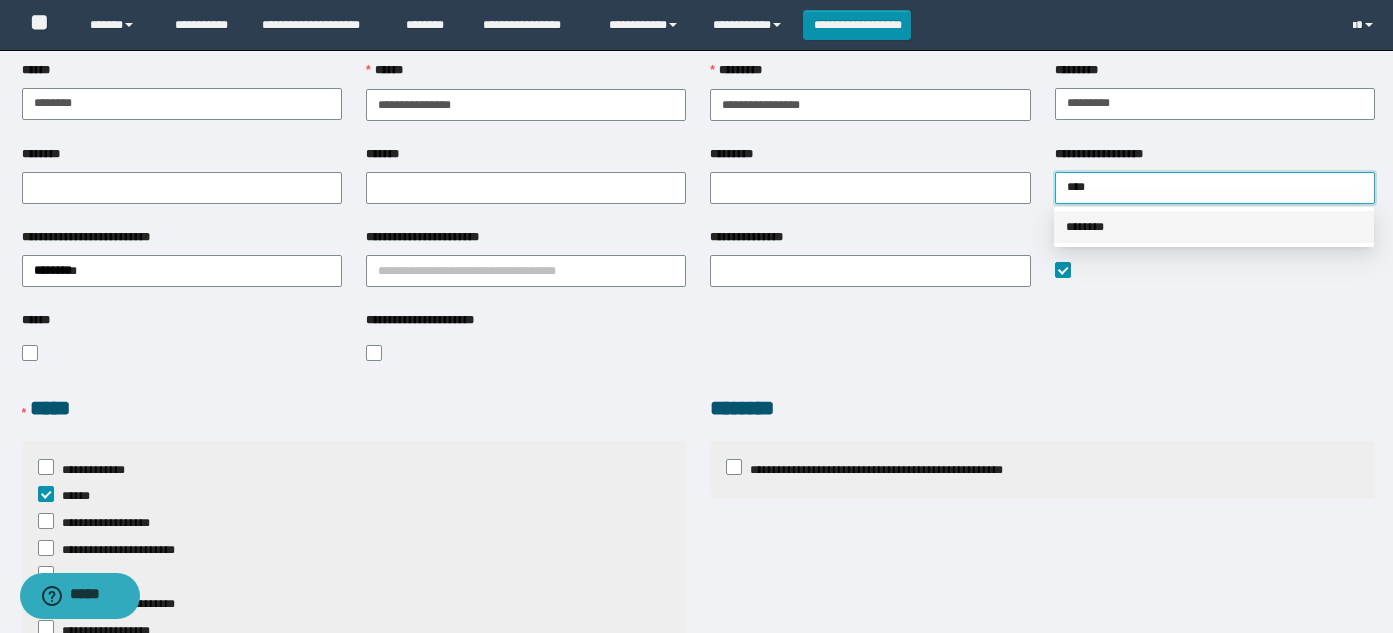 click on "********" at bounding box center [1214, 227] 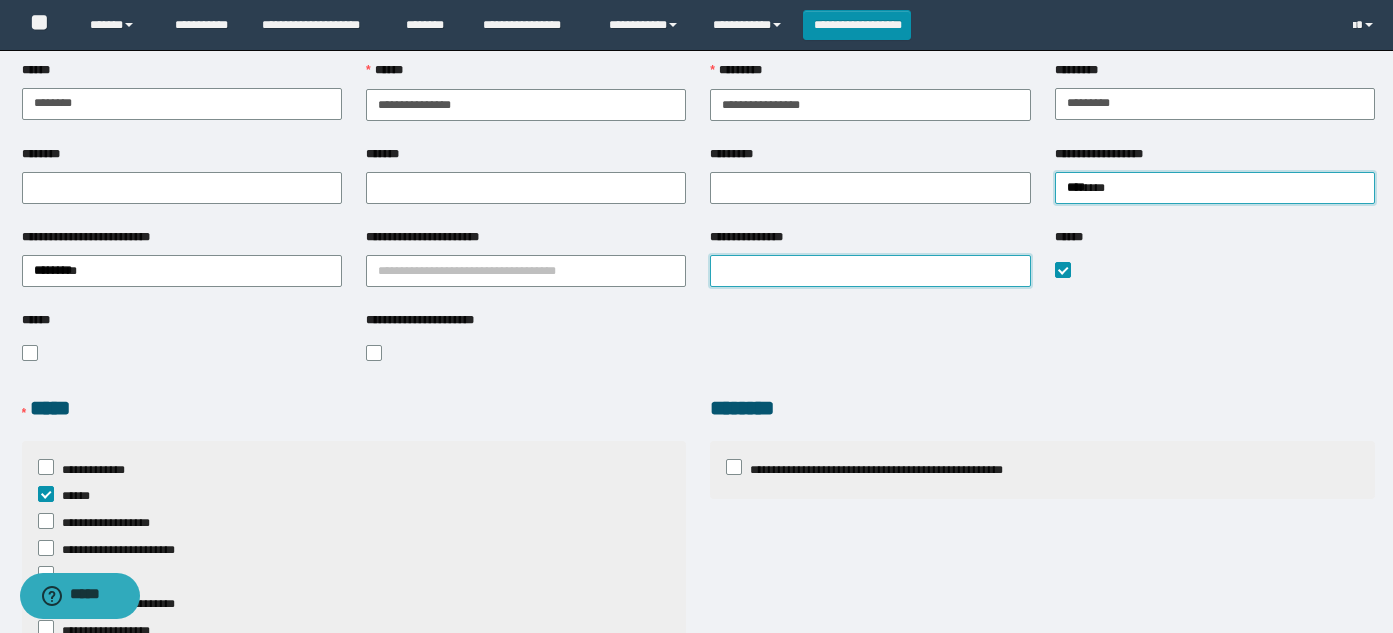 click on "**********" at bounding box center [870, 271] 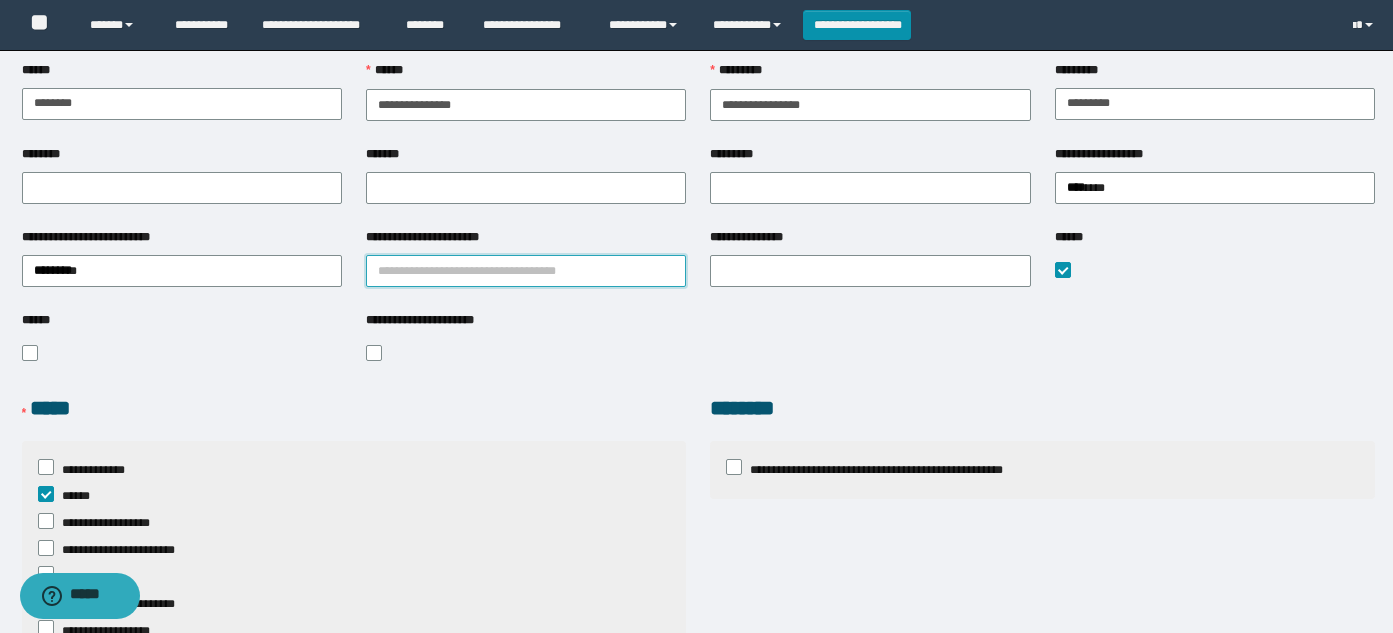 click on "**********" at bounding box center (526, 271) 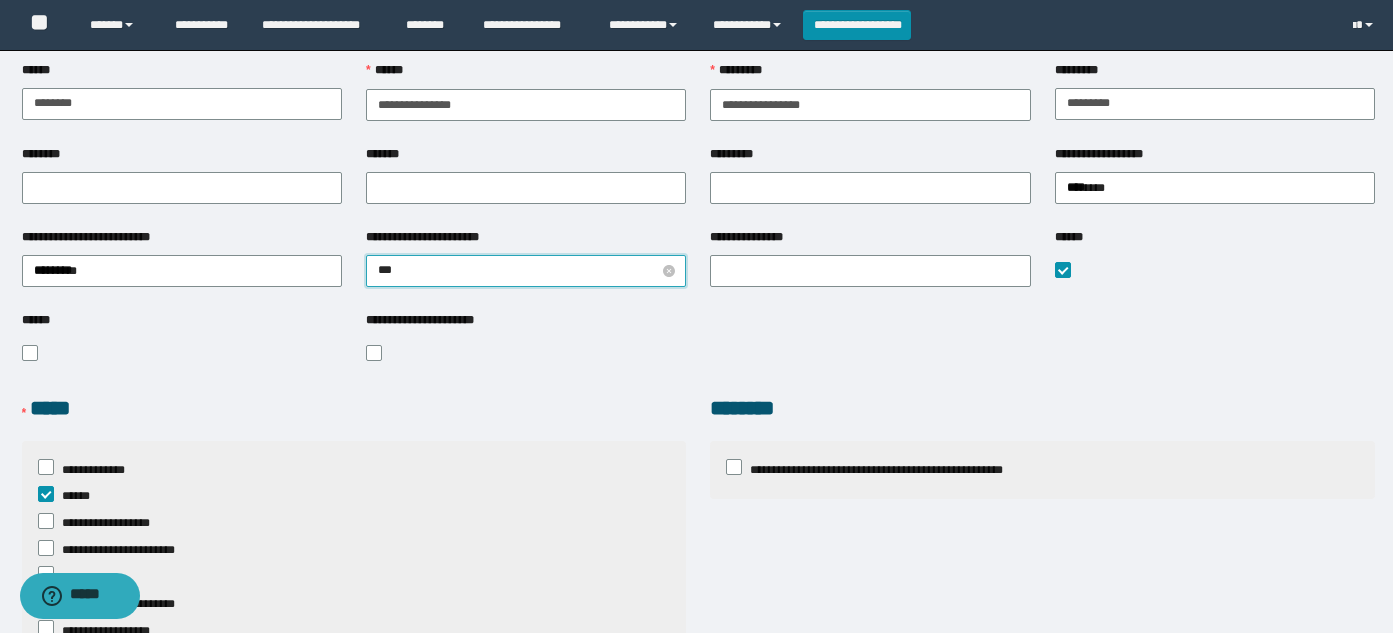 type on "****" 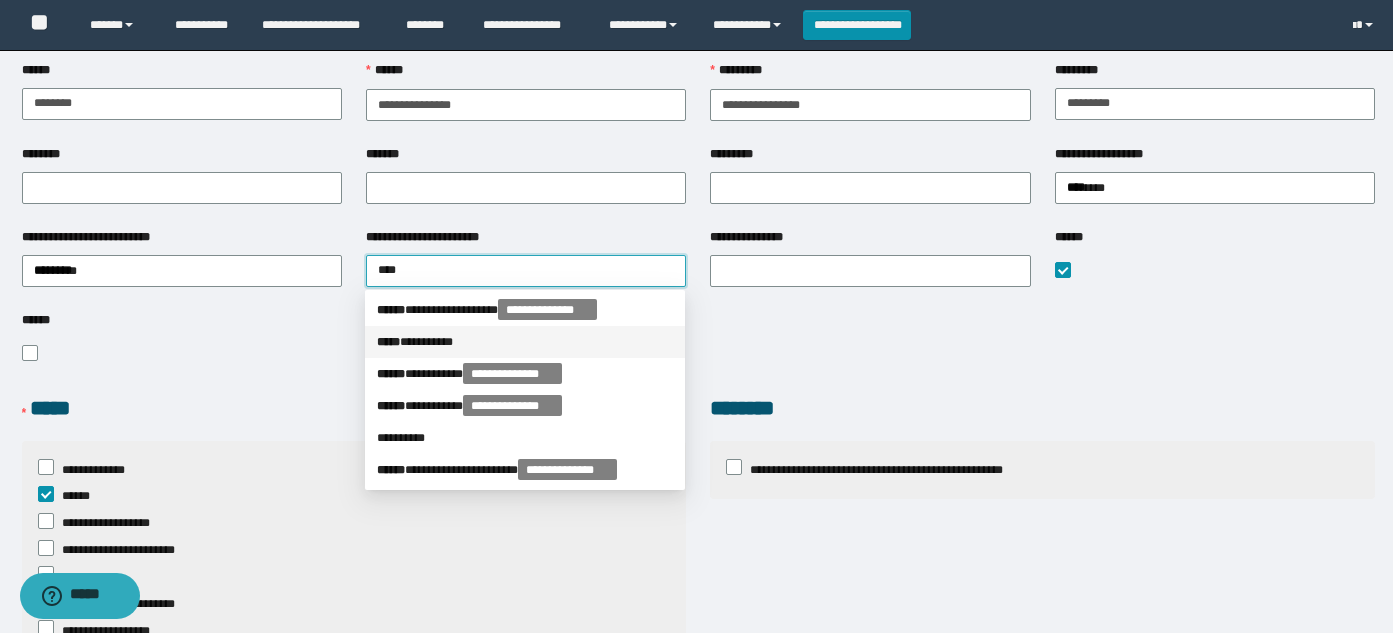 click on "***** * ********" at bounding box center (525, 342) 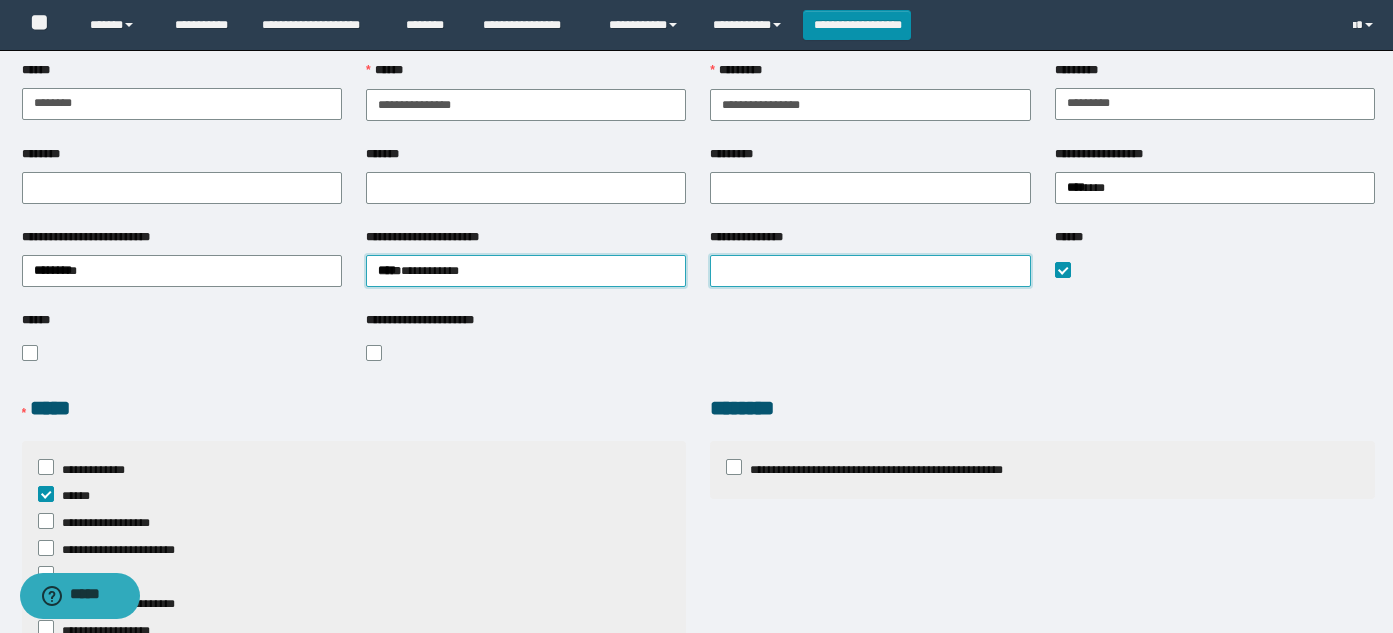 click on "**********" at bounding box center (870, 271) 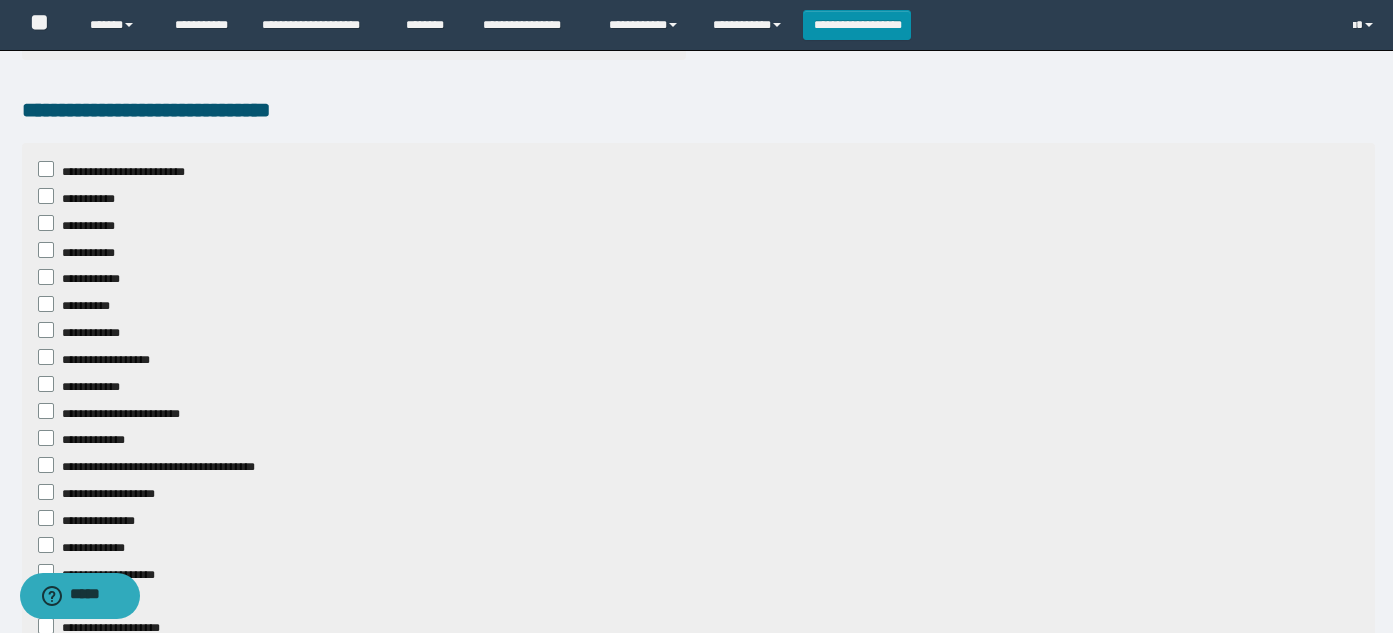 scroll, scrollTop: 705, scrollLeft: 0, axis: vertical 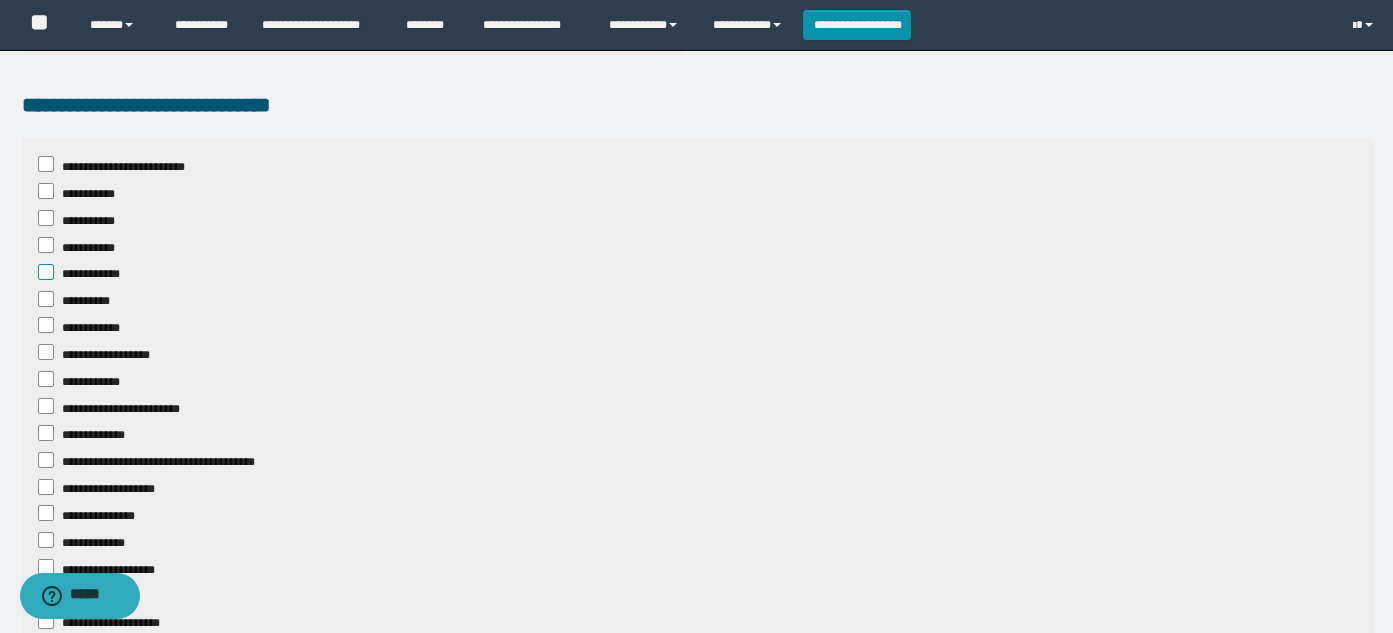 type on "********" 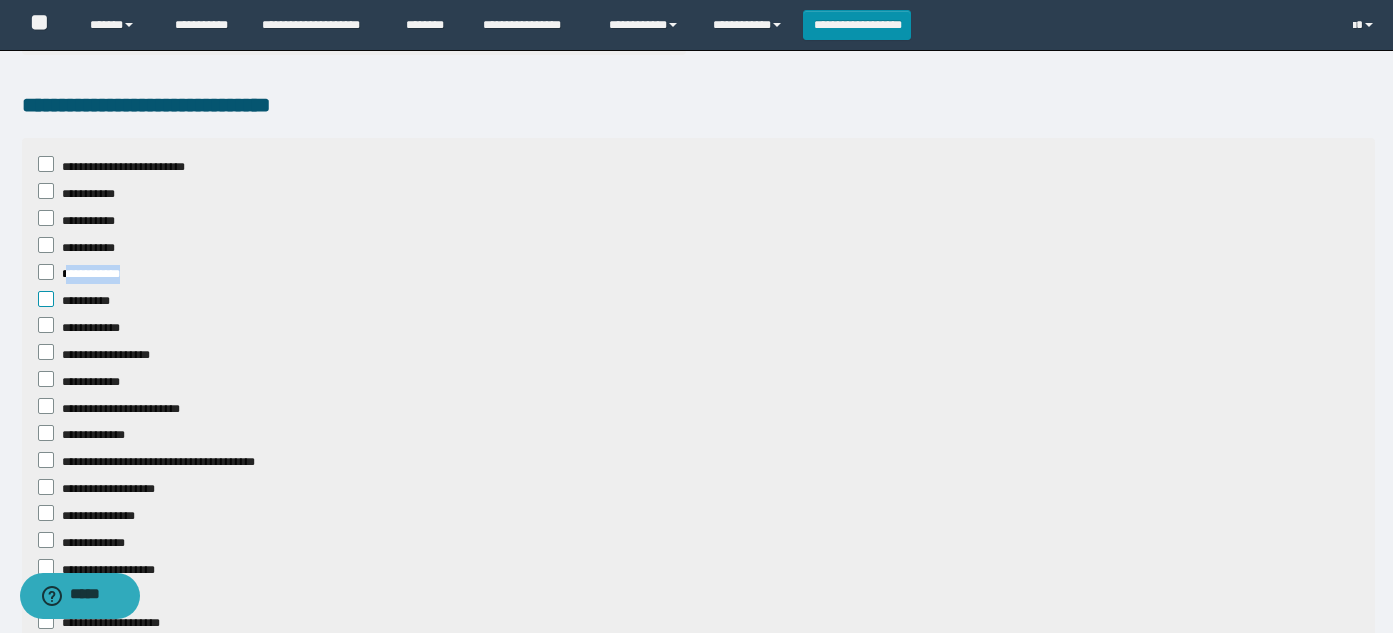click on "**********" at bounding box center [698, 999] 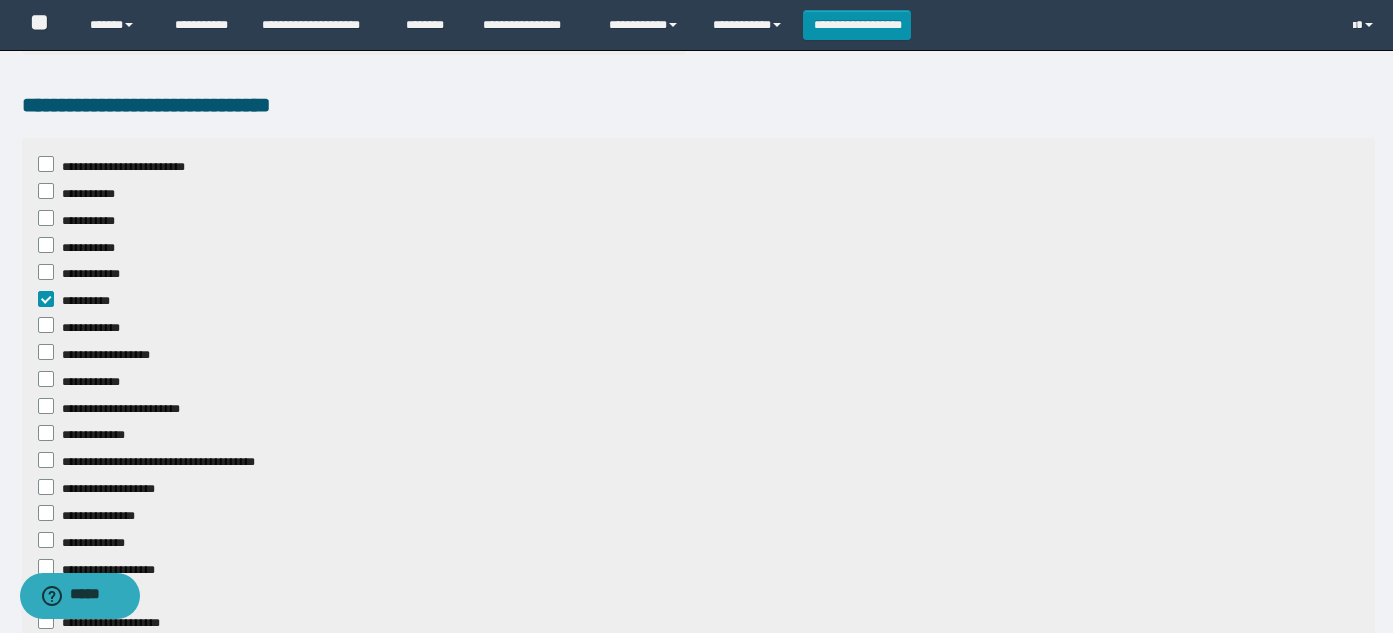 click on "**********" at bounding box center (698, 380) 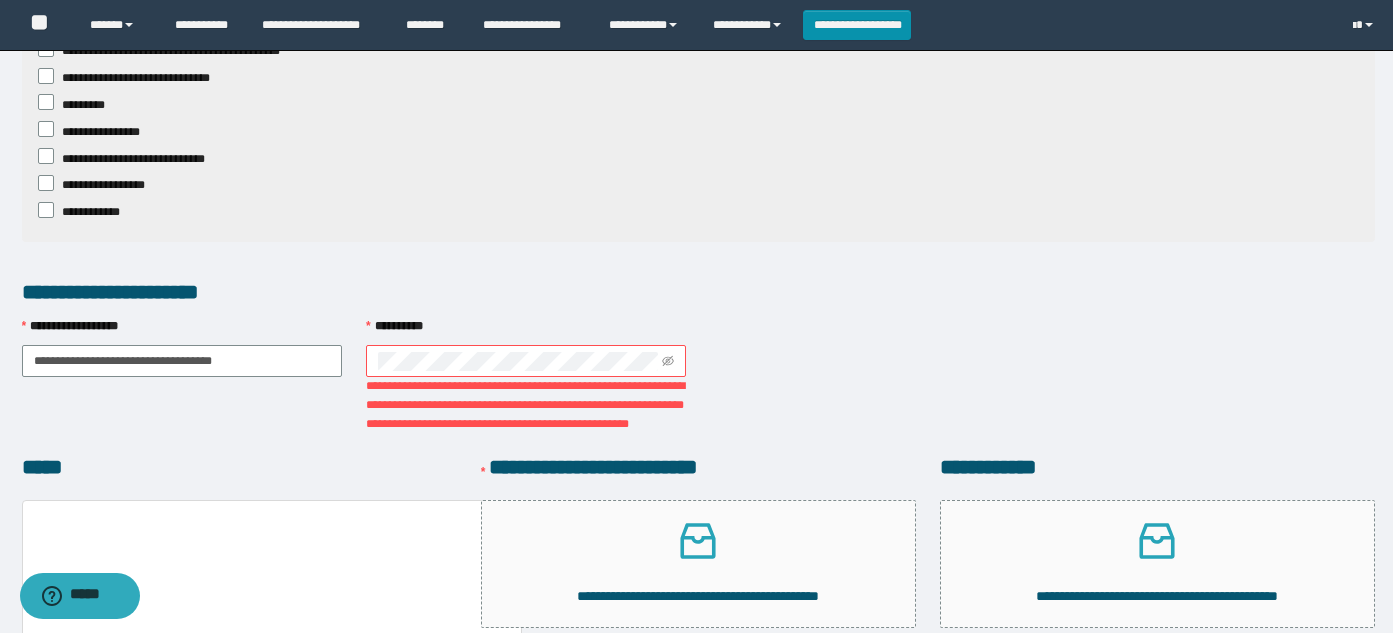 scroll, scrollTop: 2319, scrollLeft: 0, axis: vertical 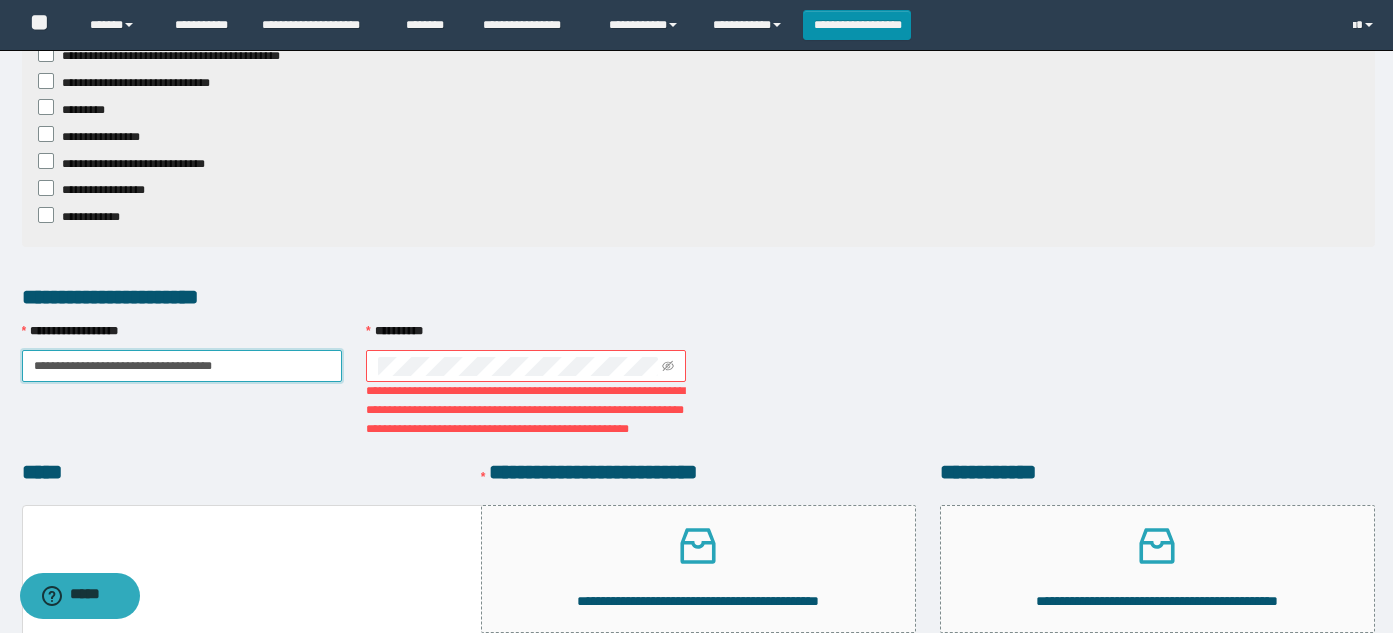 click on "**********" at bounding box center (182, 366) 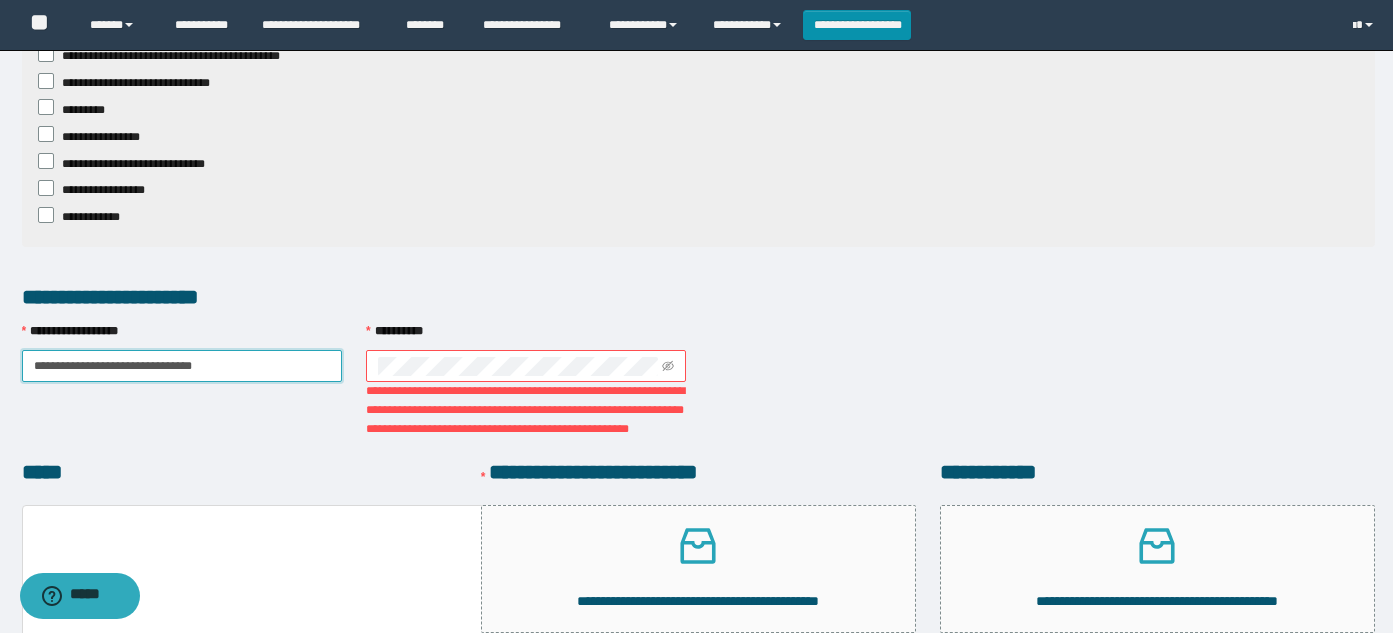 type on "**********" 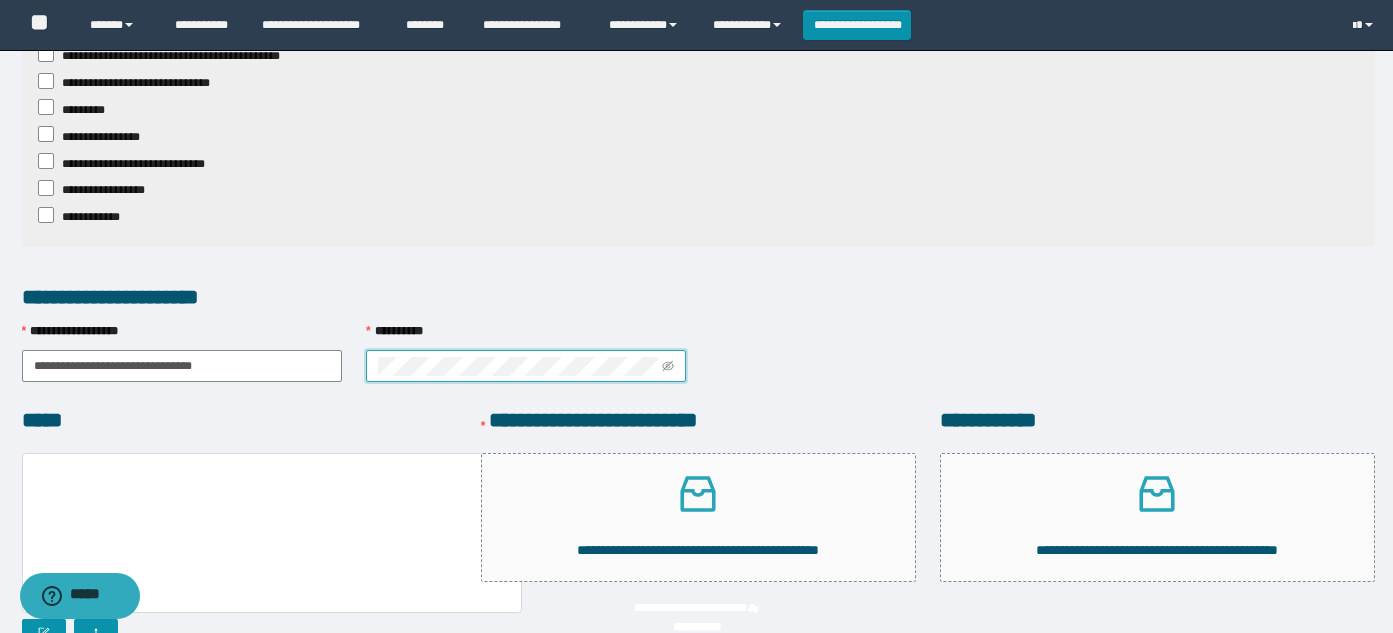 click on "*******" at bounding box center (1146, 691) 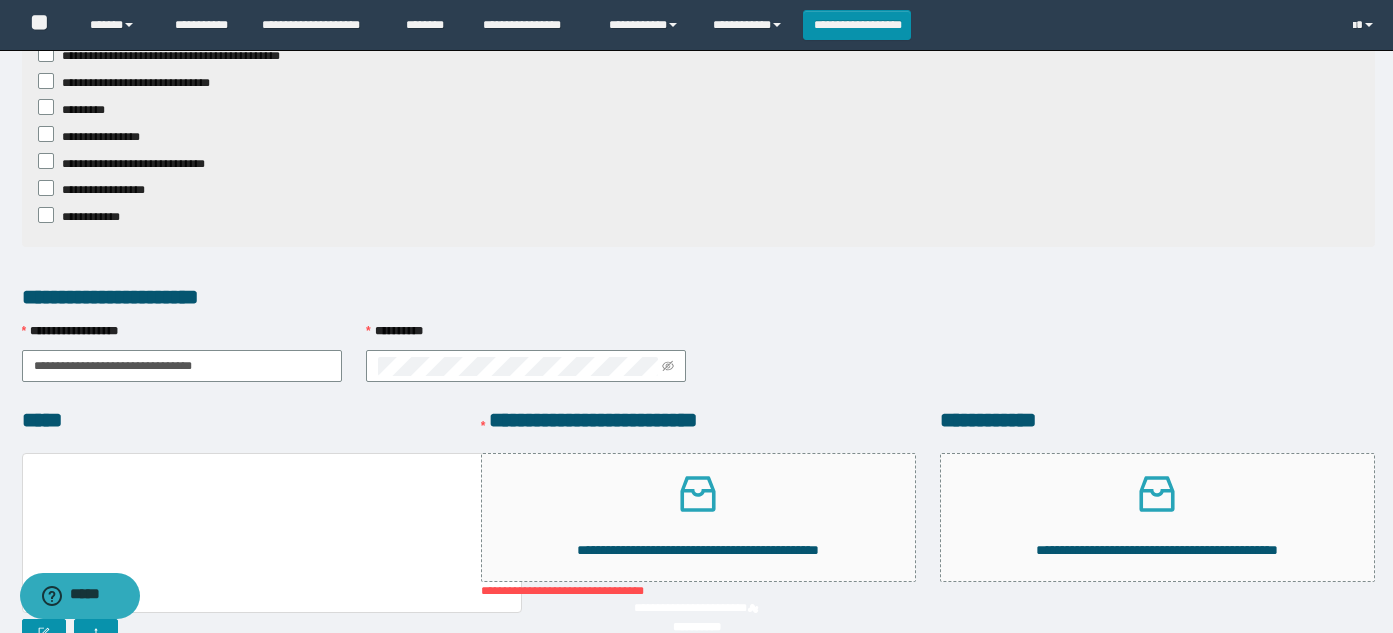 click on "*******" at bounding box center [1146, 691] 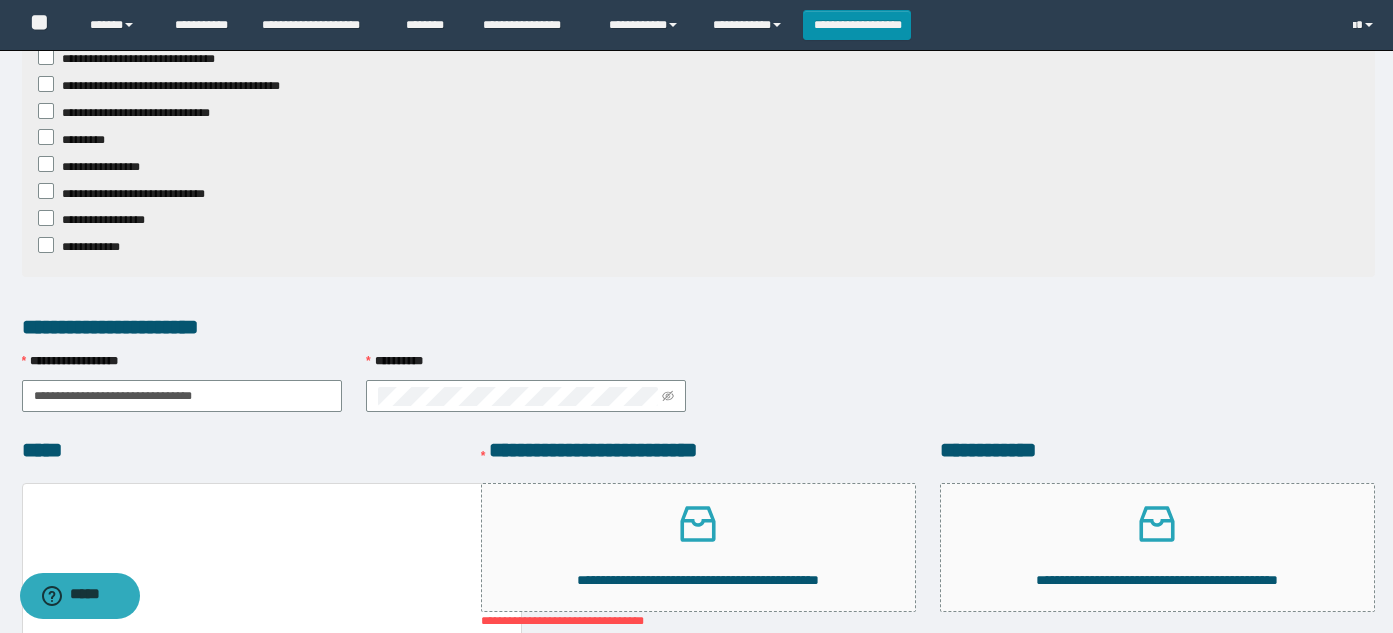 scroll, scrollTop: 2259, scrollLeft: 0, axis: vertical 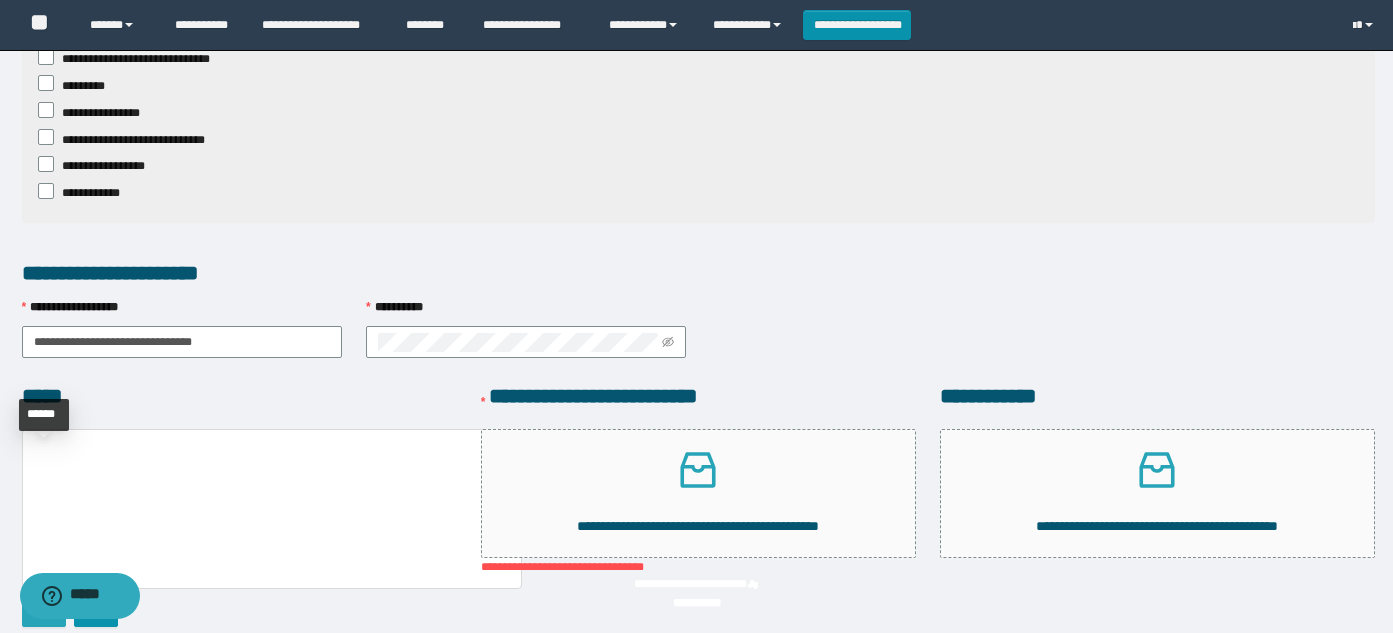 click at bounding box center (44, 611) 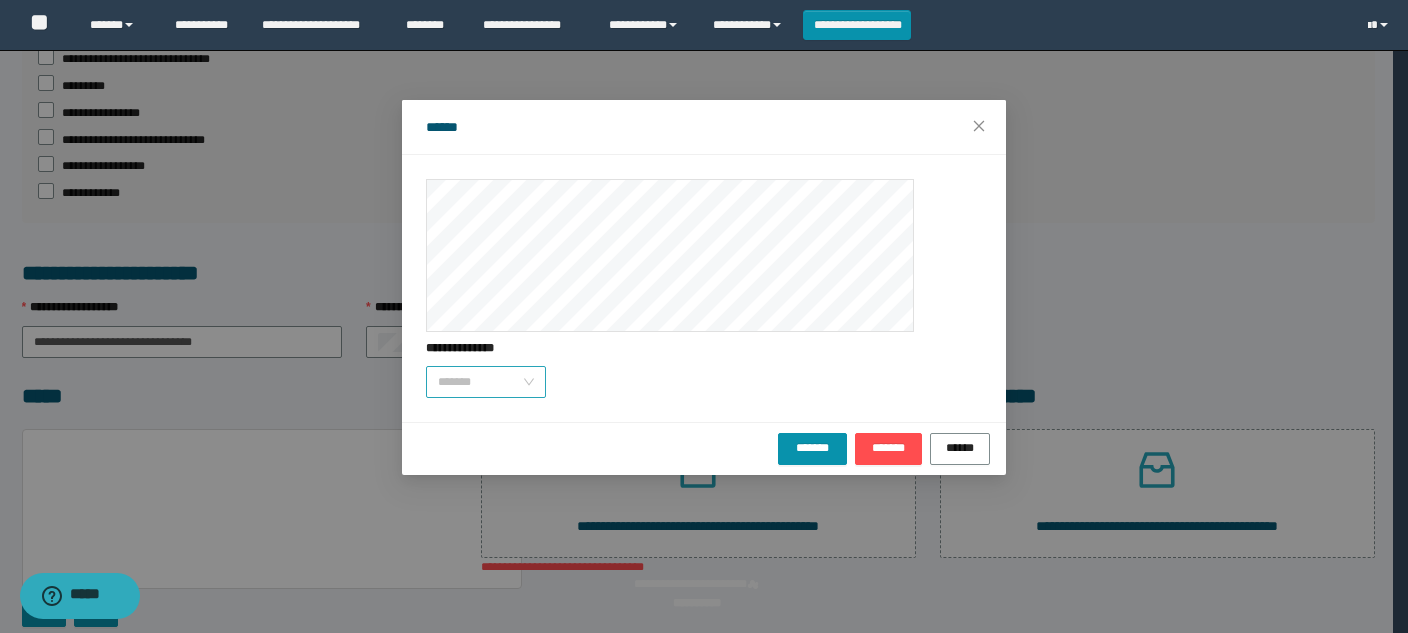click on "*******" at bounding box center [486, 382] 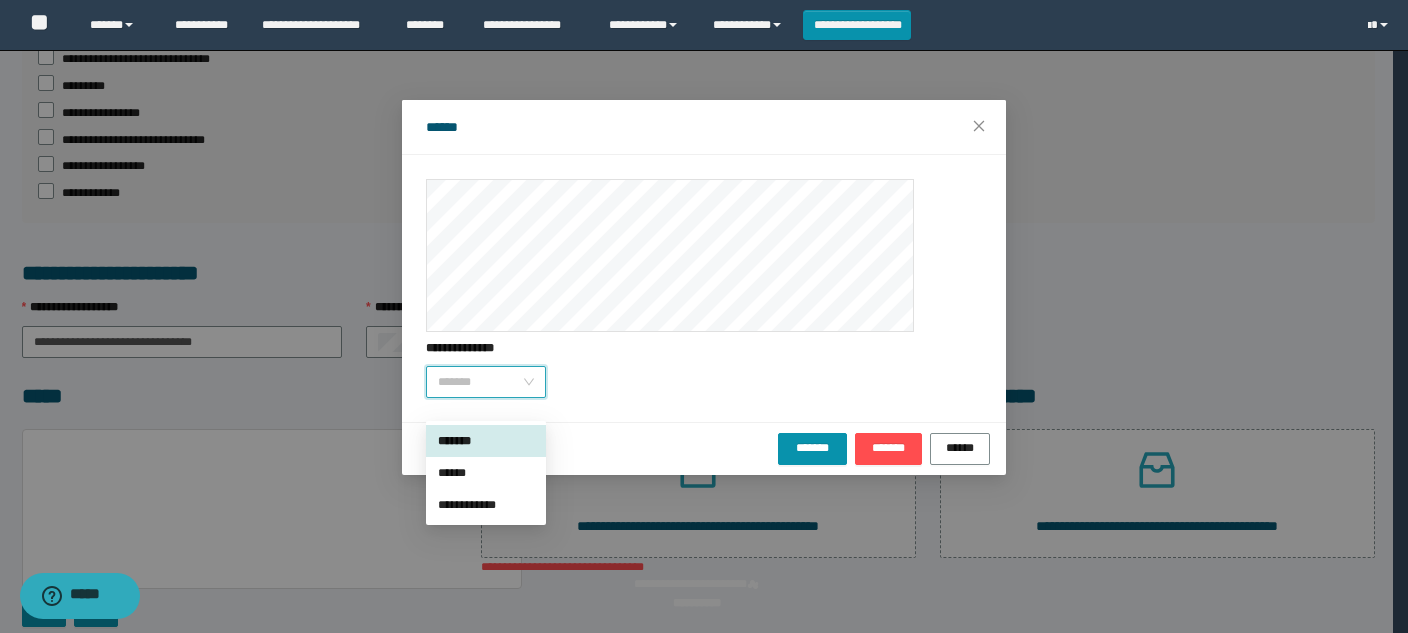 click on "*******" at bounding box center [486, 441] 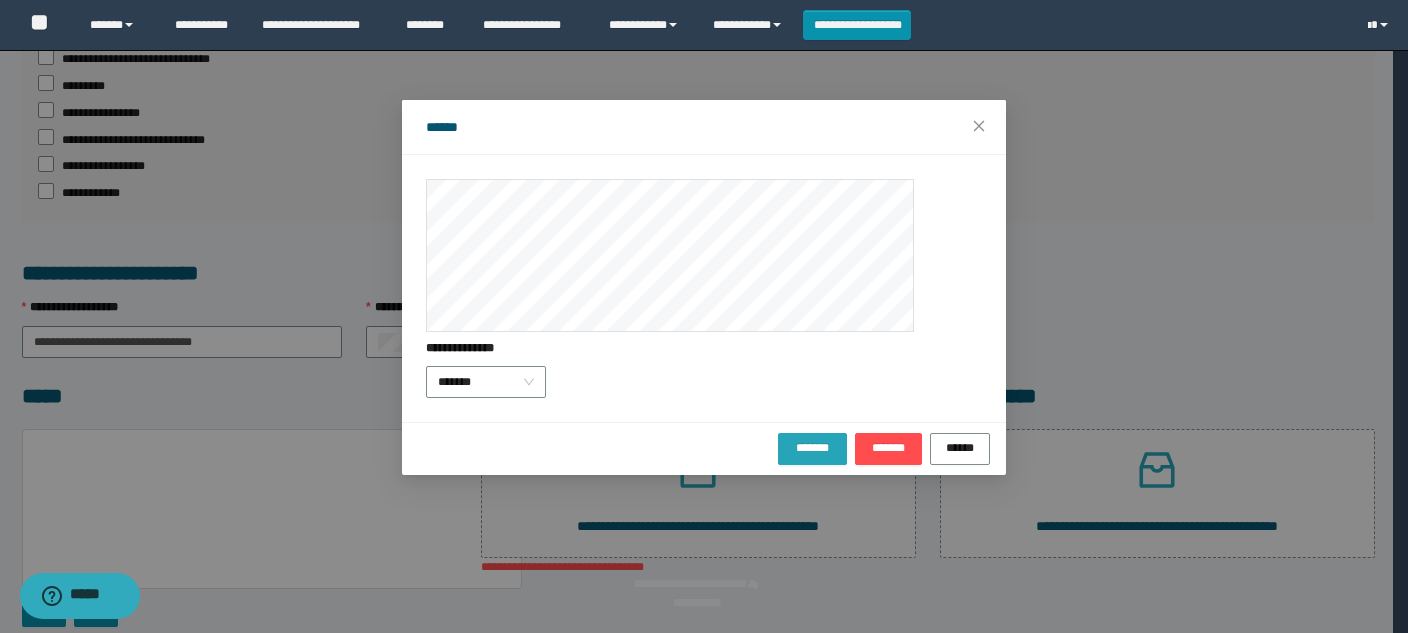 click on "*******" at bounding box center [812, 447] 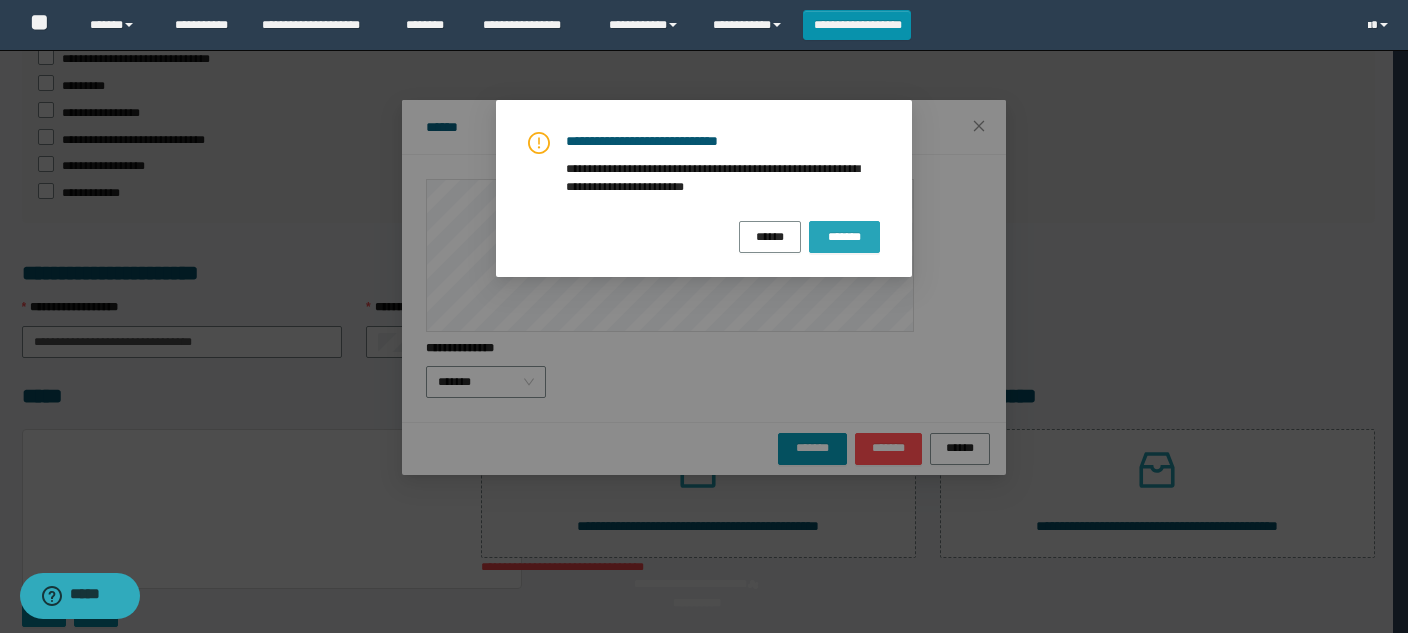 click on "*******" at bounding box center [844, 237] 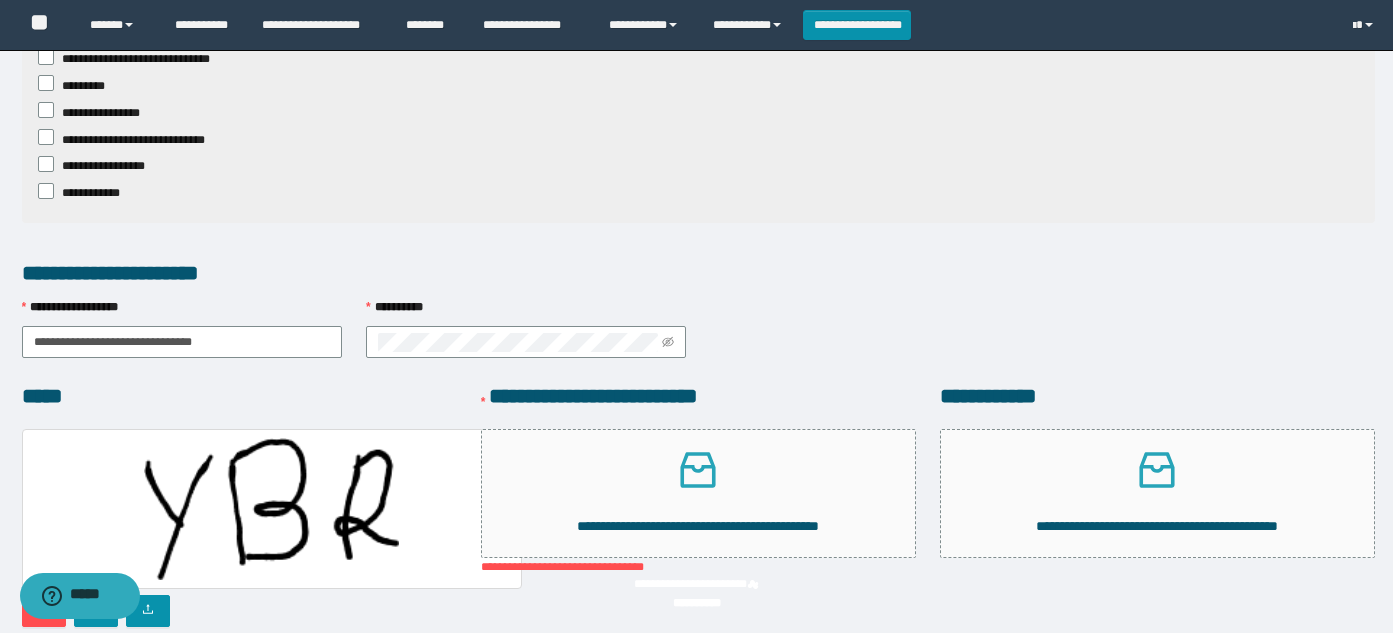 click on "*******" at bounding box center [1146, 667] 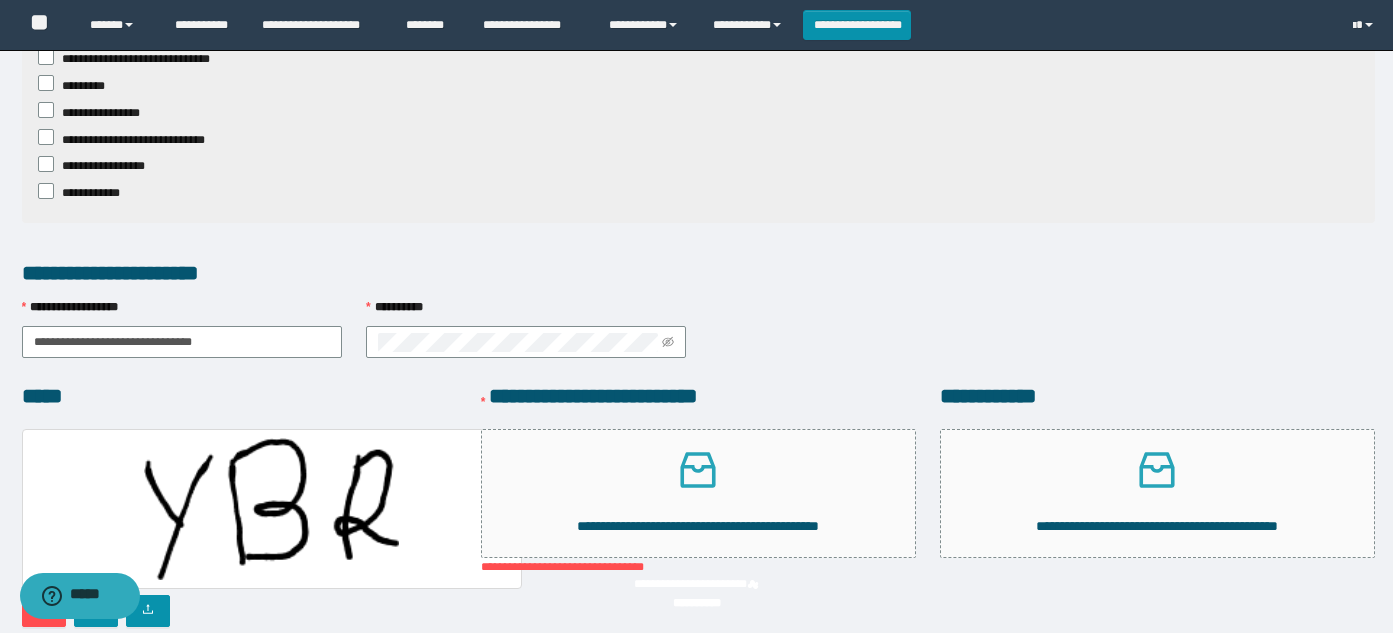 click on "*******" at bounding box center [1146, 667] 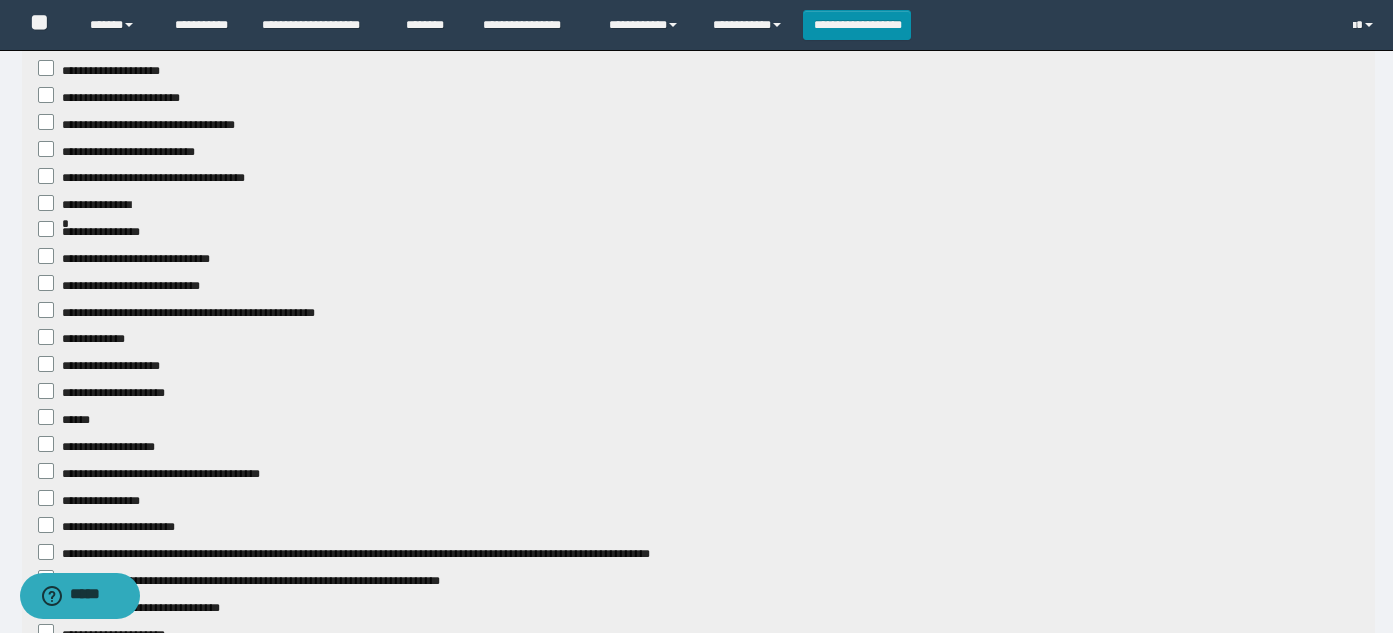 scroll, scrollTop: 2343, scrollLeft: 0, axis: vertical 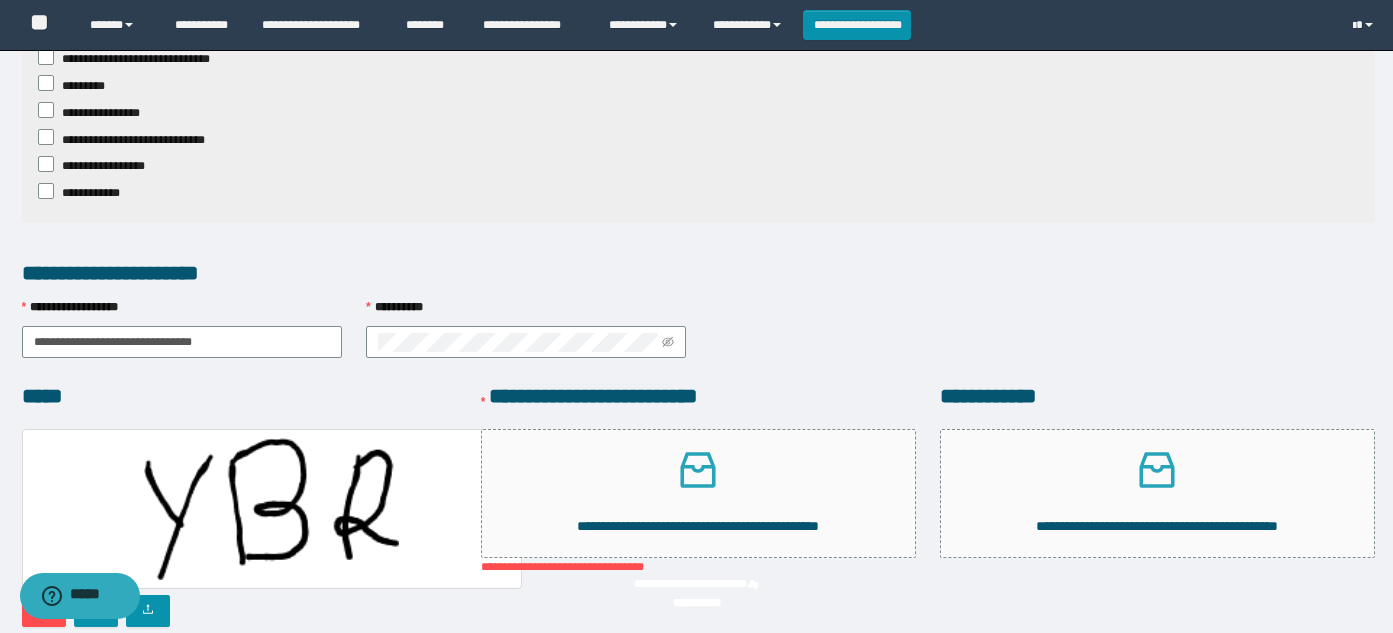 click on "*******" at bounding box center [1146, 667] 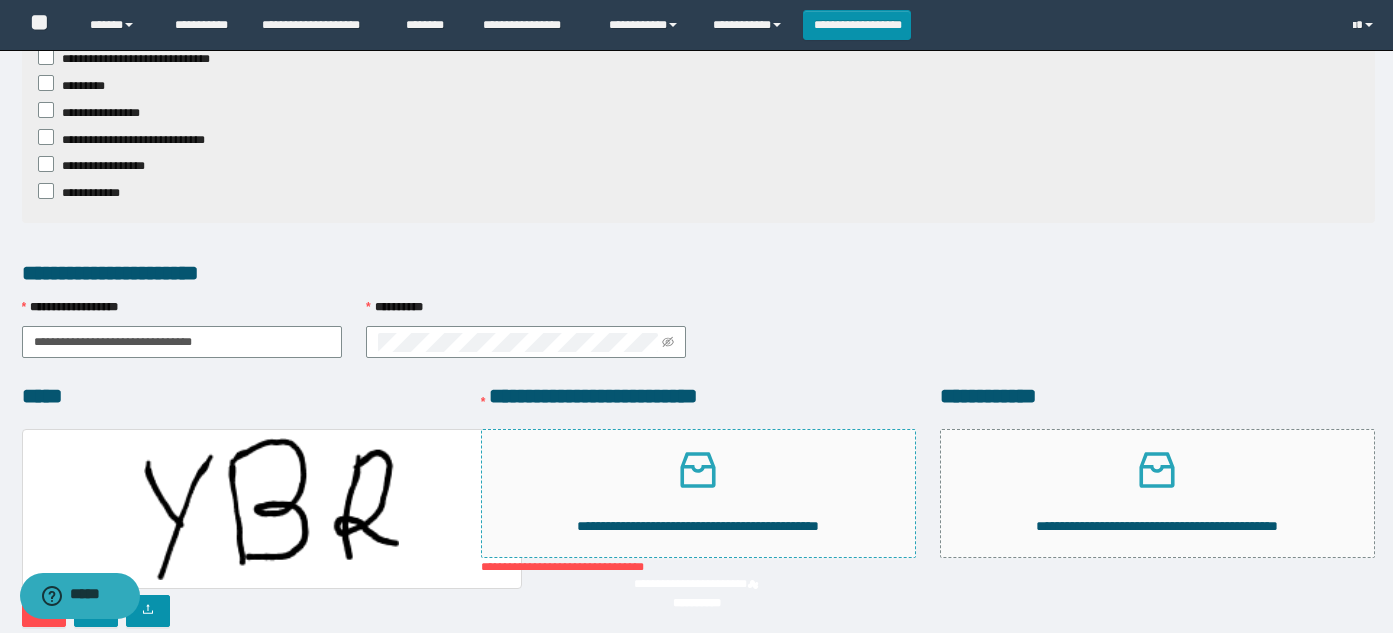 click on "**********" at bounding box center [698, 493] 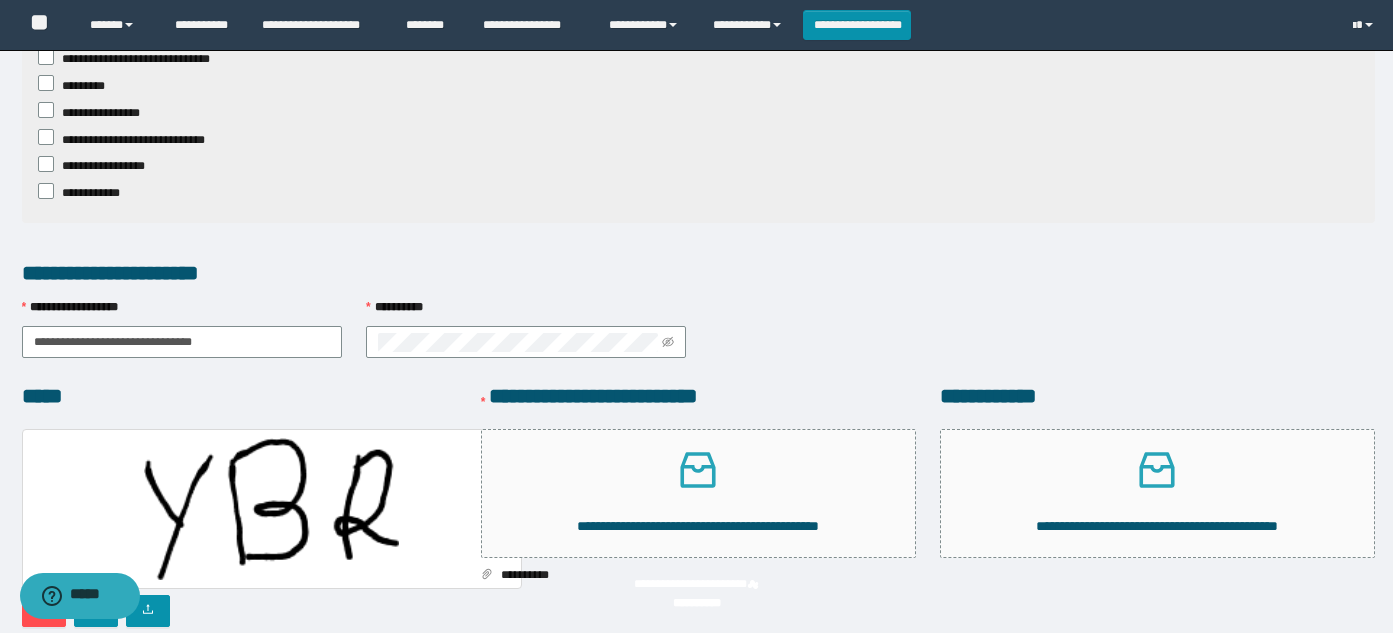 click on "*******" at bounding box center [1146, 667] 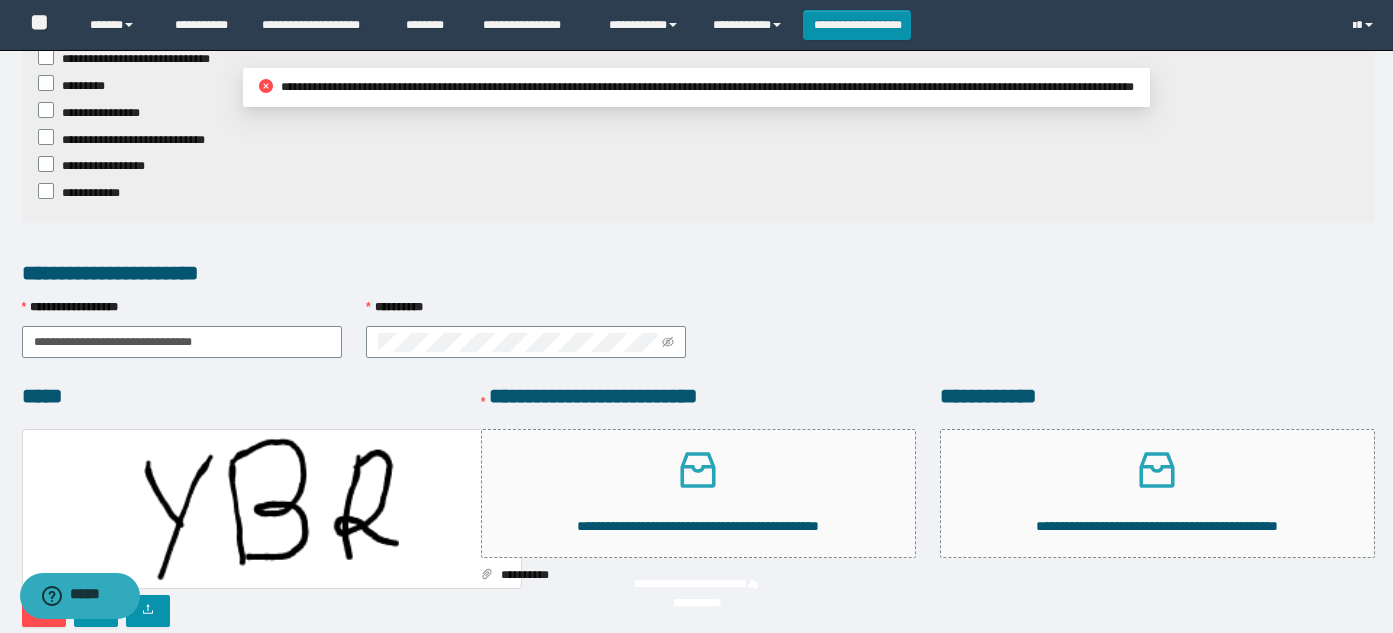 click on "*******" at bounding box center [1146, 667] 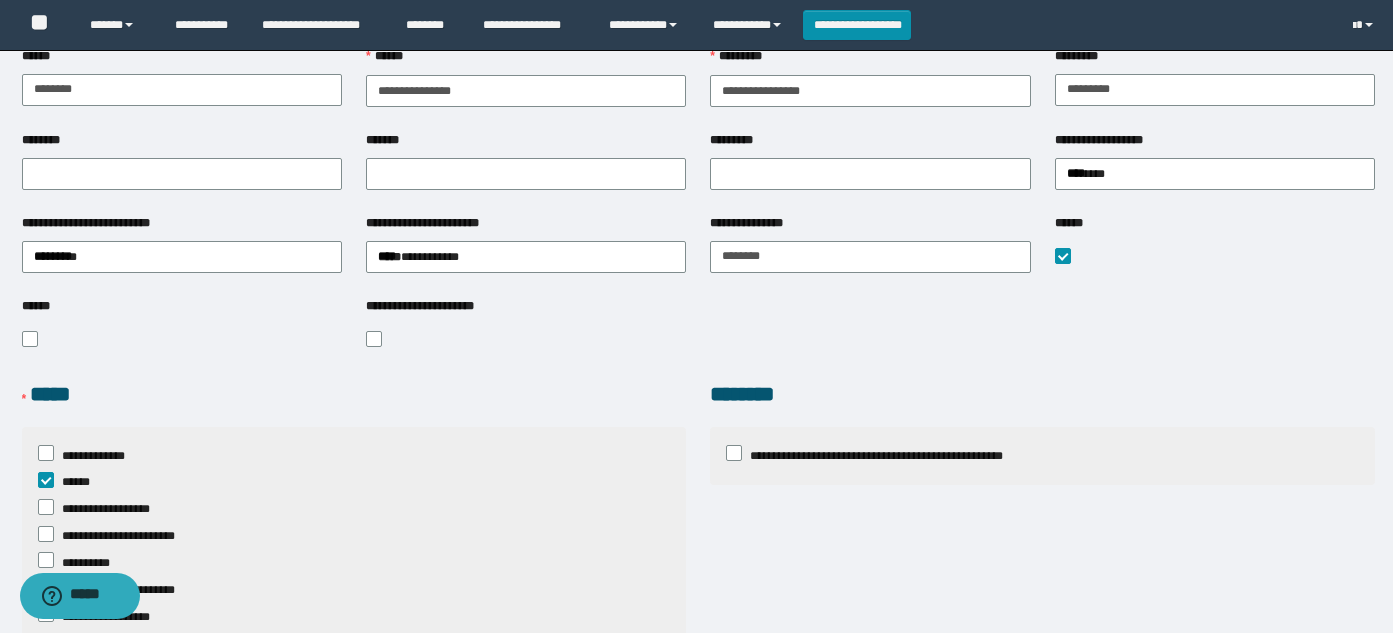 scroll, scrollTop: 0, scrollLeft: 0, axis: both 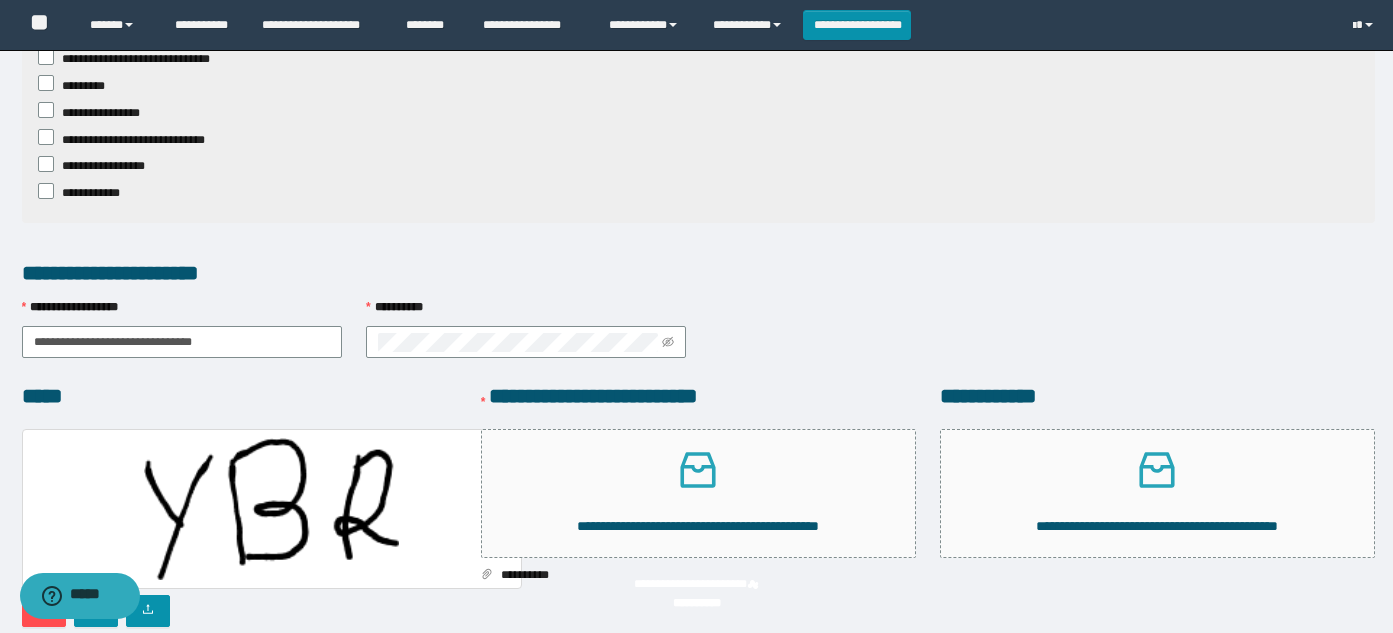 click on "*******" at bounding box center (1146, 667) 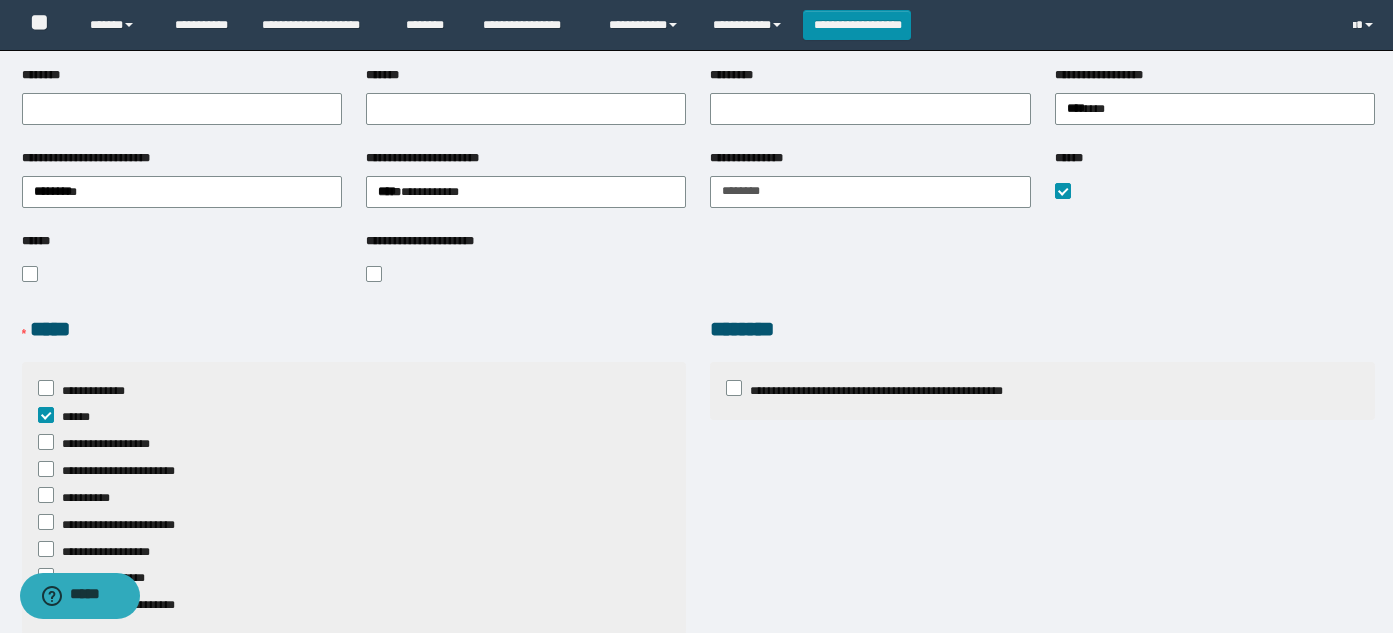 scroll, scrollTop: 0, scrollLeft: 0, axis: both 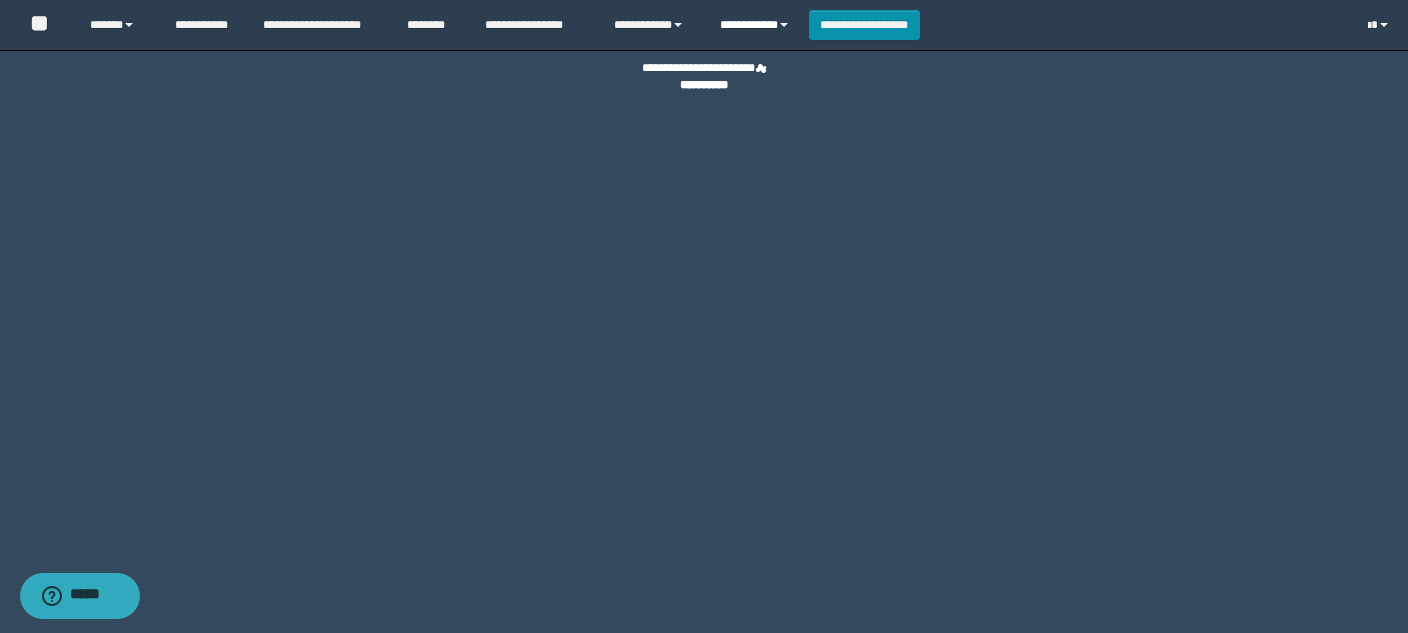 click on "**********" at bounding box center (757, 25) 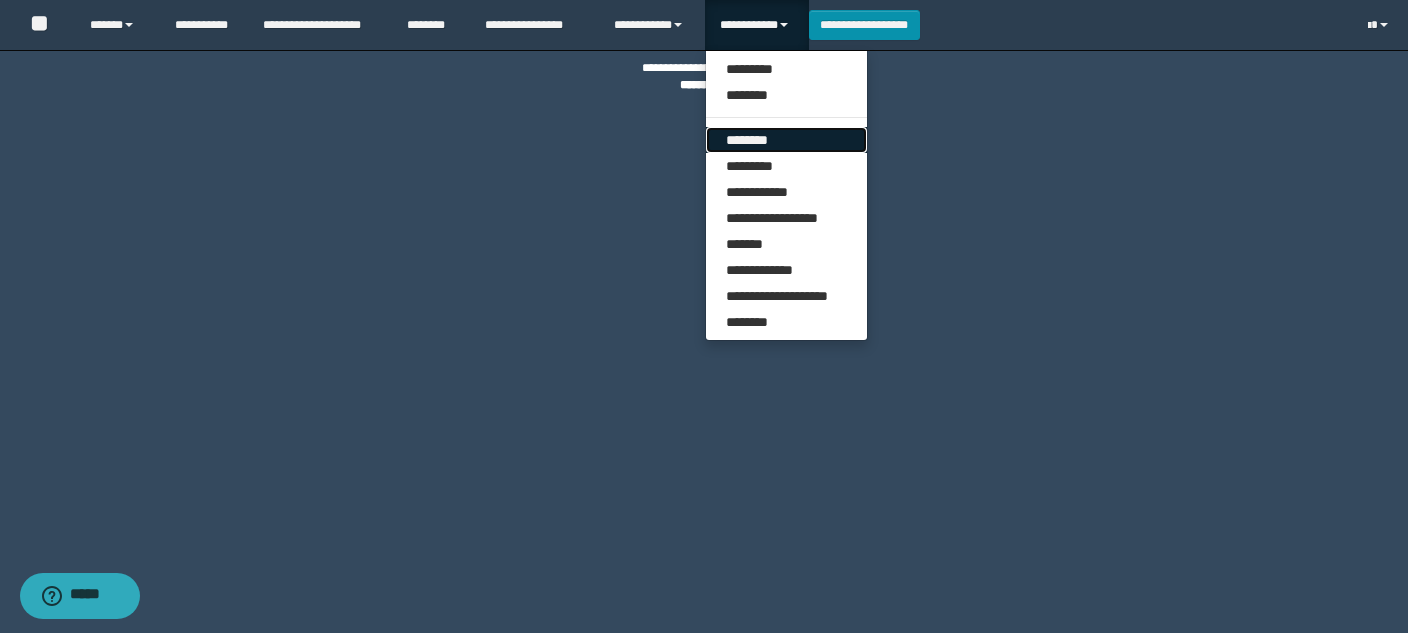 click on "********" at bounding box center [786, 140] 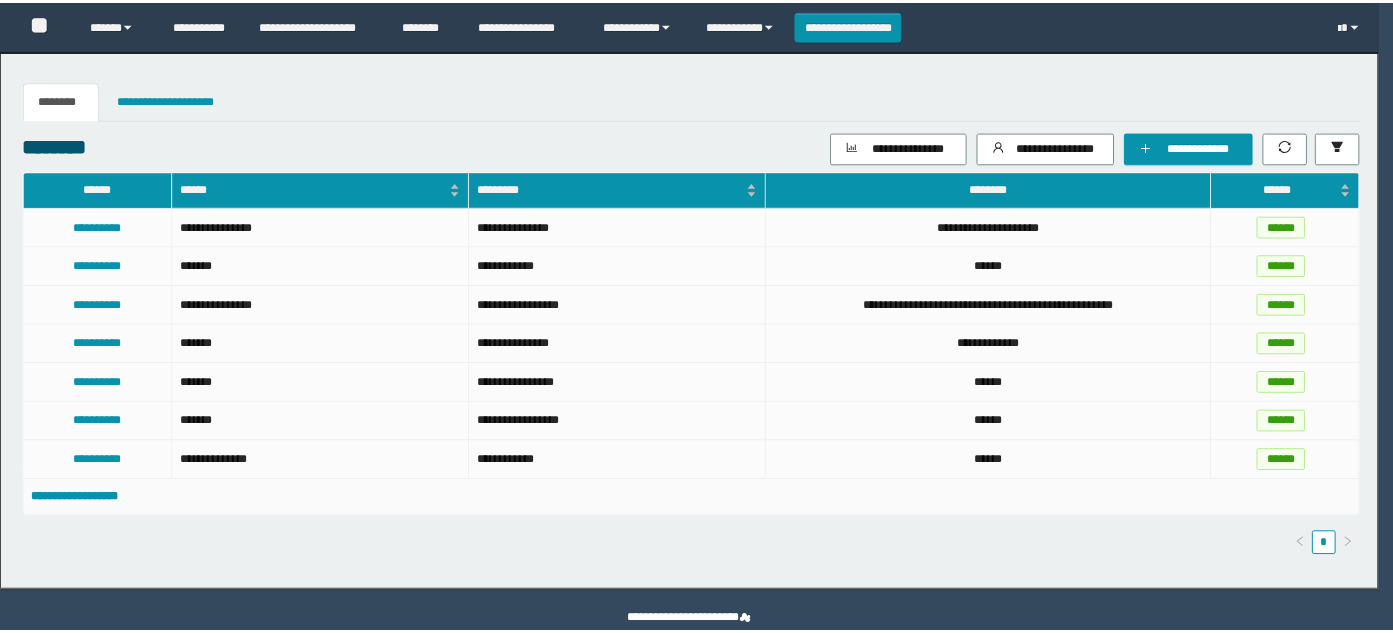 scroll, scrollTop: 0, scrollLeft: 0, axis: both 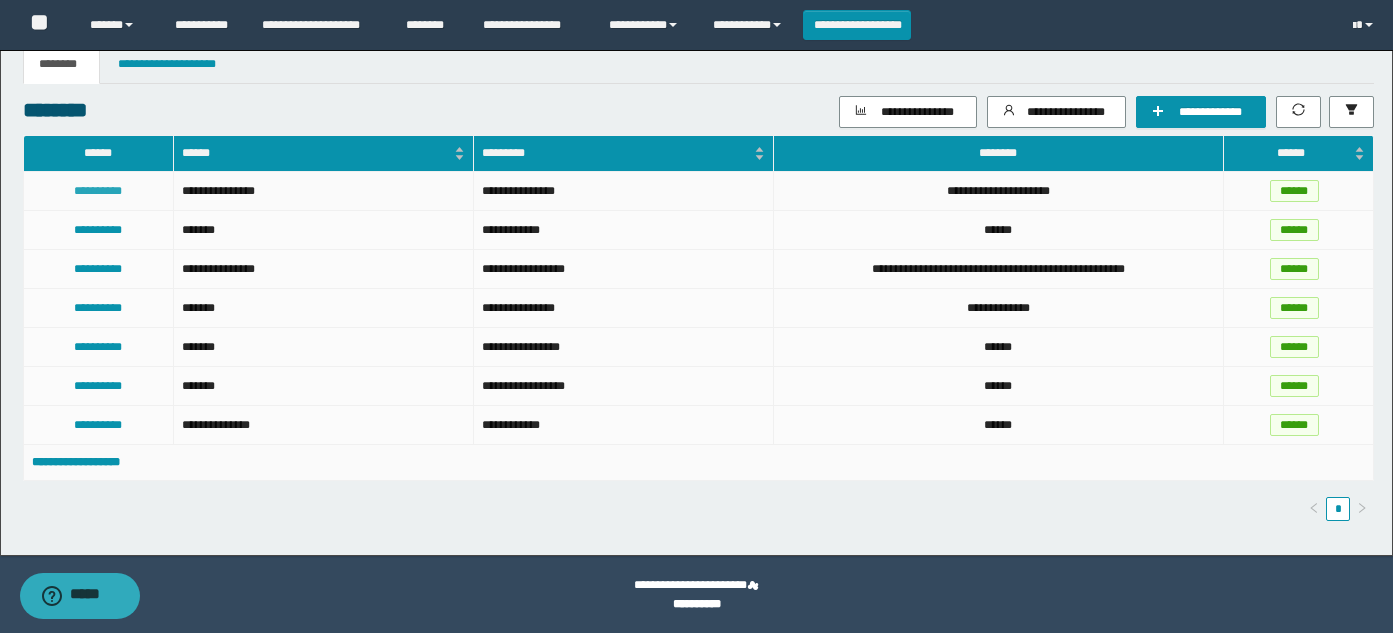 click on "**********" at bounding box center [98, 191] 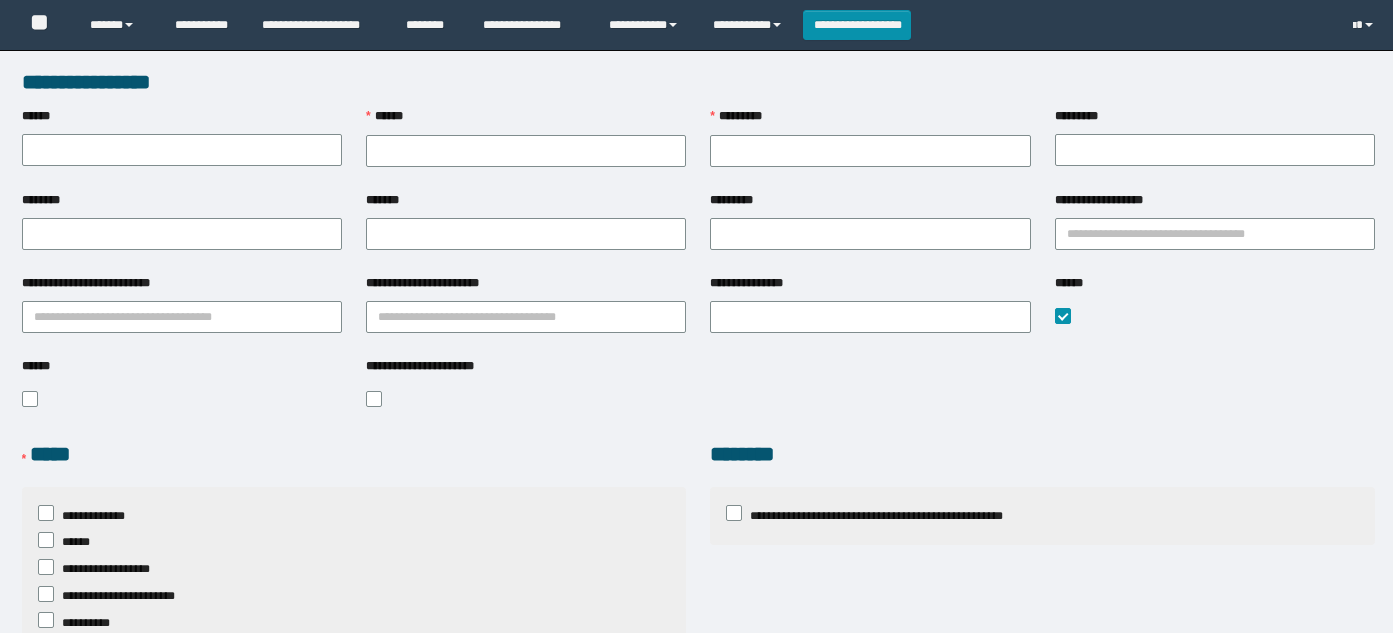 scroll, scrollTop: 0, scrollLeft: 0, axis: both 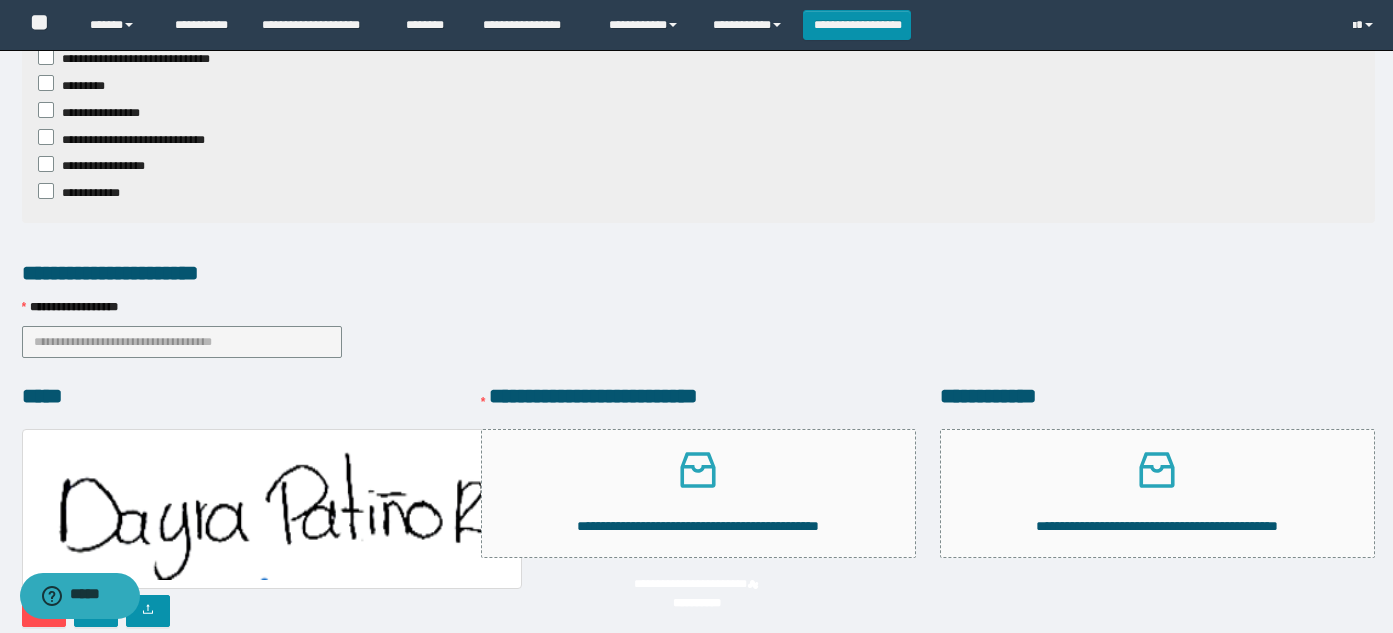 click at bounding box center (272, 509) 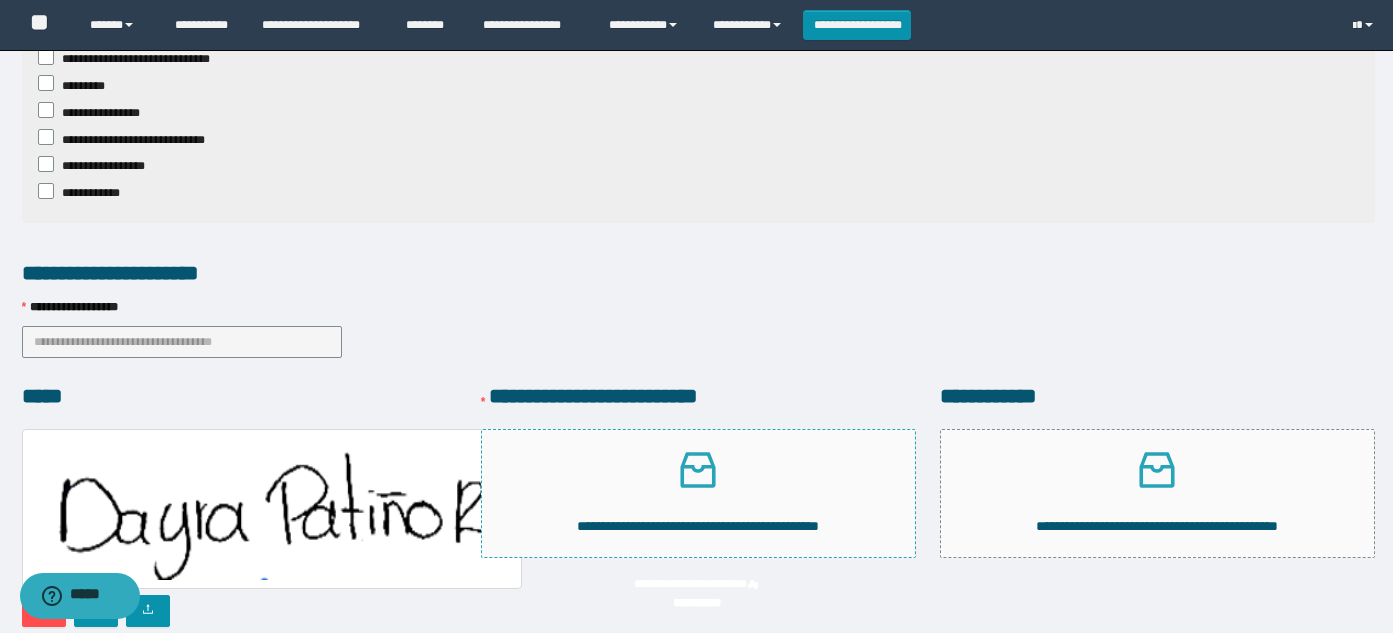 click on "**********" at bounding box center (698, 526) 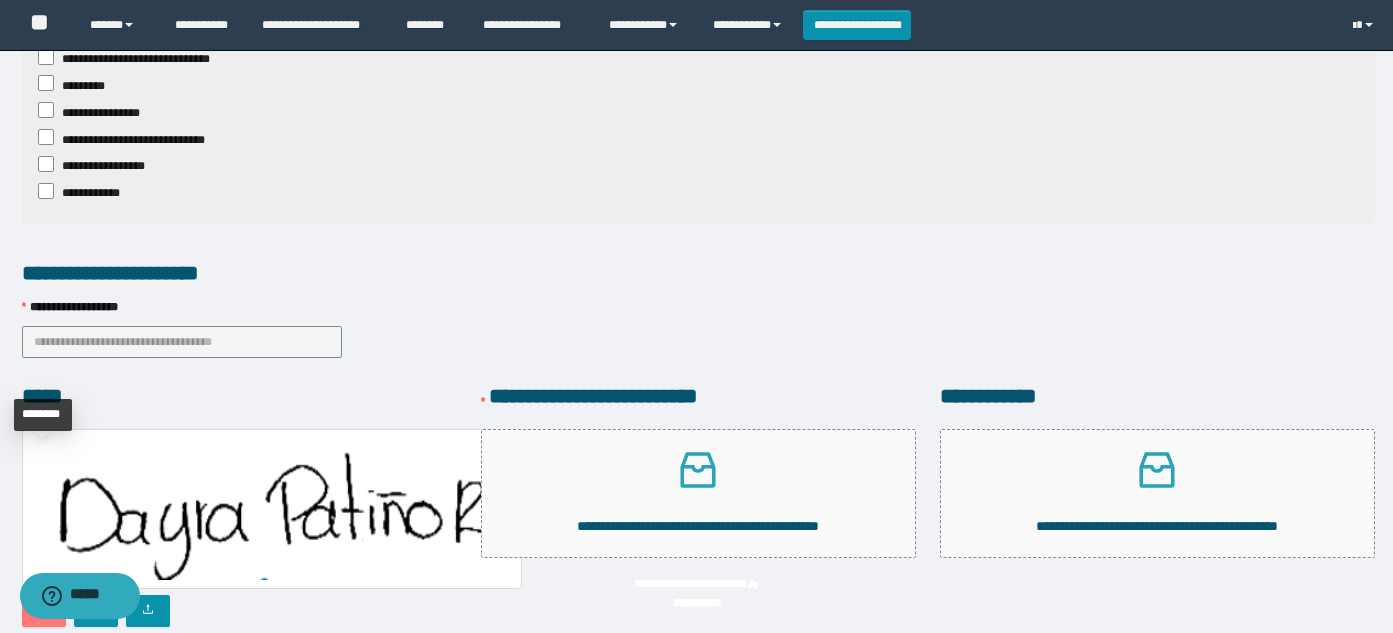 click 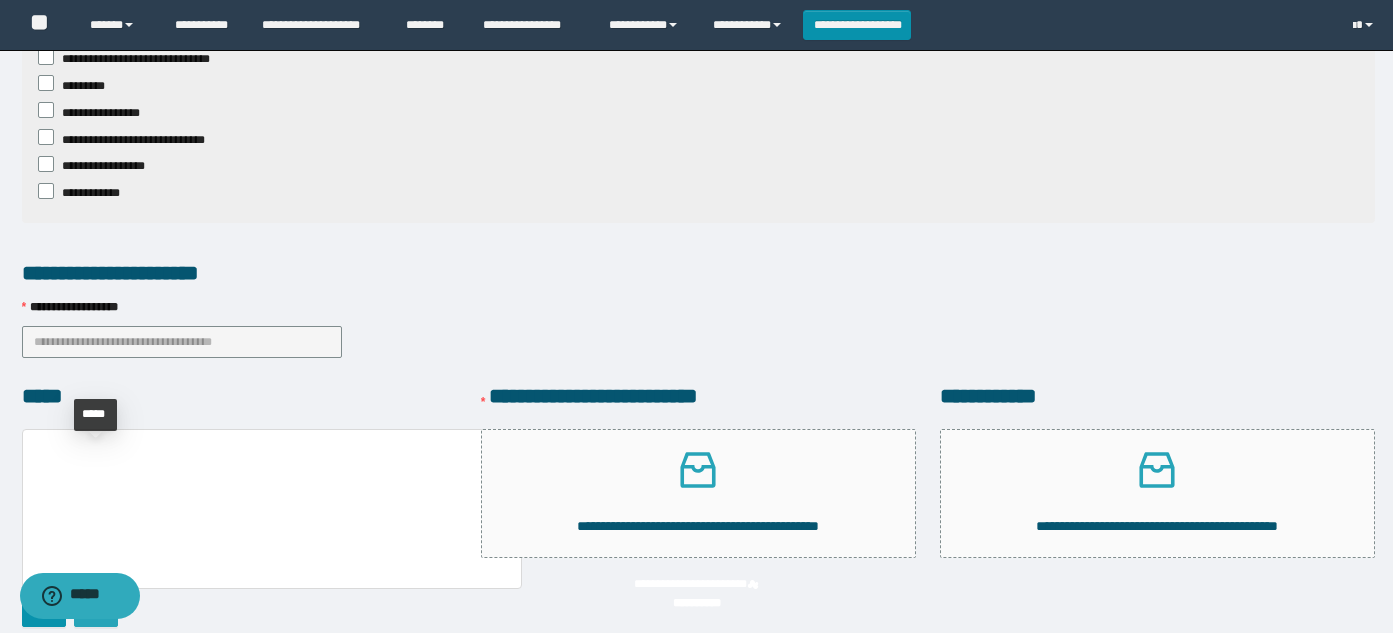 click at bounding box center (96, 611) 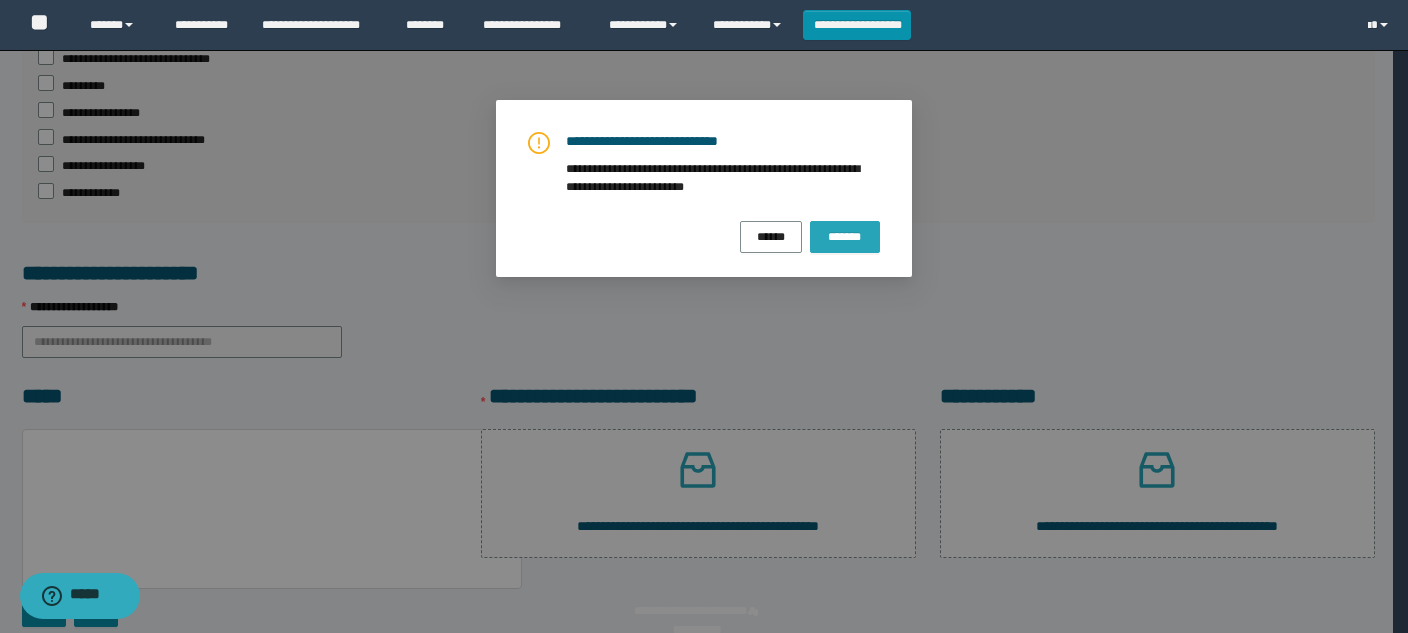click on "*******" at bounding box center (845, 237) 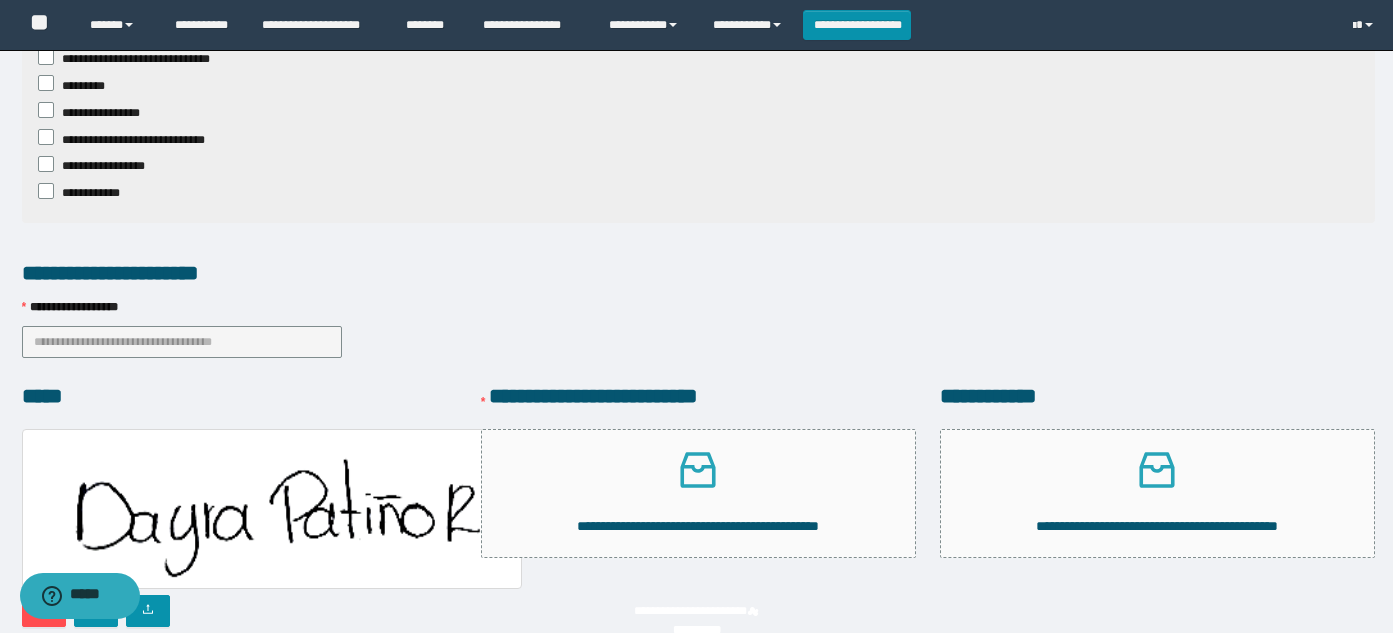 click on "*******" at bounding box center [1146, 694] 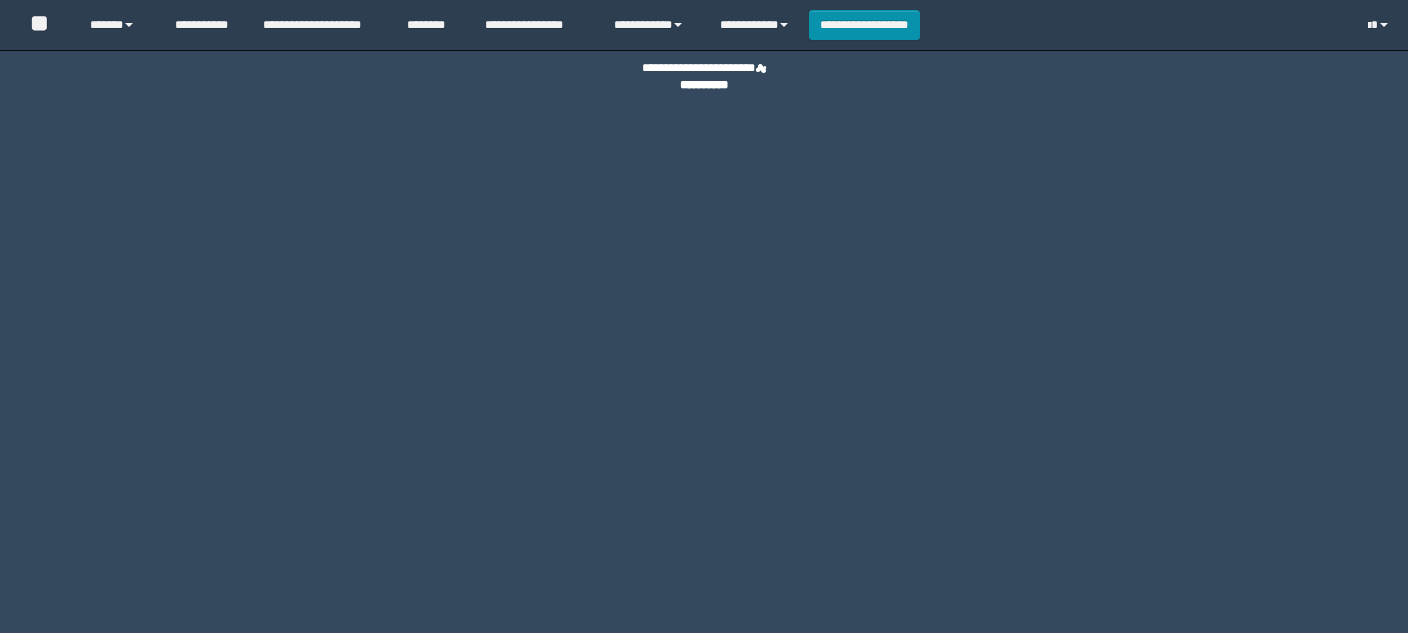 scroll, scrollTop: 0, scrollLeft: 0, axis: both 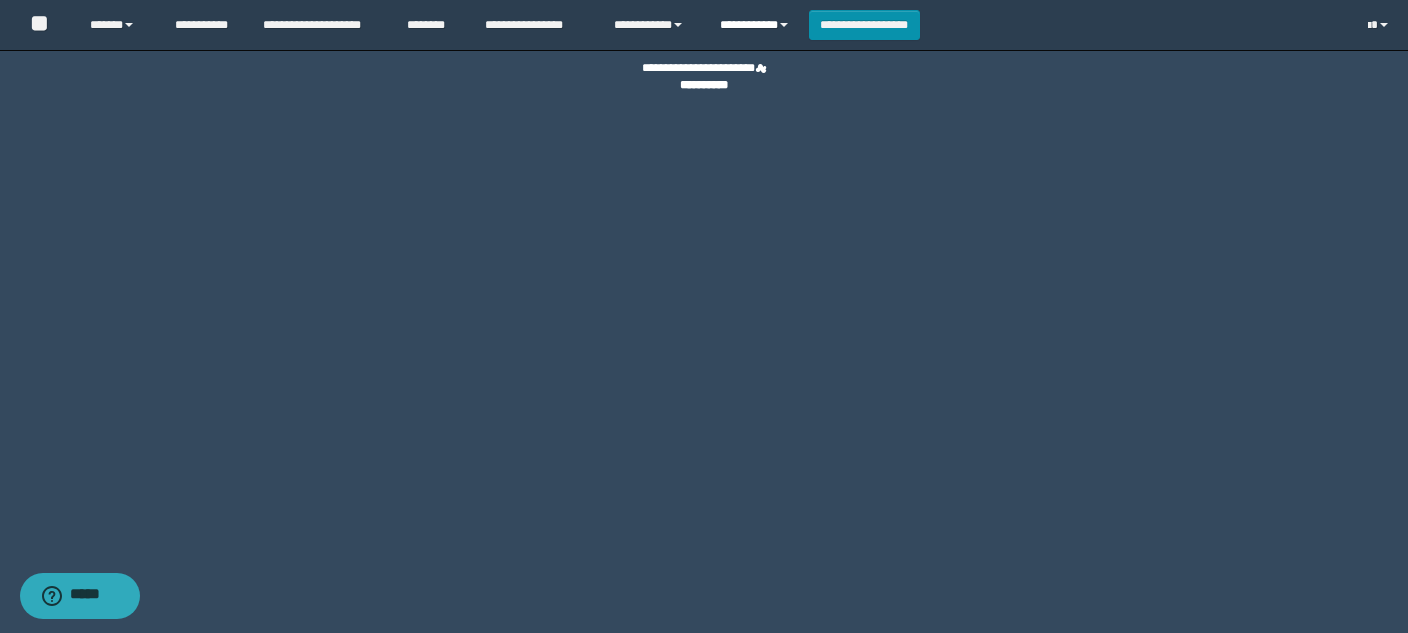 click on "**********" at bounding box center [757, 25] 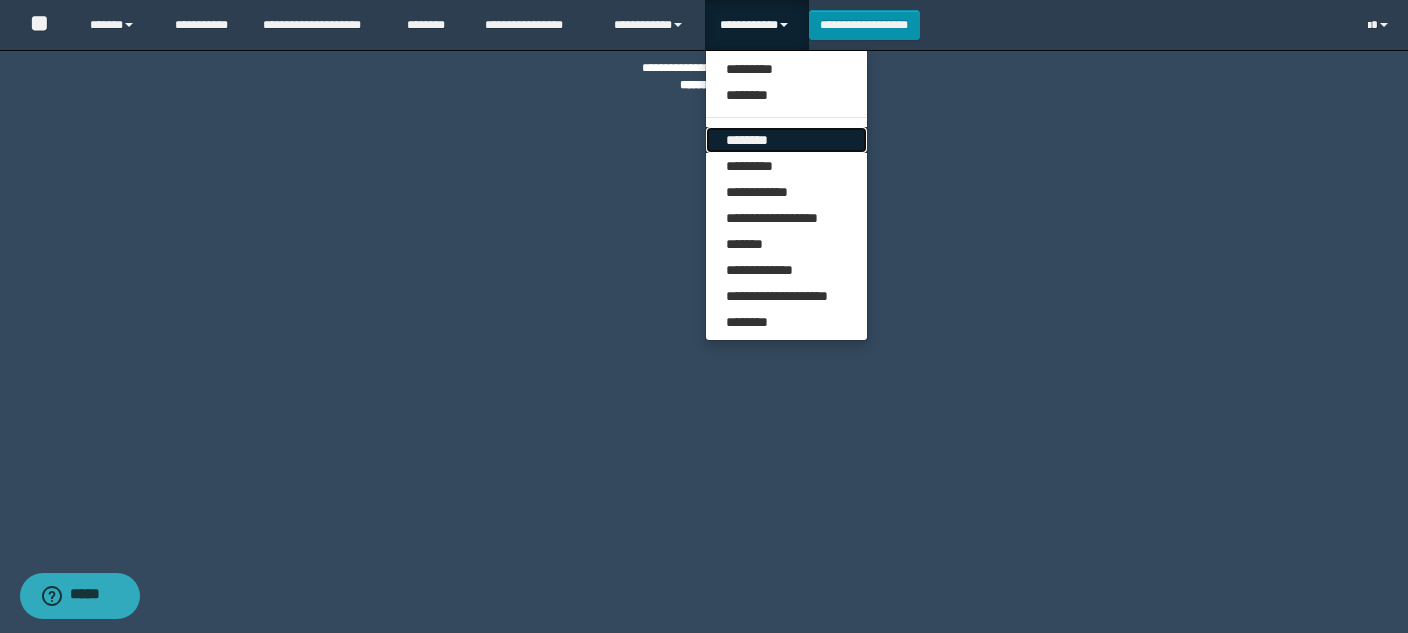 click on "********" at bounding box center (786, 140) 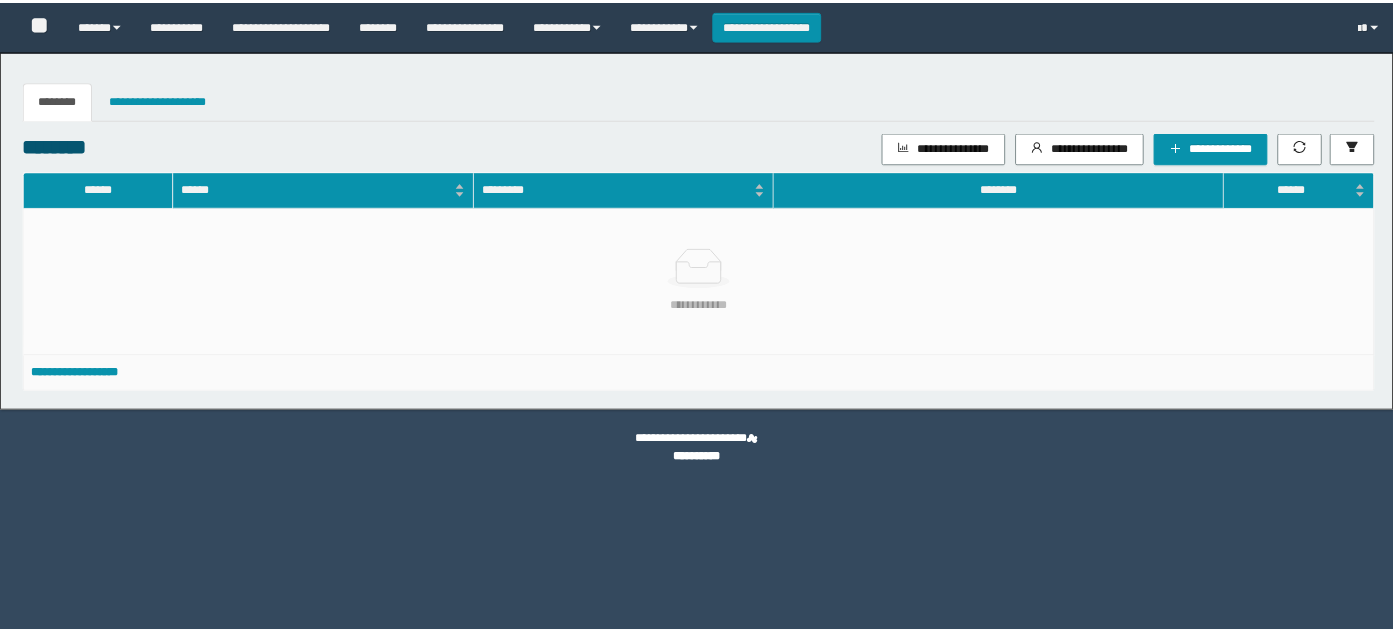 scroll, scrollTop: 0, scrollLeft: 0, axis: both 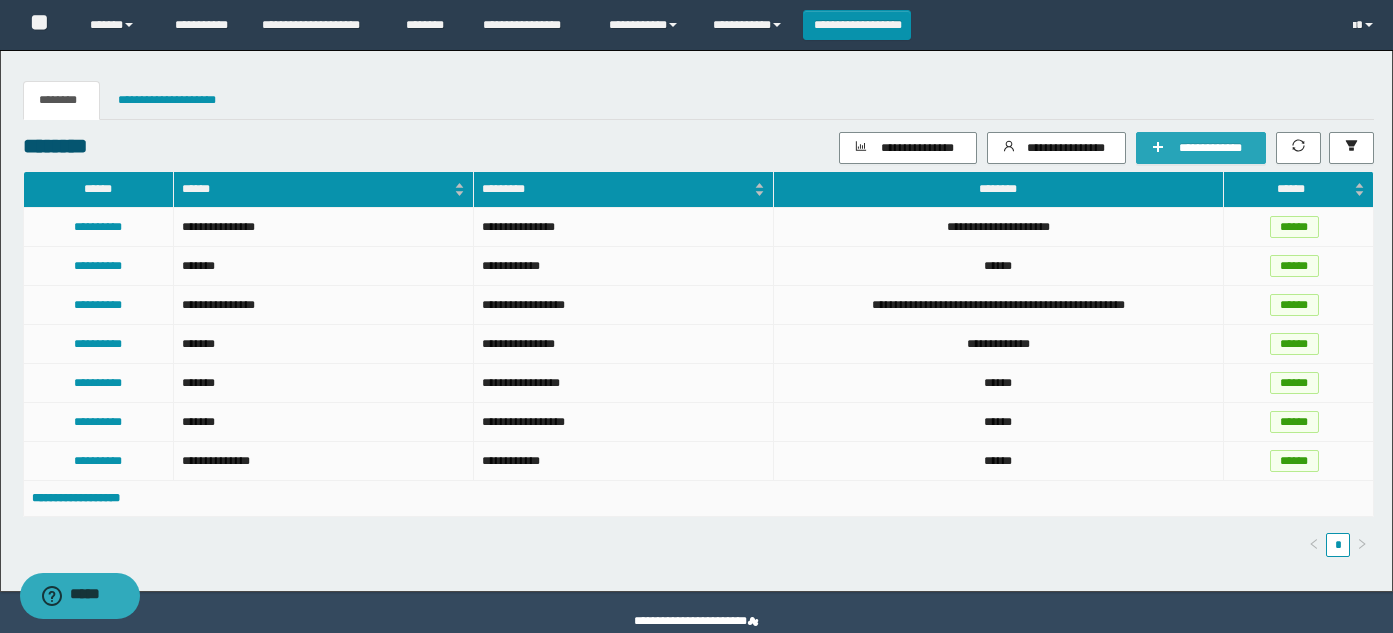 click on "**********" at bounding box center (1211, 148) 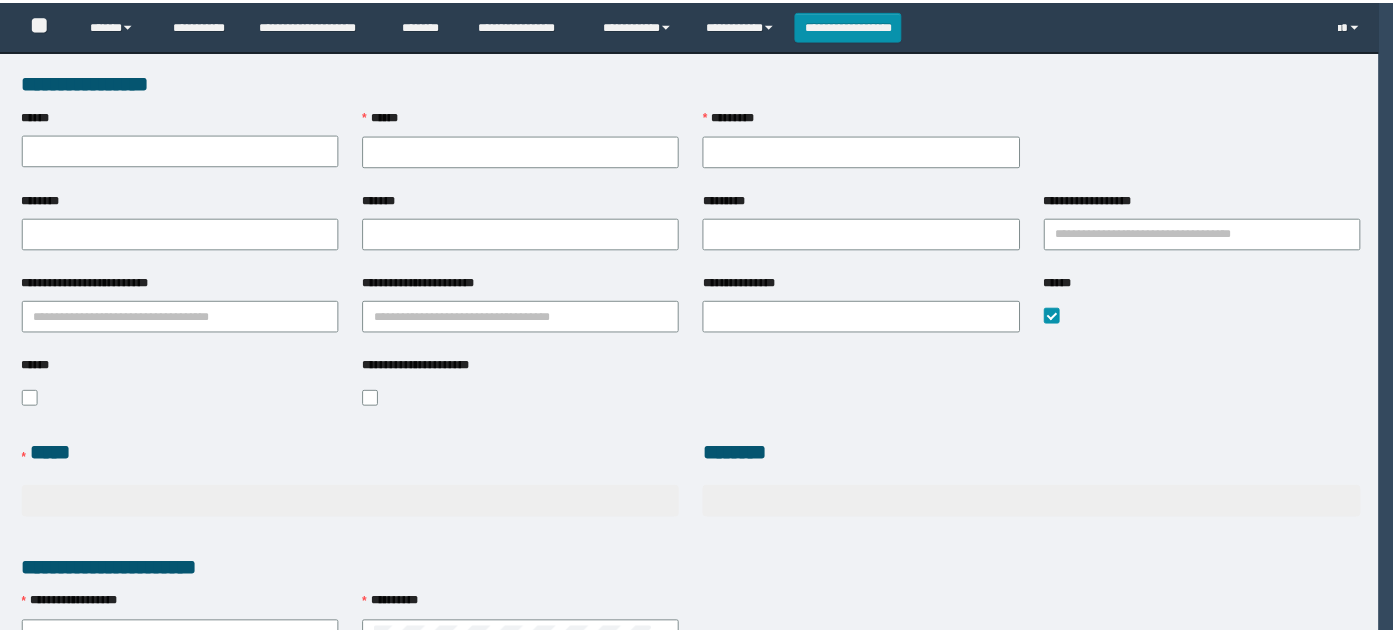 scroll, scrollTop: 0, scrollLeft: 0, axis: both 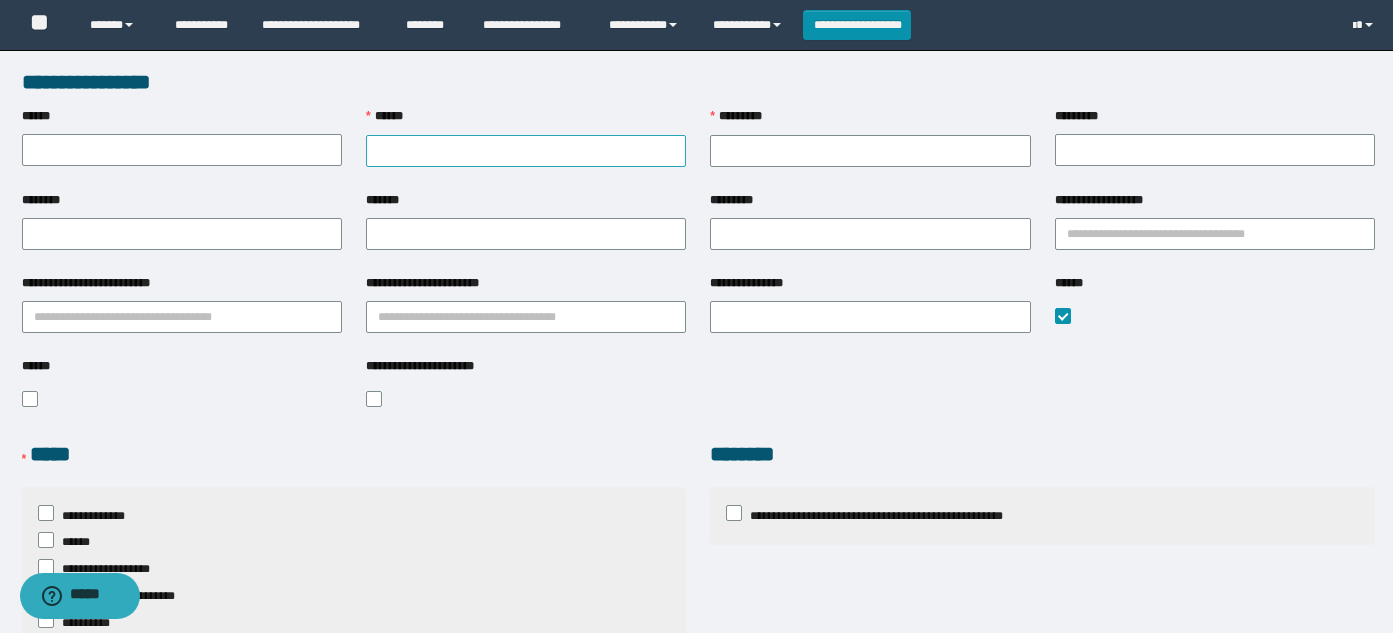type on "**********" 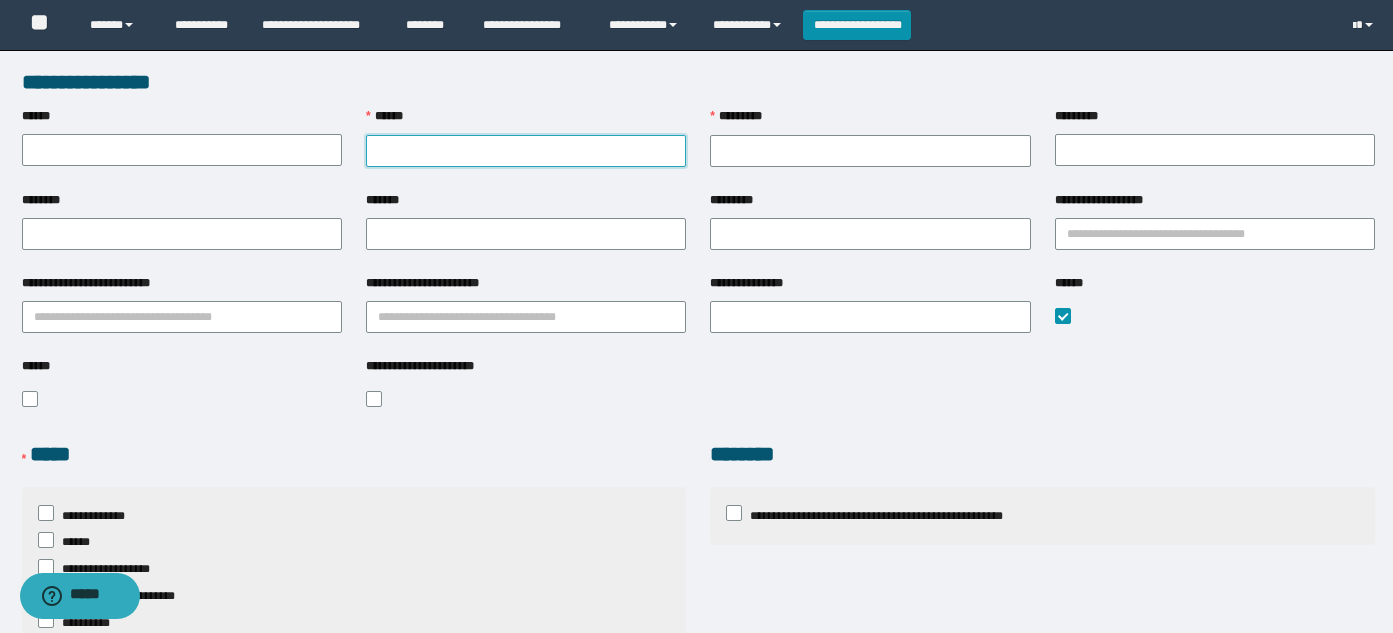click on "******" at bounding box center (526, 151) 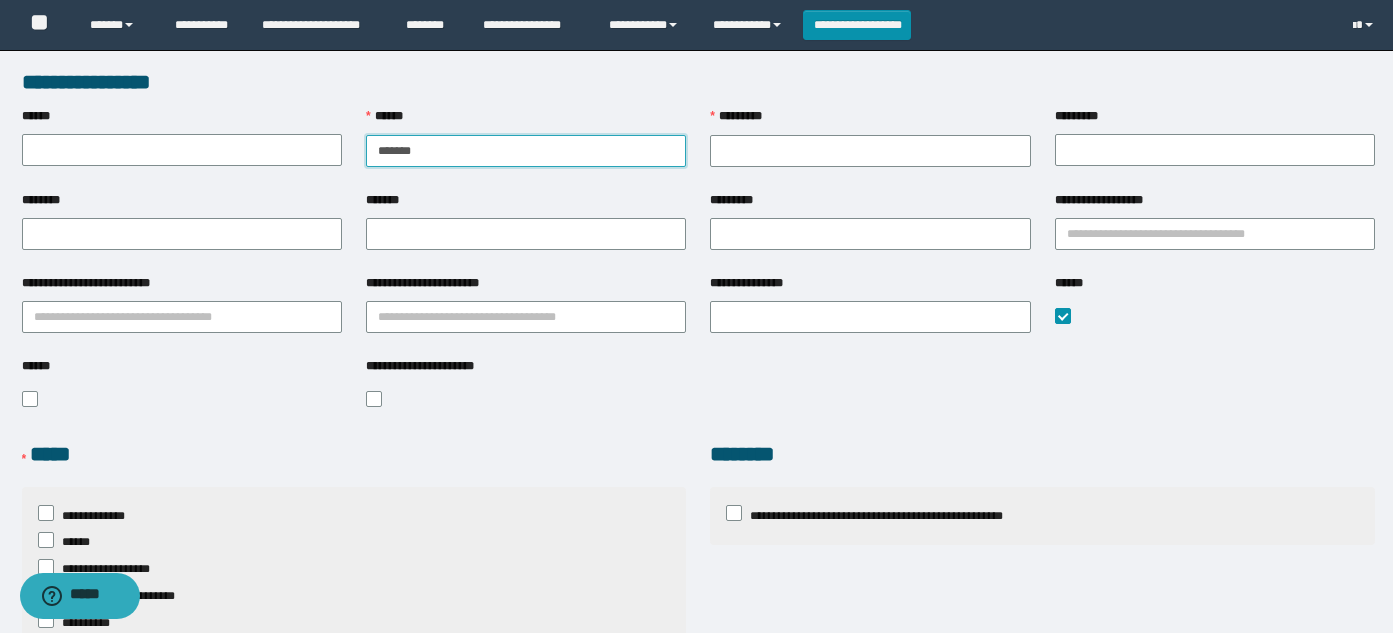 type on "******" 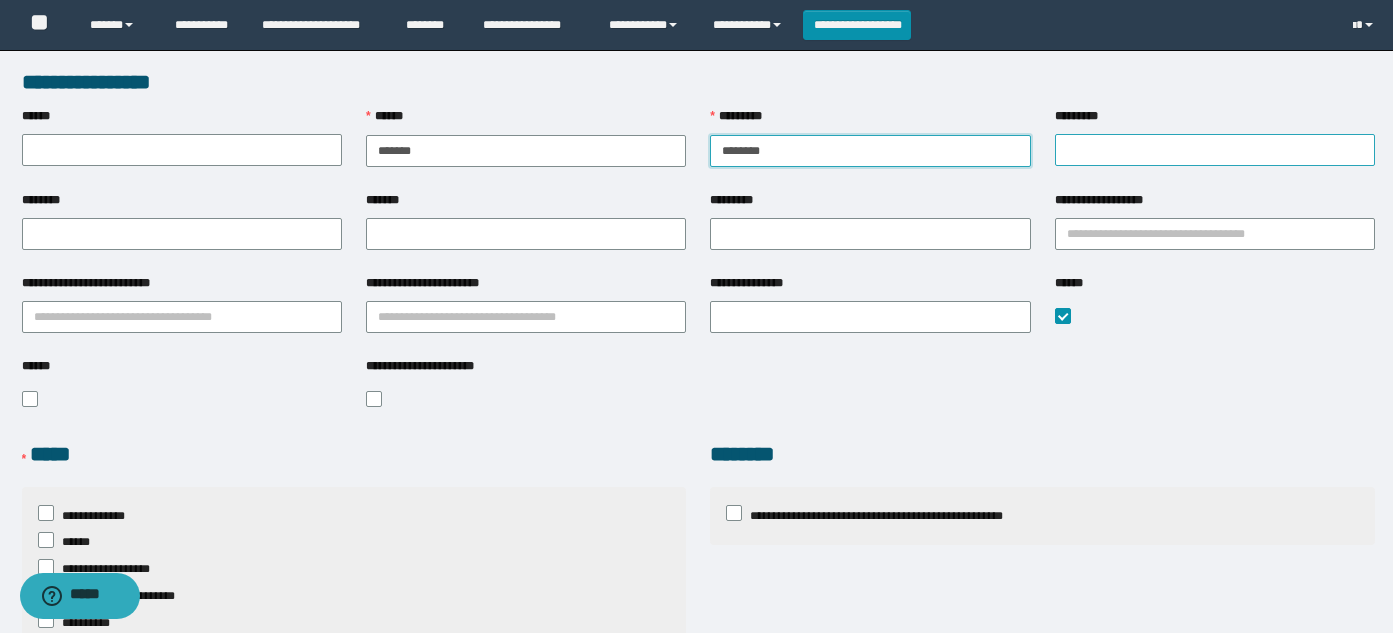 type on "*******" 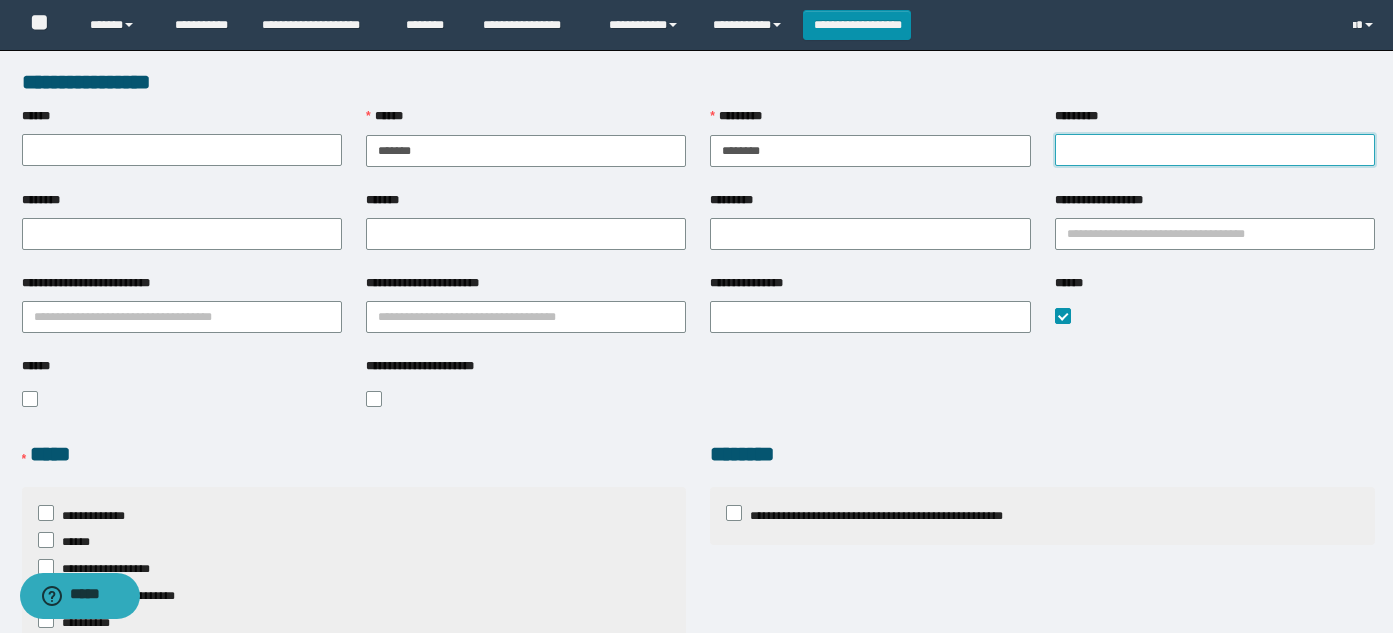 click on "*********" at bounding box center [1215, 150] 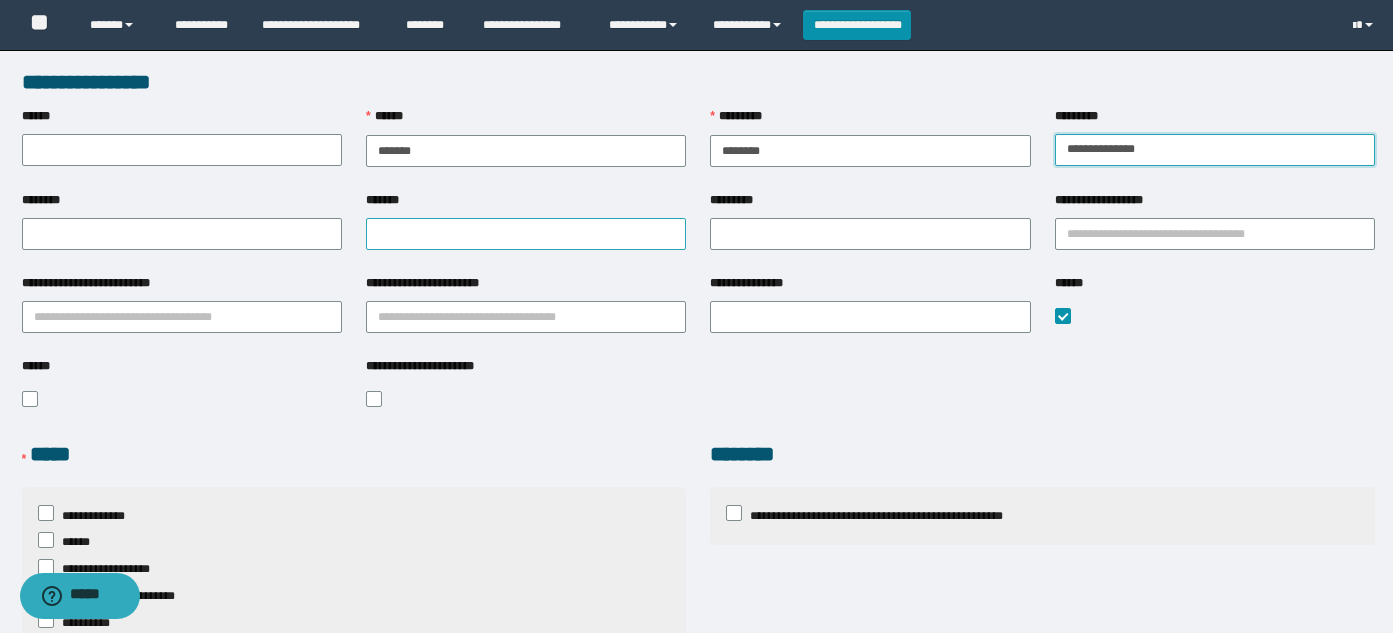 type on "**********" 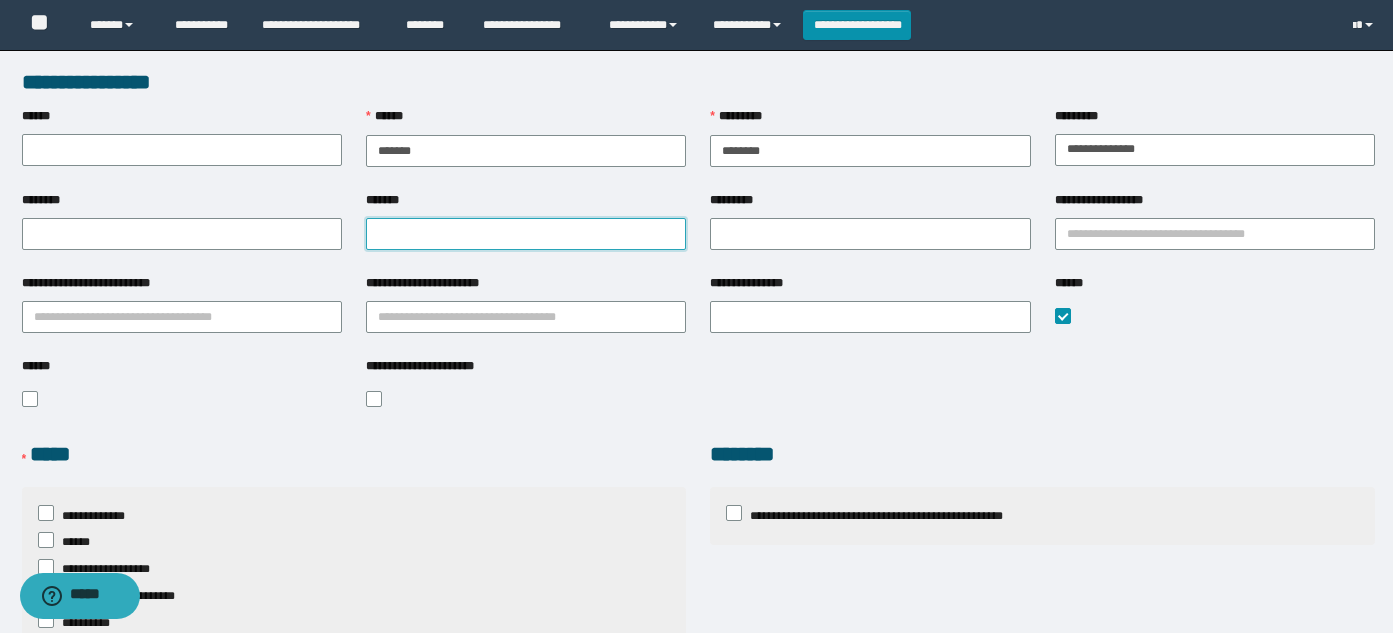 click on "*******" at bounding box center [526, 234] 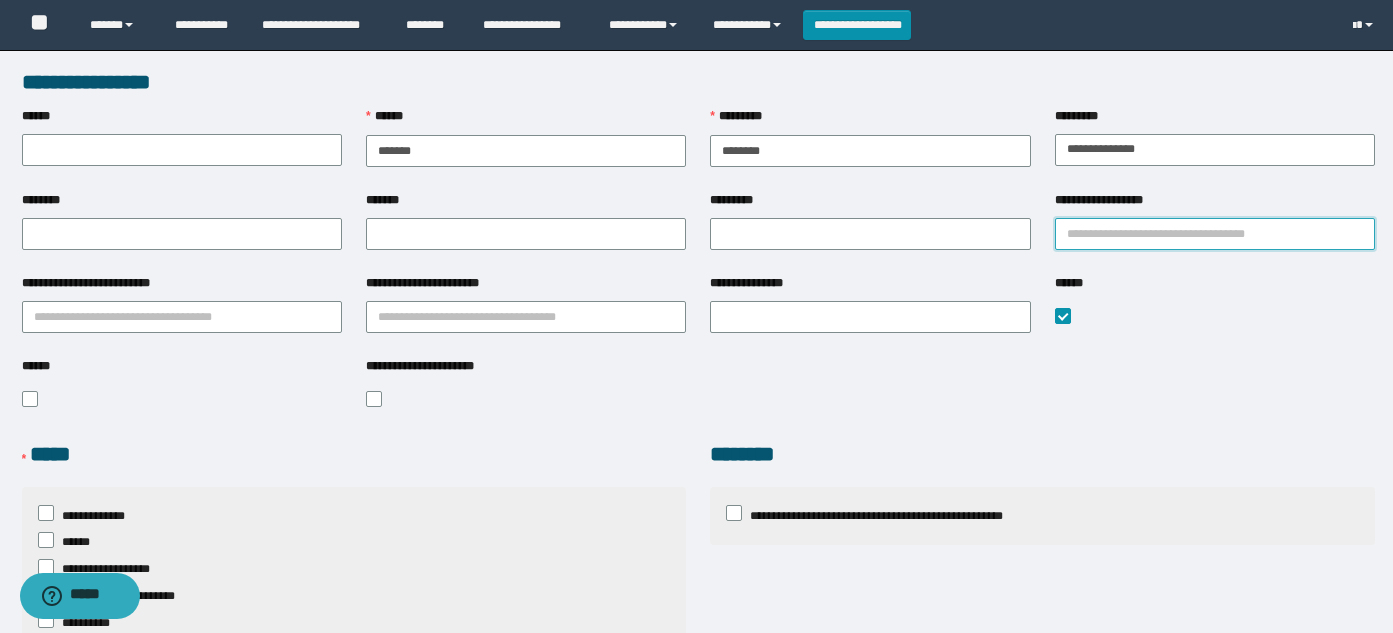click on "**********" at bounding box center [1215, 234] 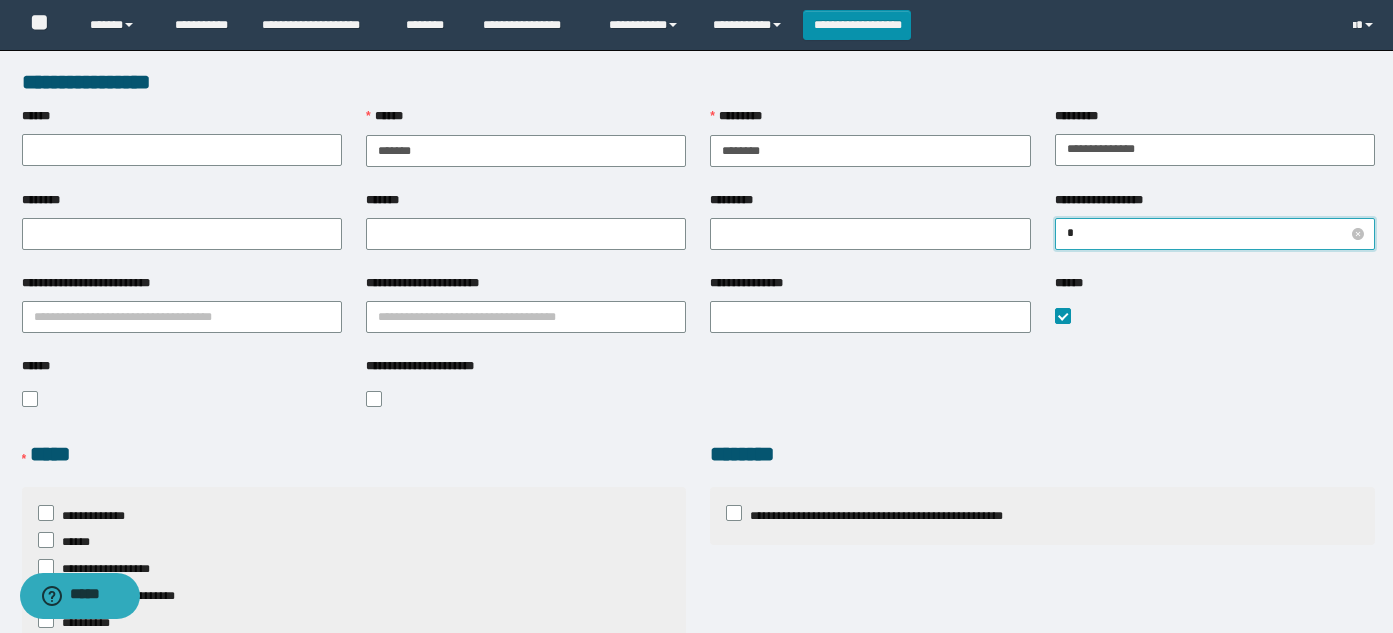 type on "**" 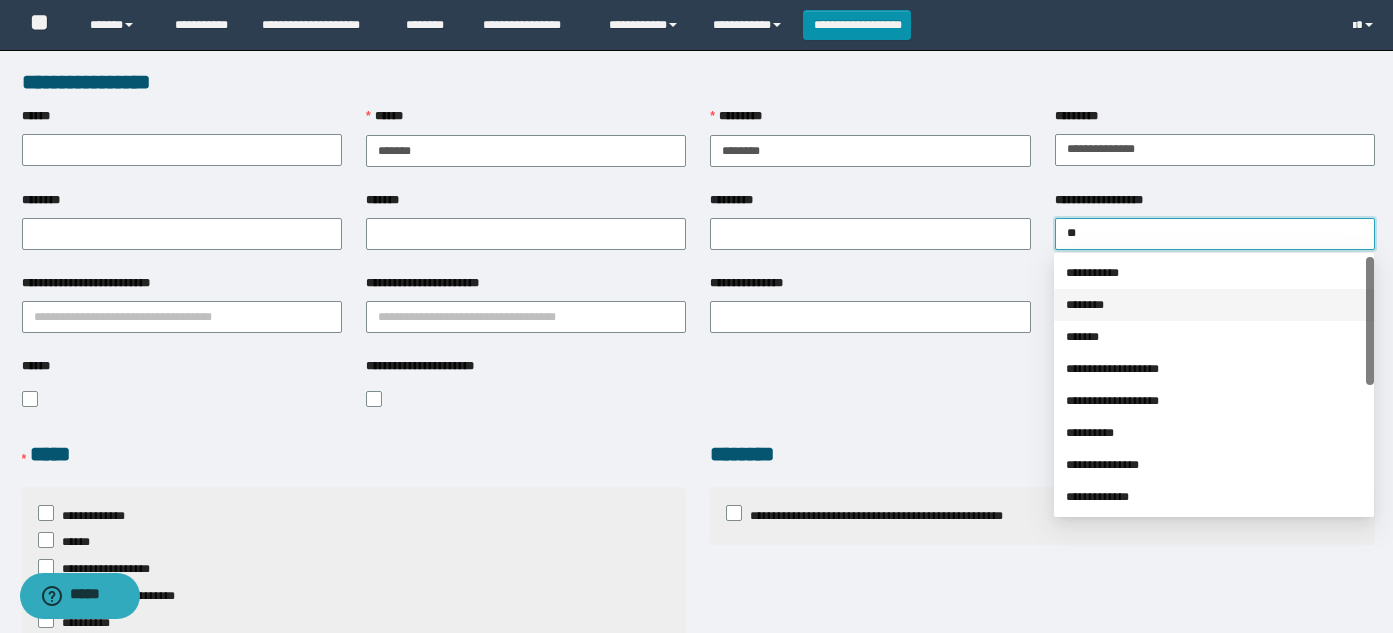 click on "********" at bounding box center (1214, 305) 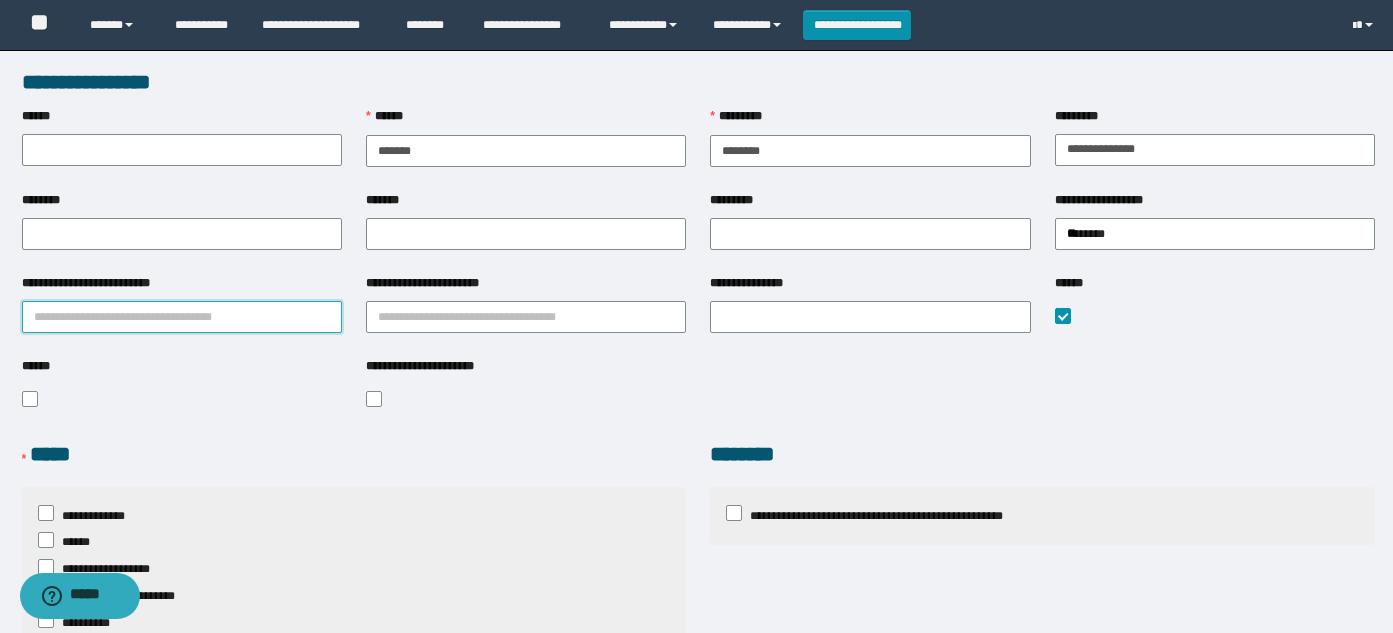 click on "**********" at bounding box center (182, 317) 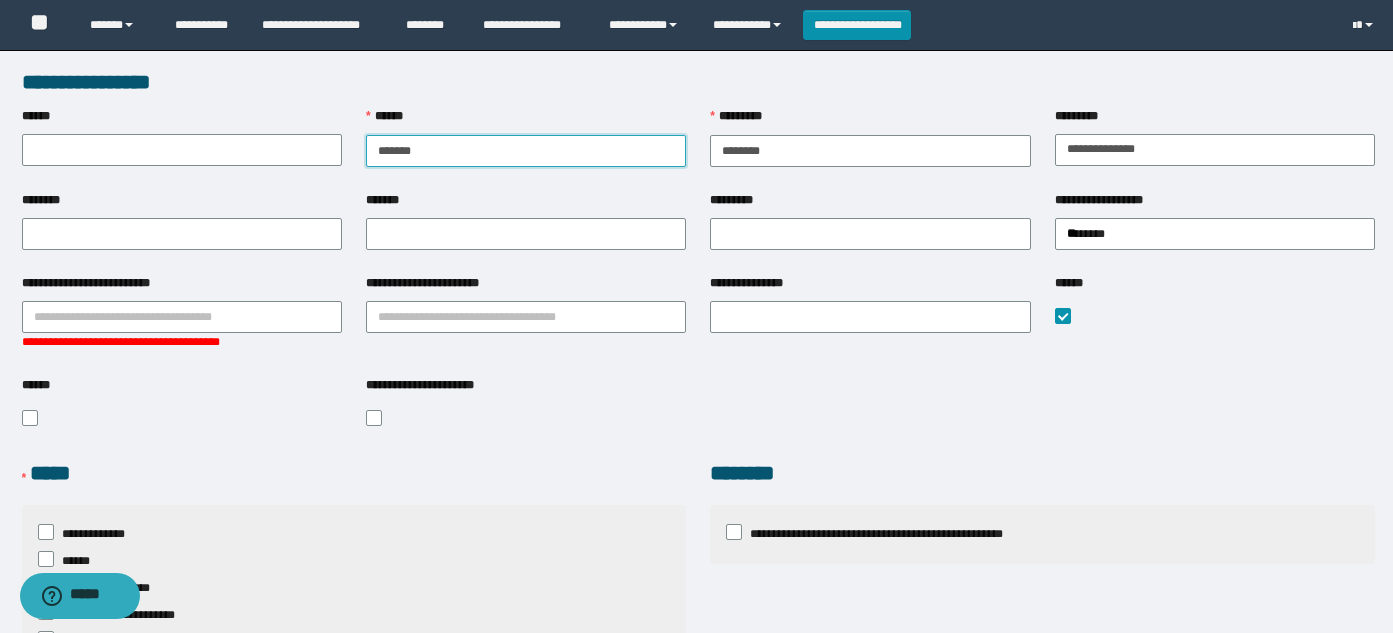 click on "******" at bounding box center [526, 151] 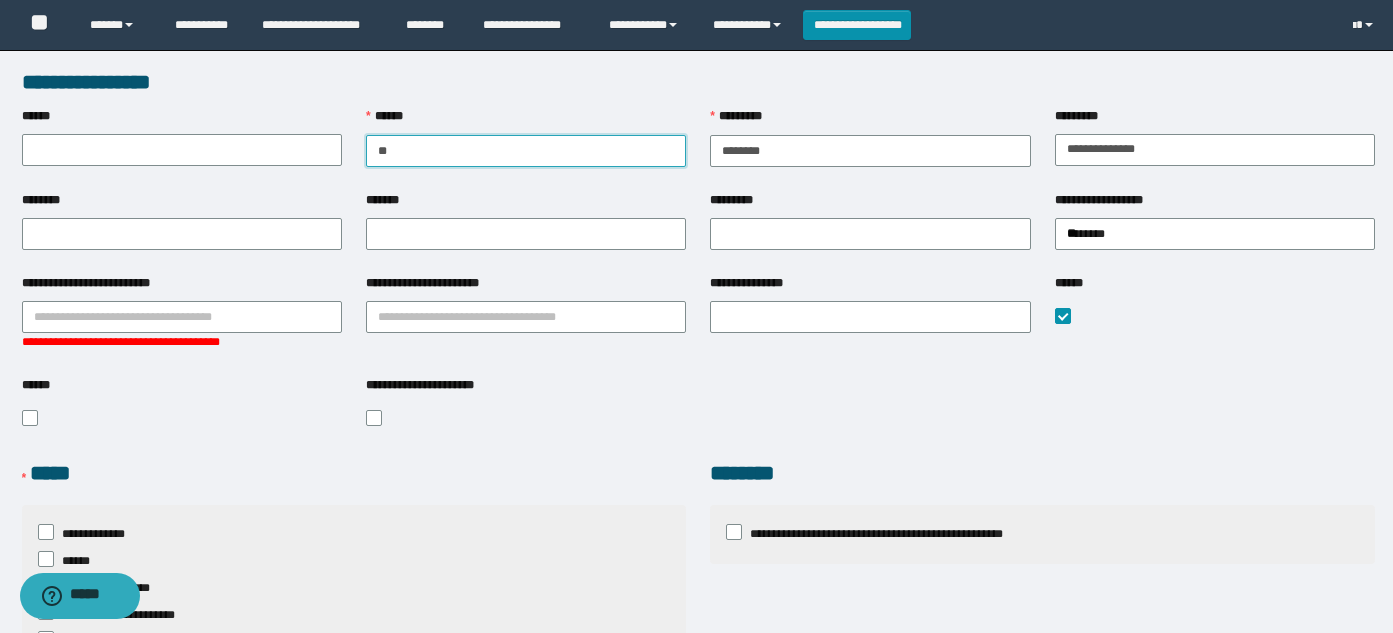 type on "*" 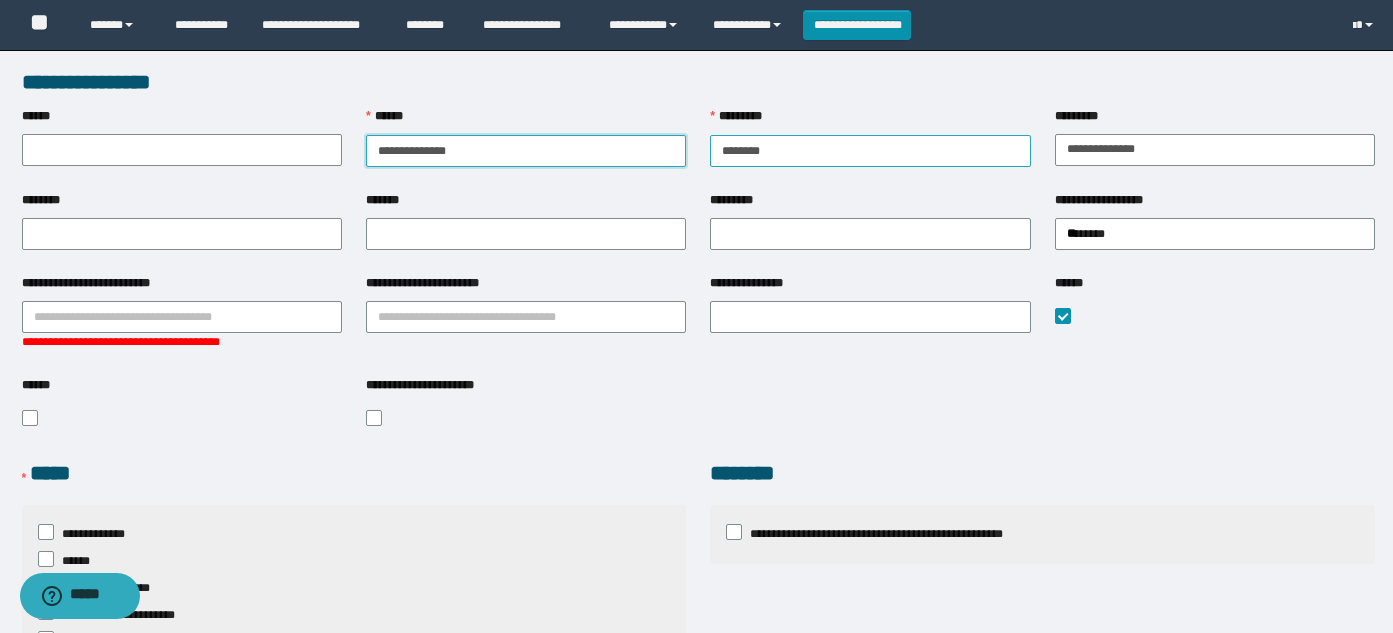 type on "**********" 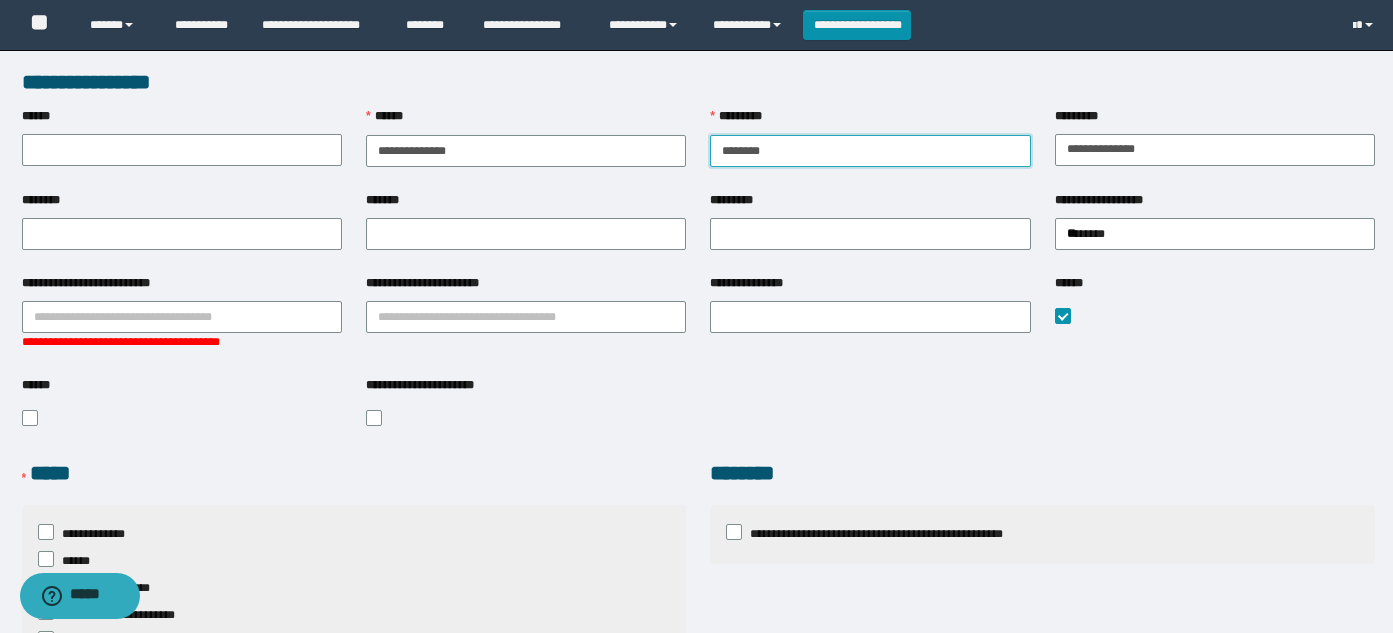 click on "*******" at bounding box center [870, 151] 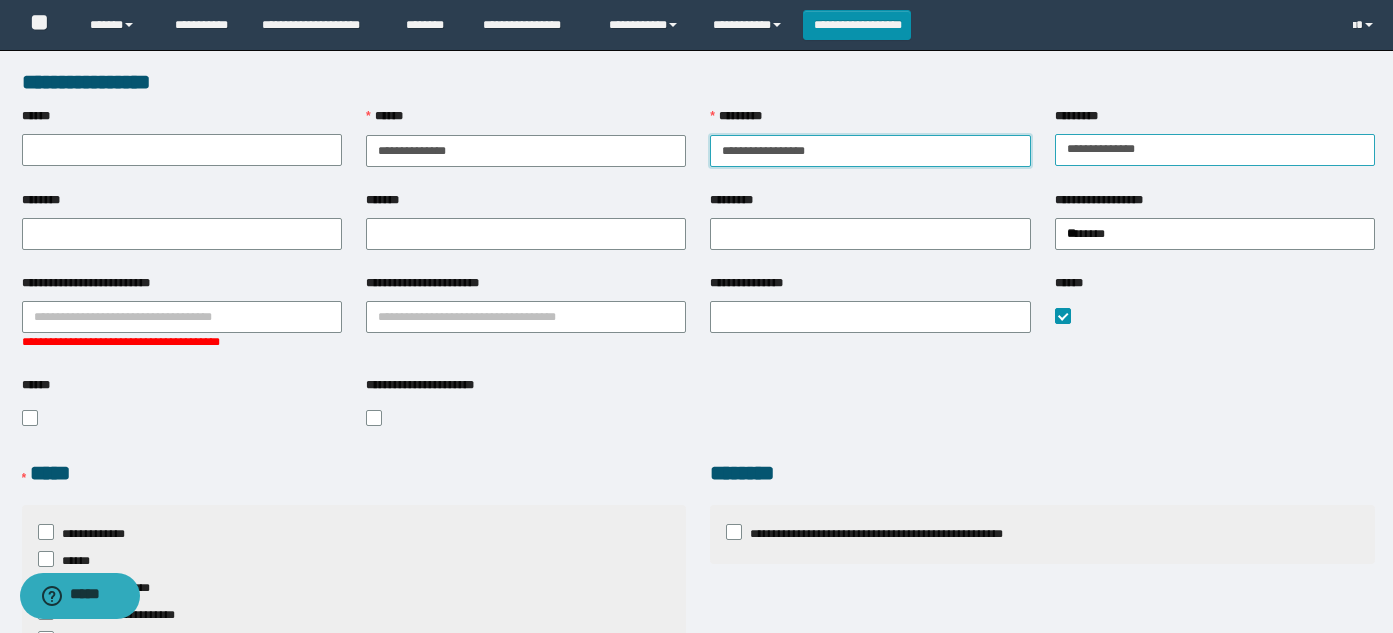 type on "**********" 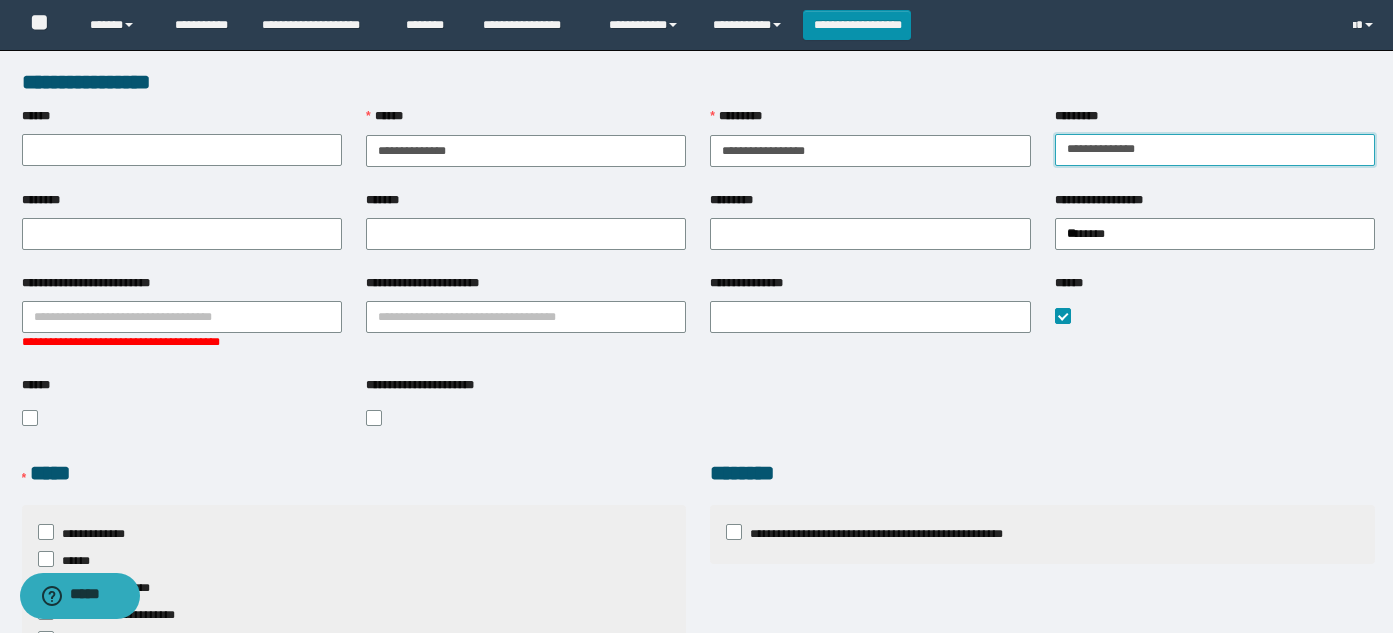 click on "**********" at bounding box center [1215, 150] 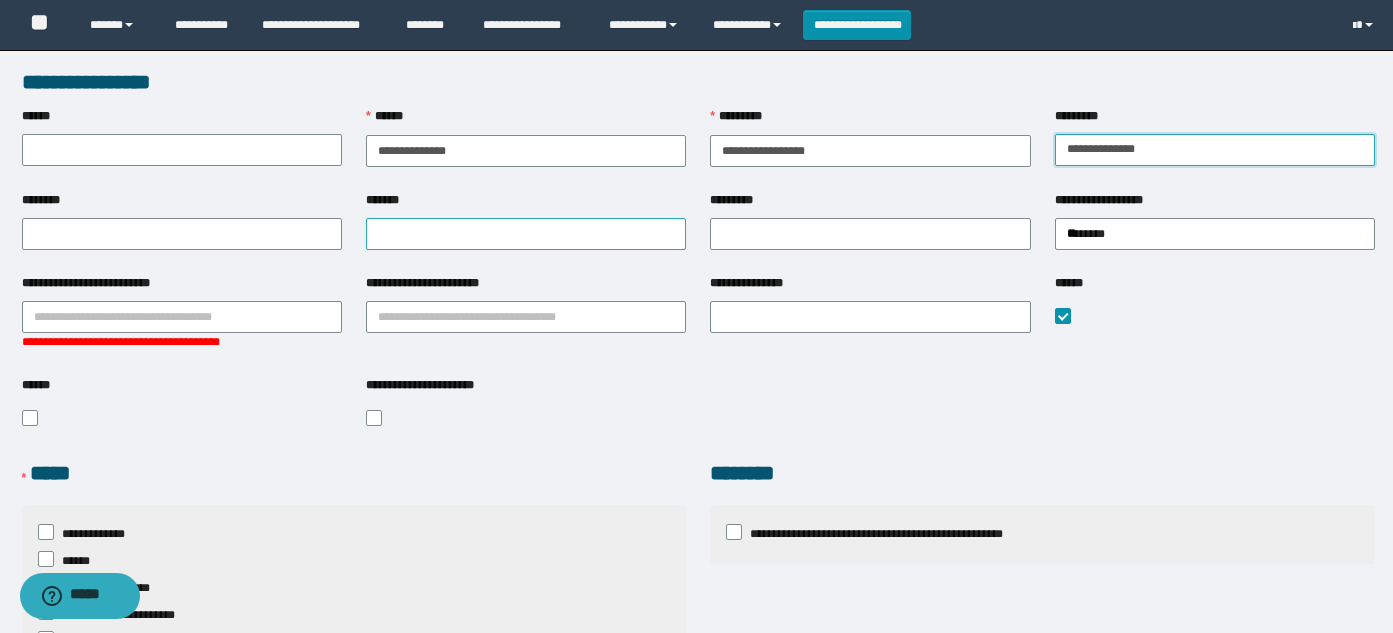 type on "**********" 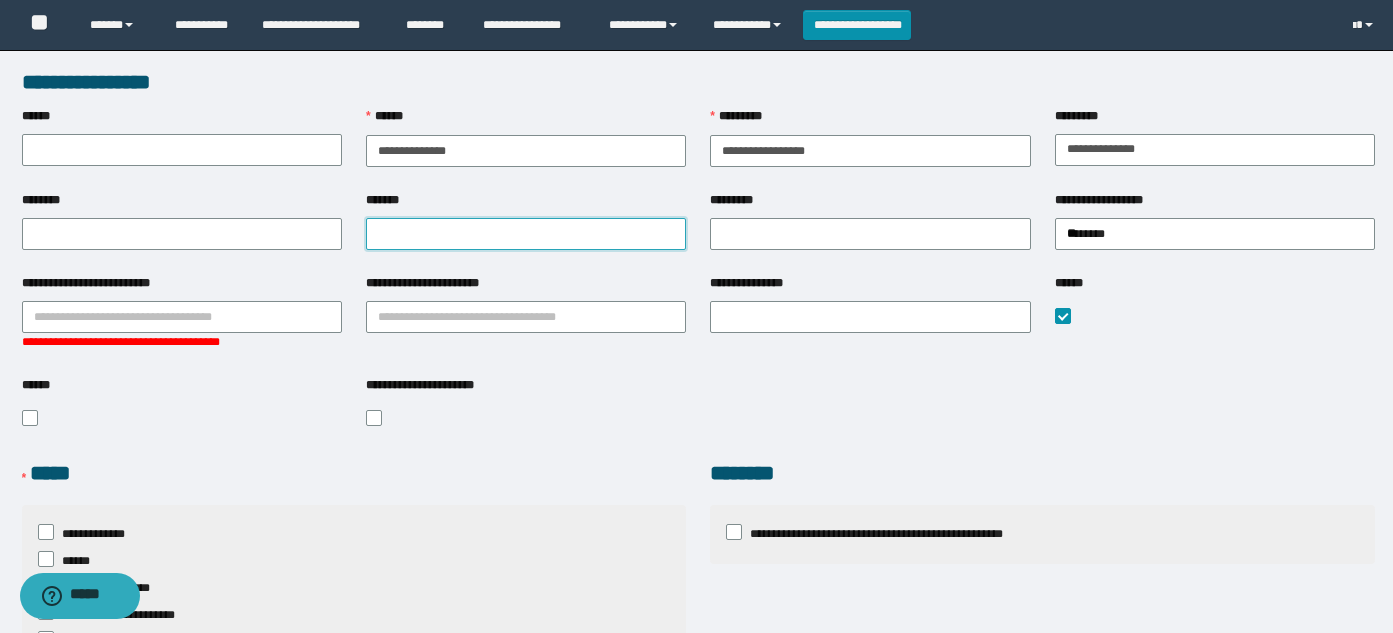 click on "*******" at bounding box center [526, 234] 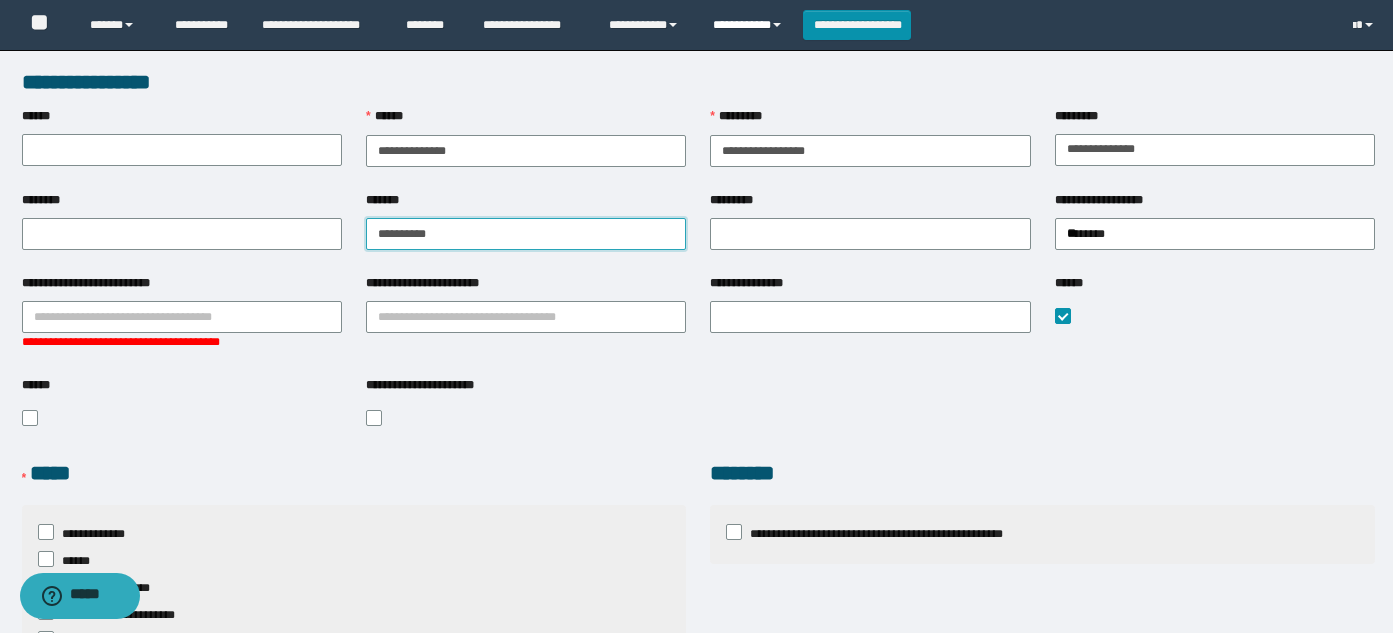 type on "**********" 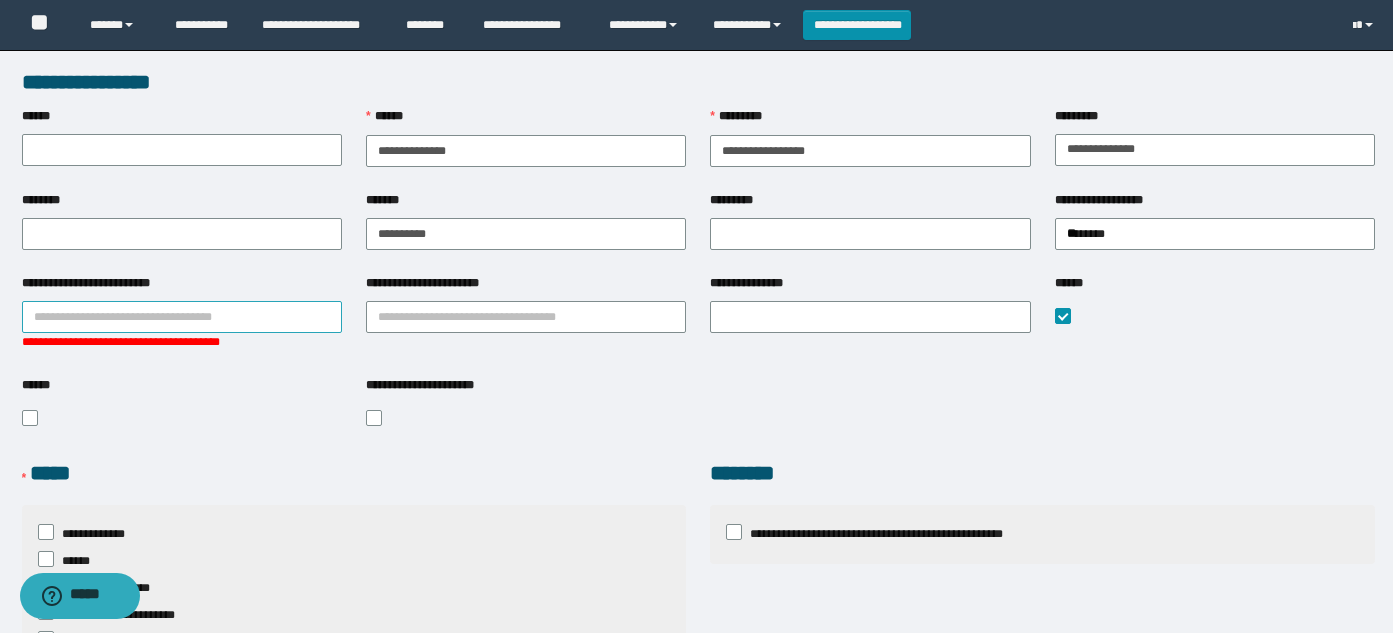 click on "**********" at bounding box center [182, 317] 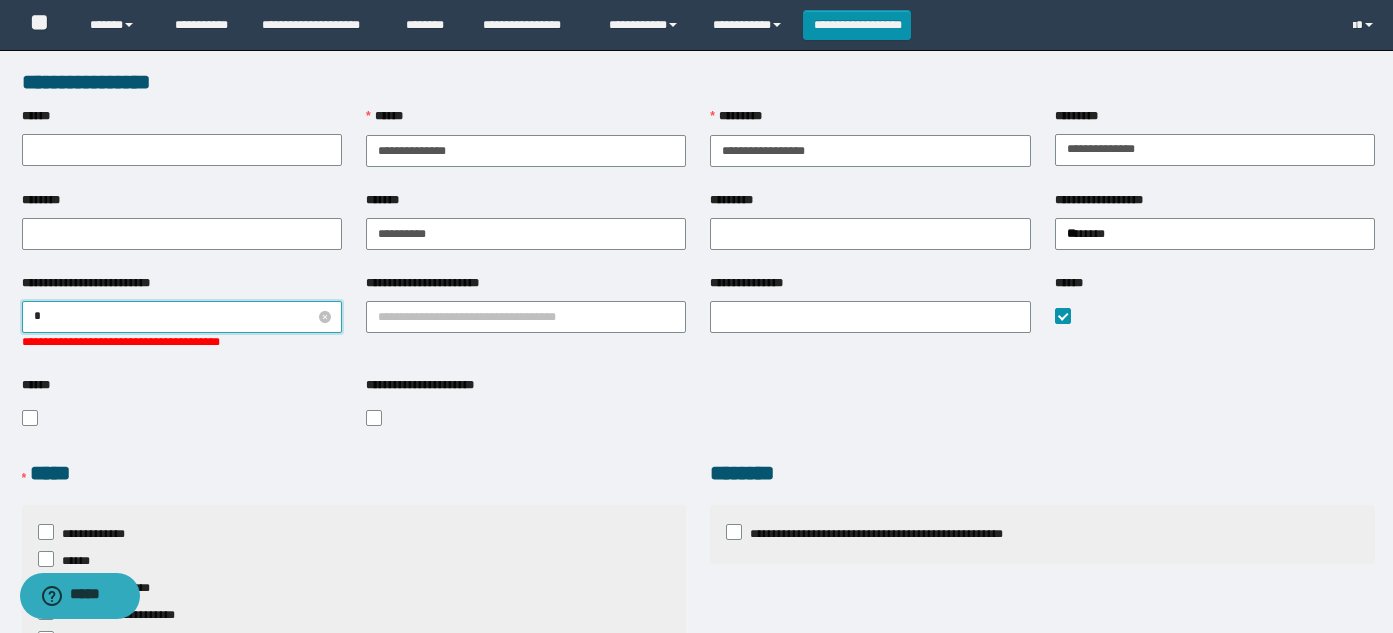 type on "**" 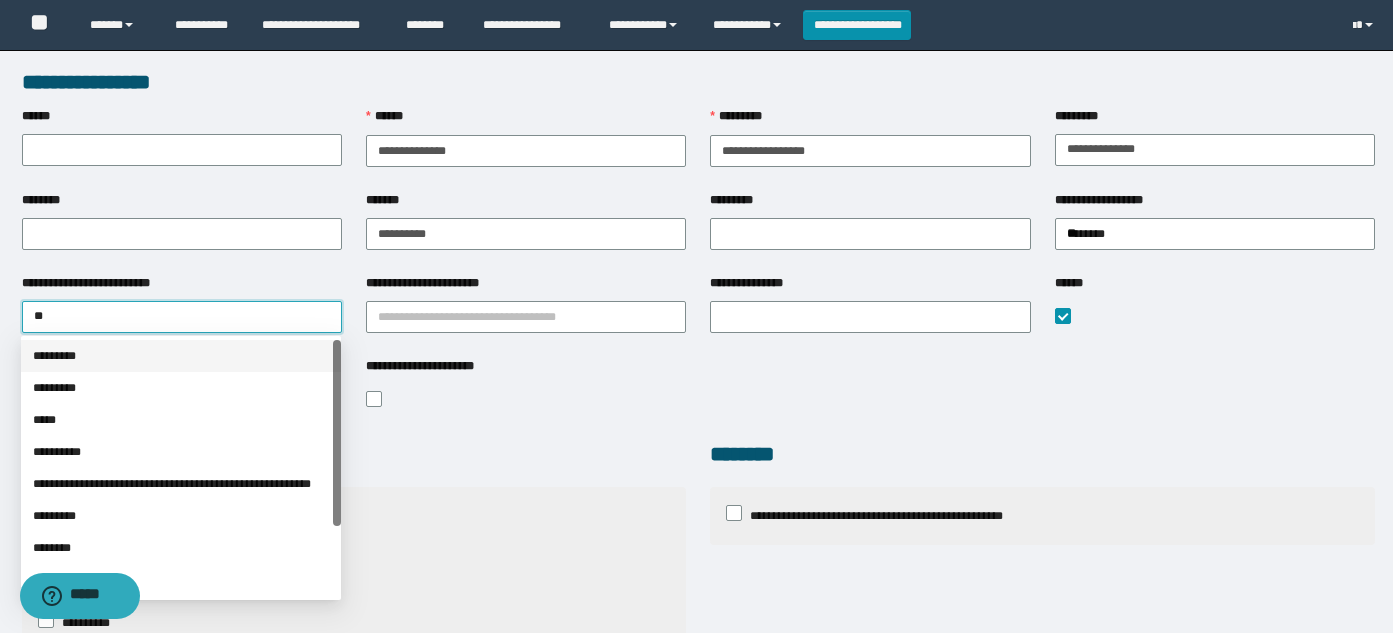 click on "*********" at bounding box center [181, 356] 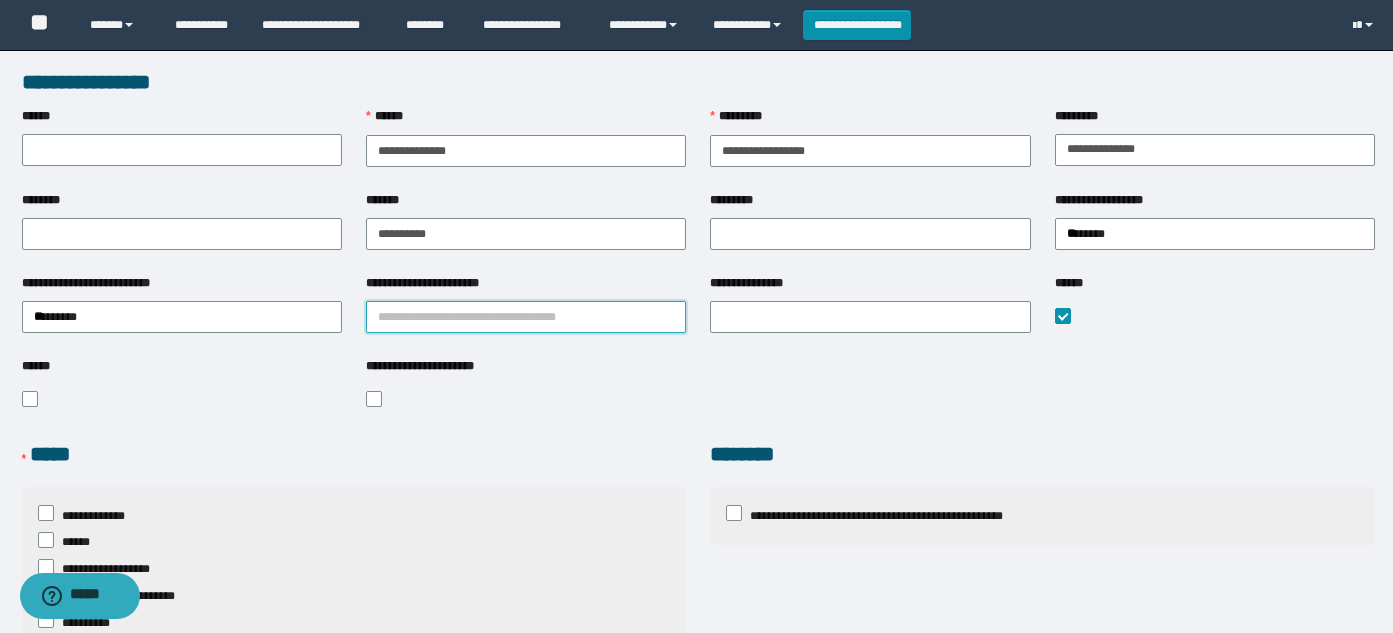 click on "**********" at bounding box center [526, 317] 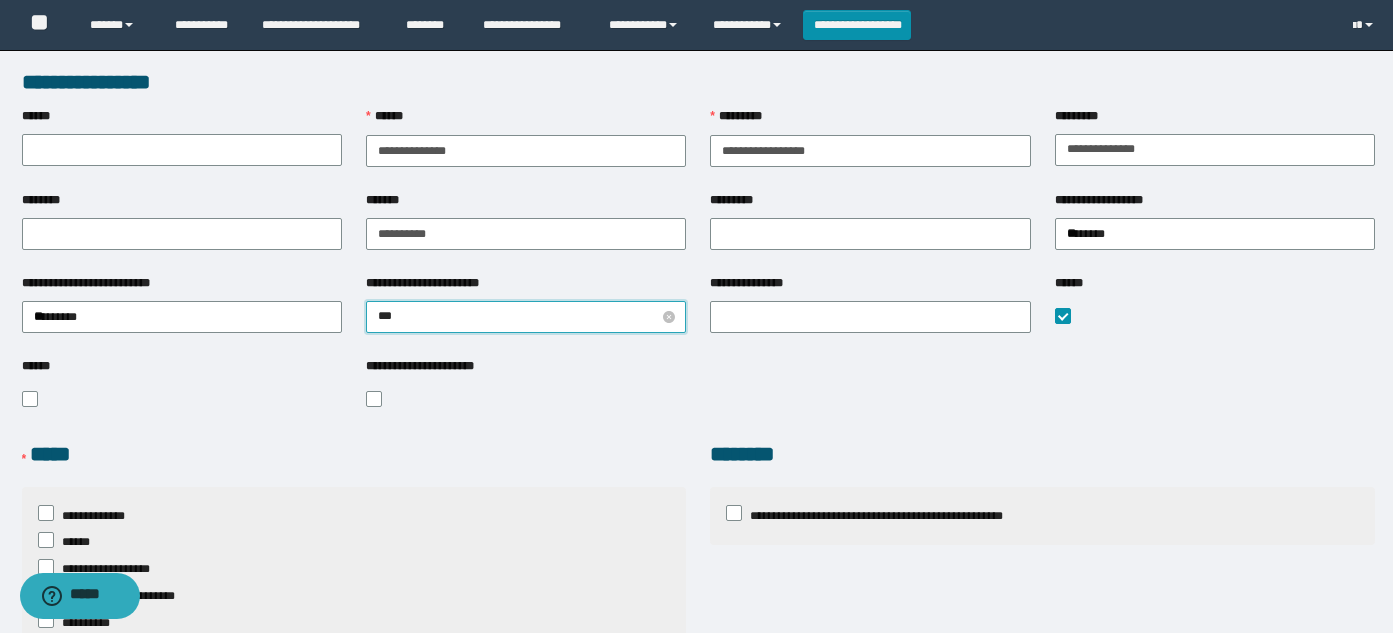 type on "****" 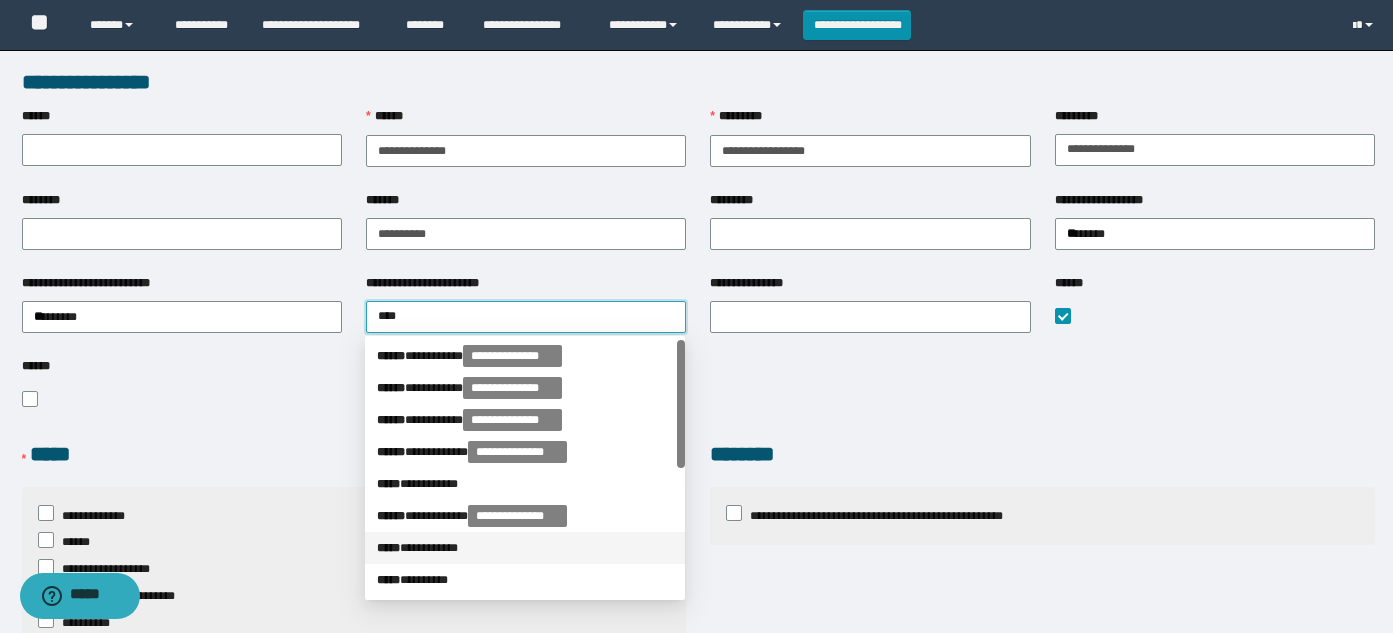 click on "***** * *********" at bounding box center (525, 548) 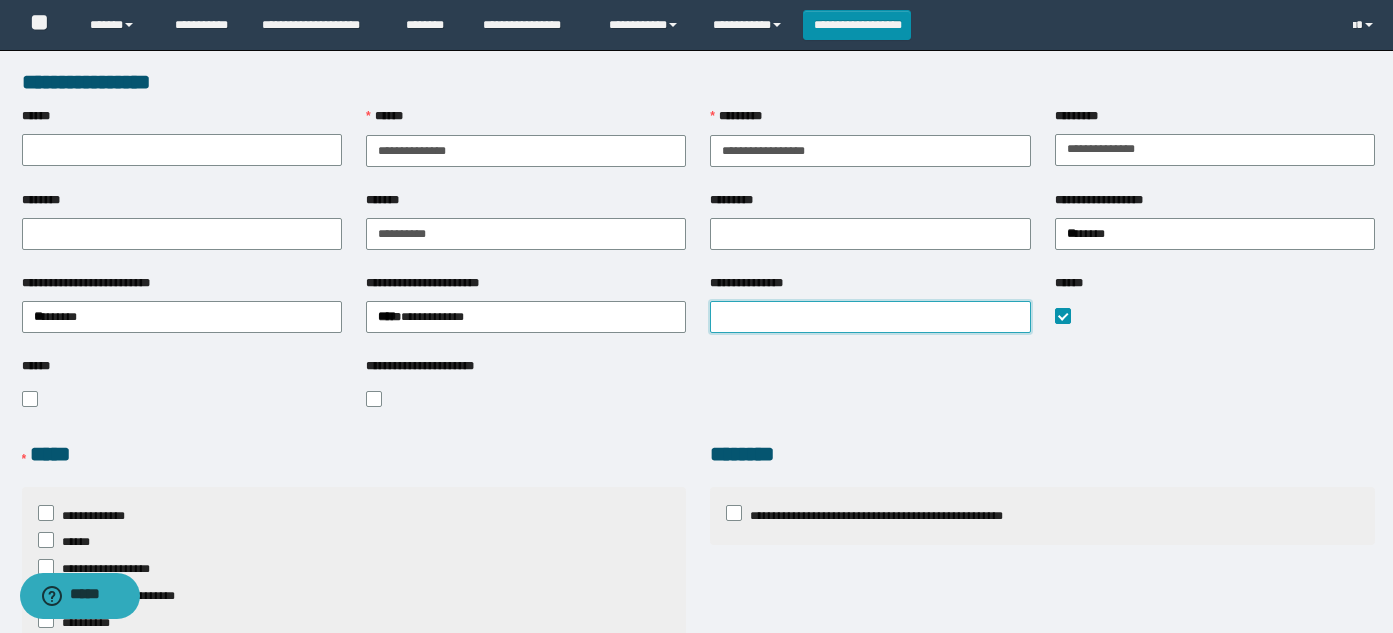click on "**********" at bounding box center [870, 317] 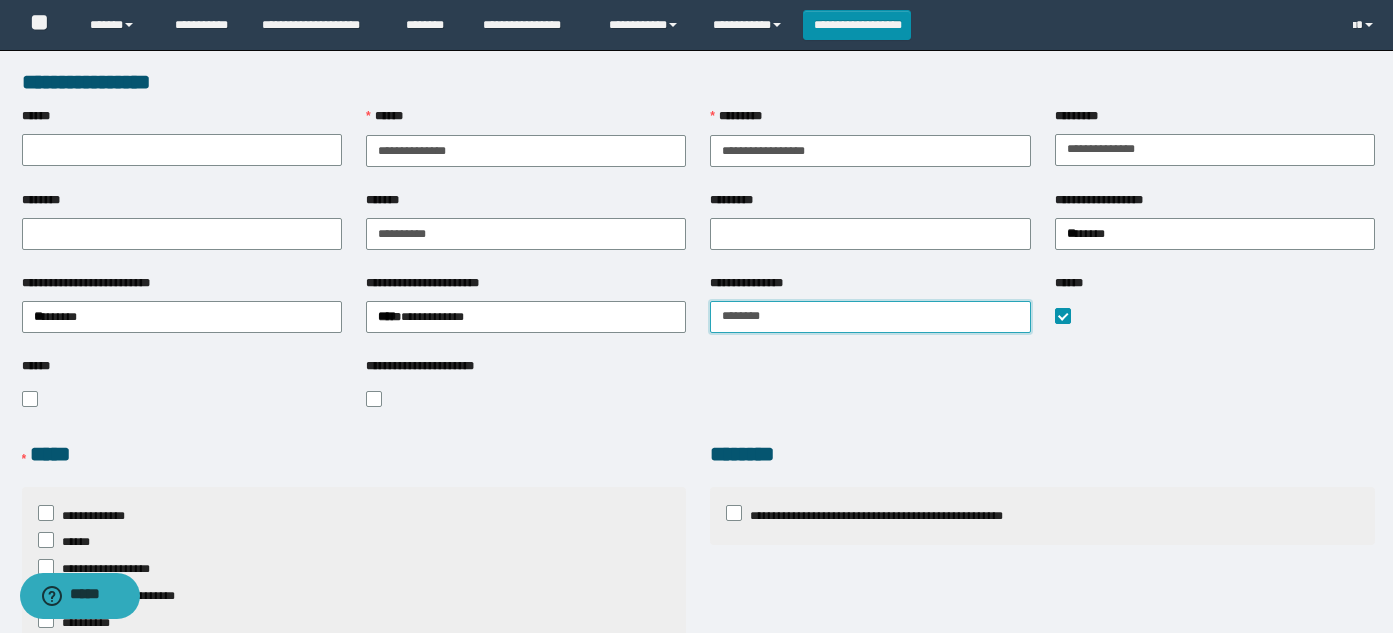 click on "********" at bounding box center (870, 317) 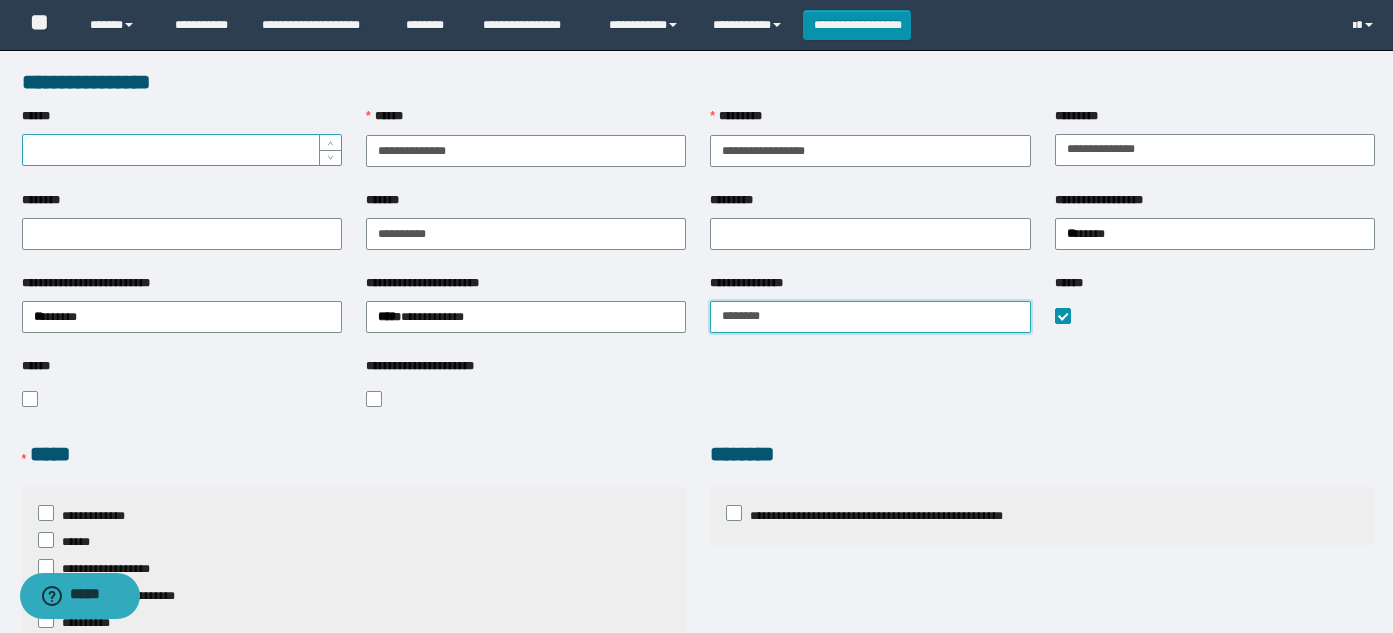 type on "********" 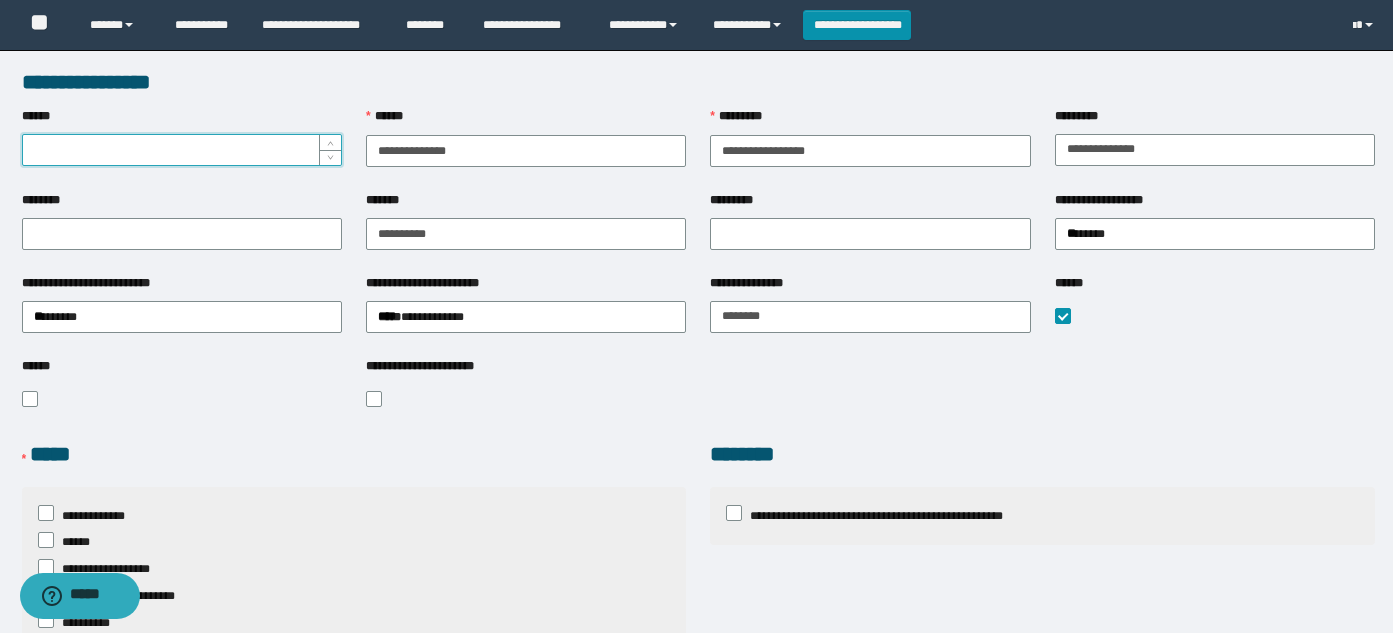 click on "******" at bounding box center [182, 150] 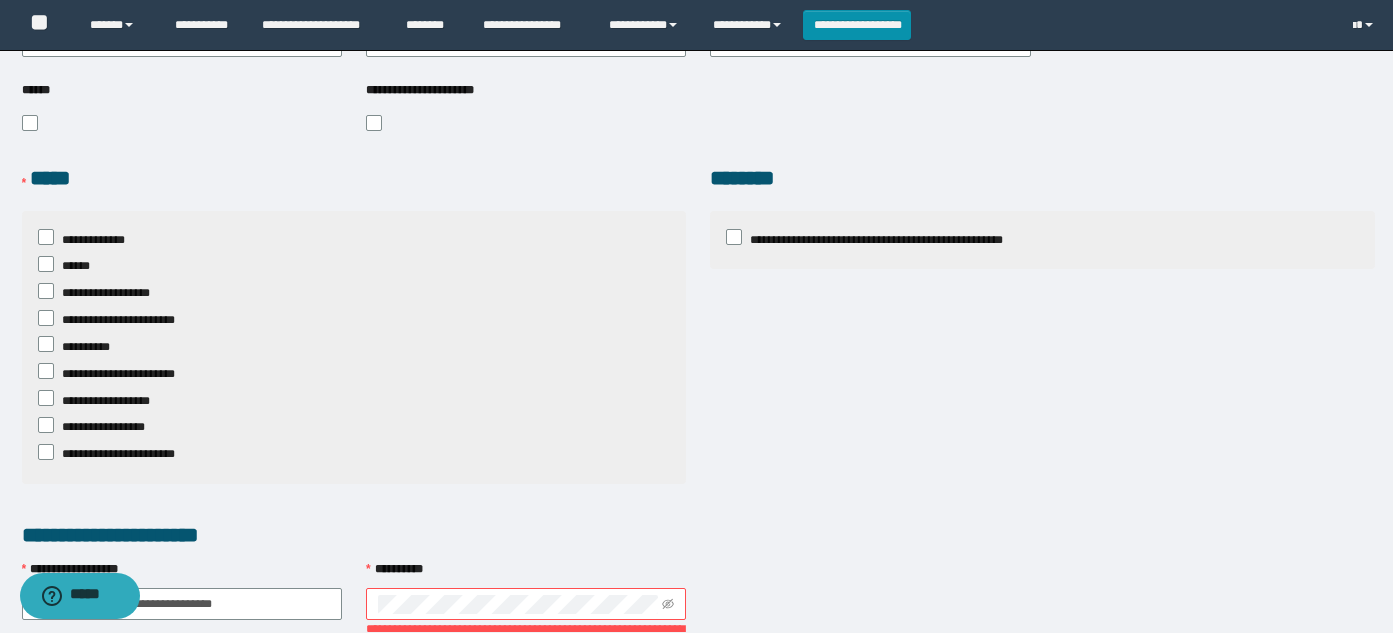 scroll, scrollTop: 282, scrollLeft: 0, axis: vertical 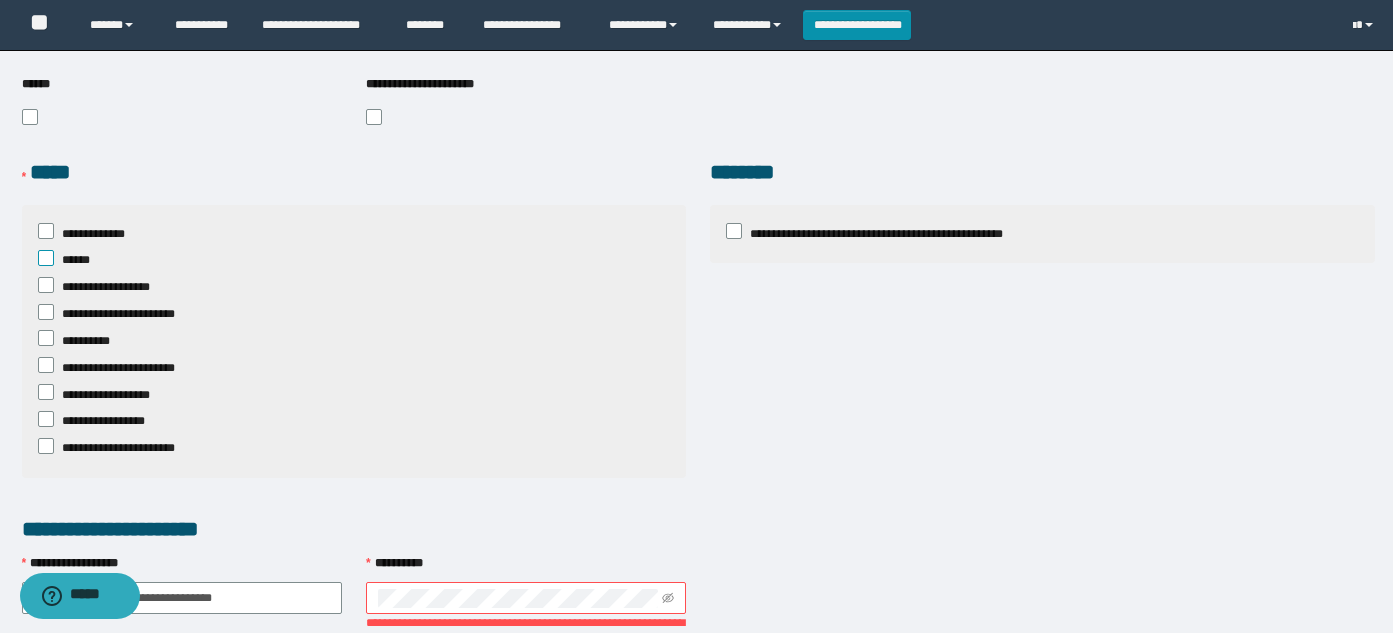 type on "********" 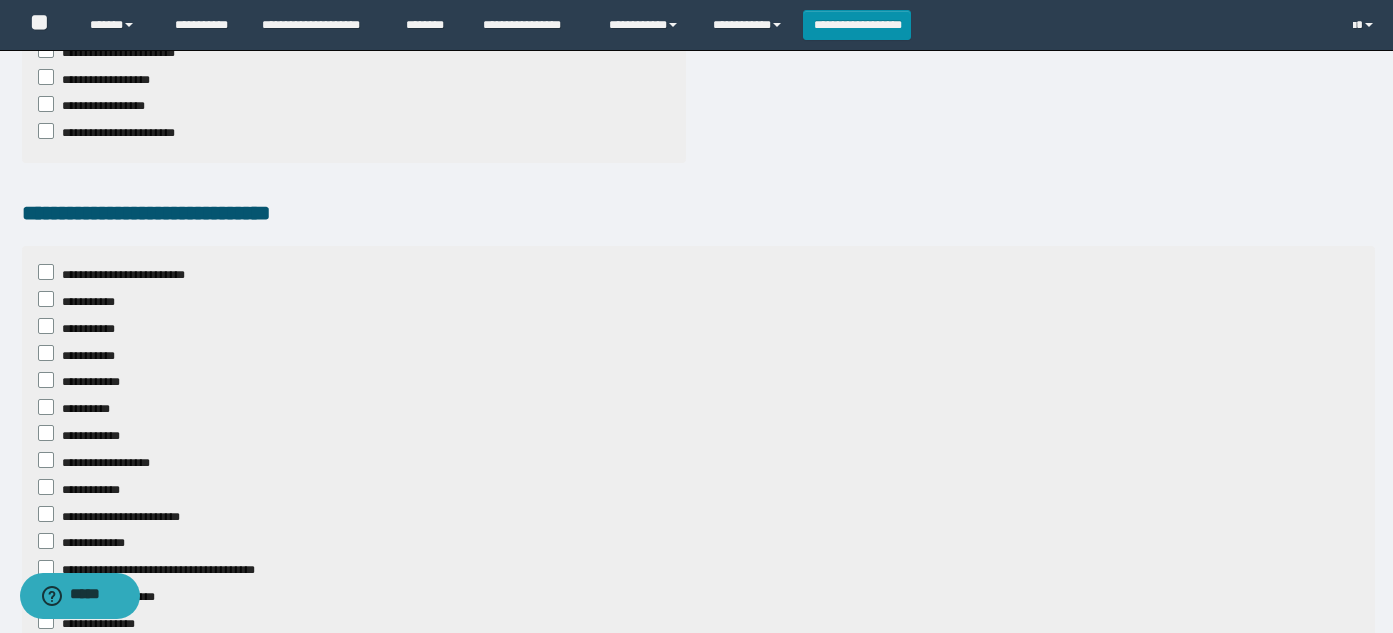 scroll, scrollTop: 653, scrollLeft: 0, axis: vertical 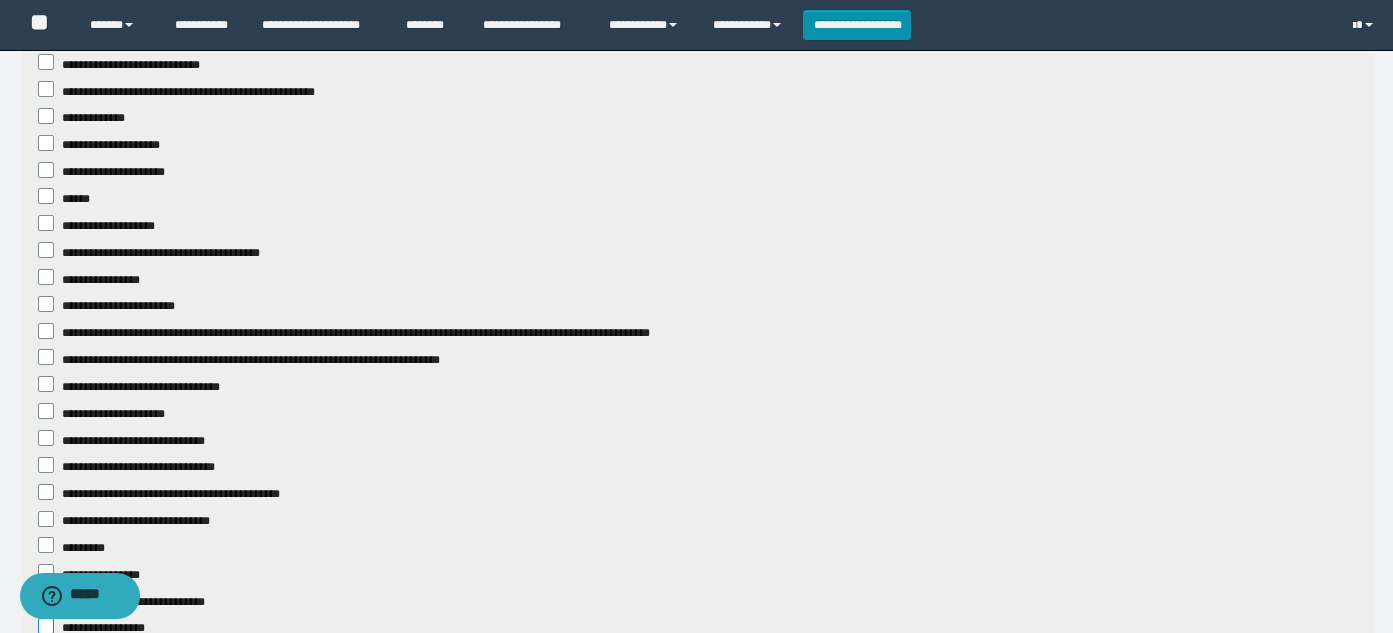 click at bounding box center (46, 626) 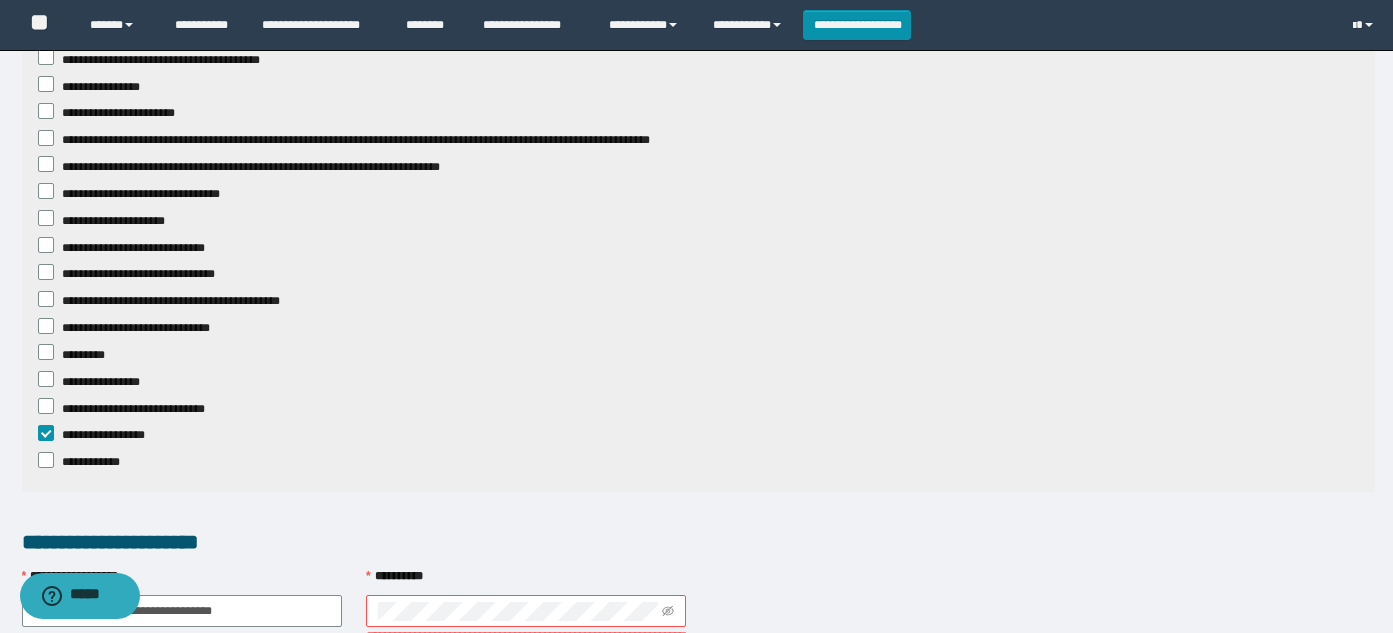 scroll, scrollTop: 2109, scrollLeft: 0, axis: vertical 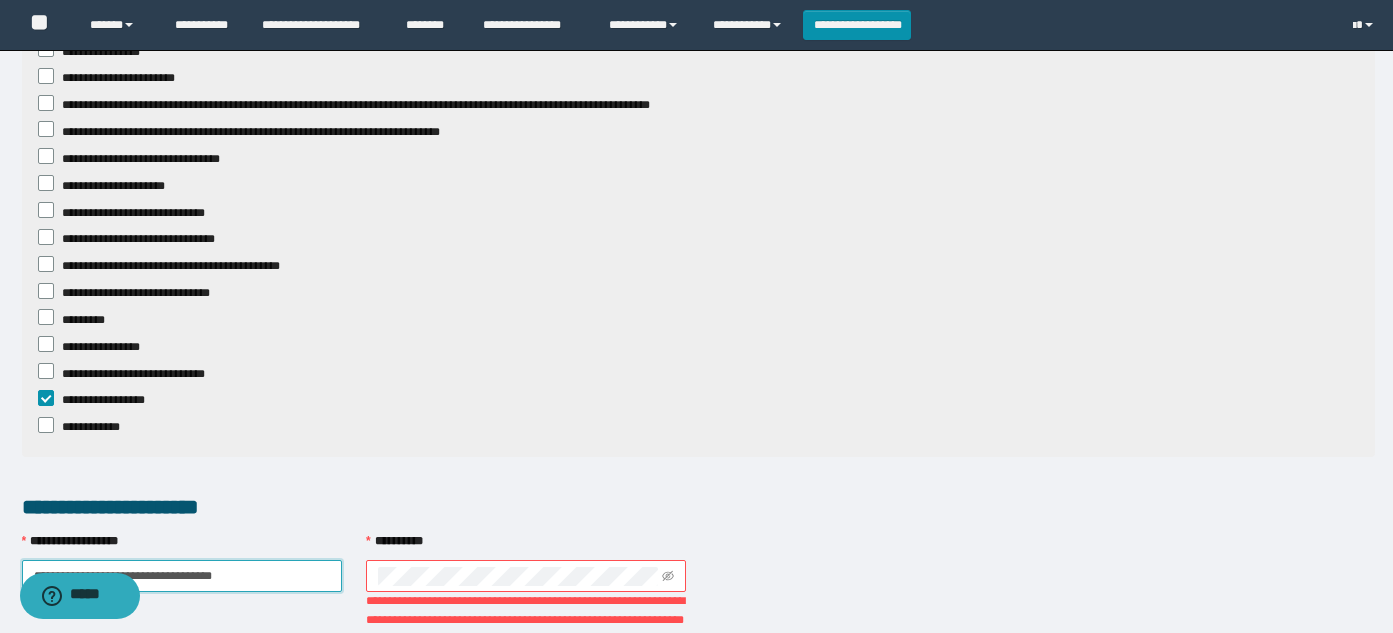 click on "**********" at bounding box center [182, 576] 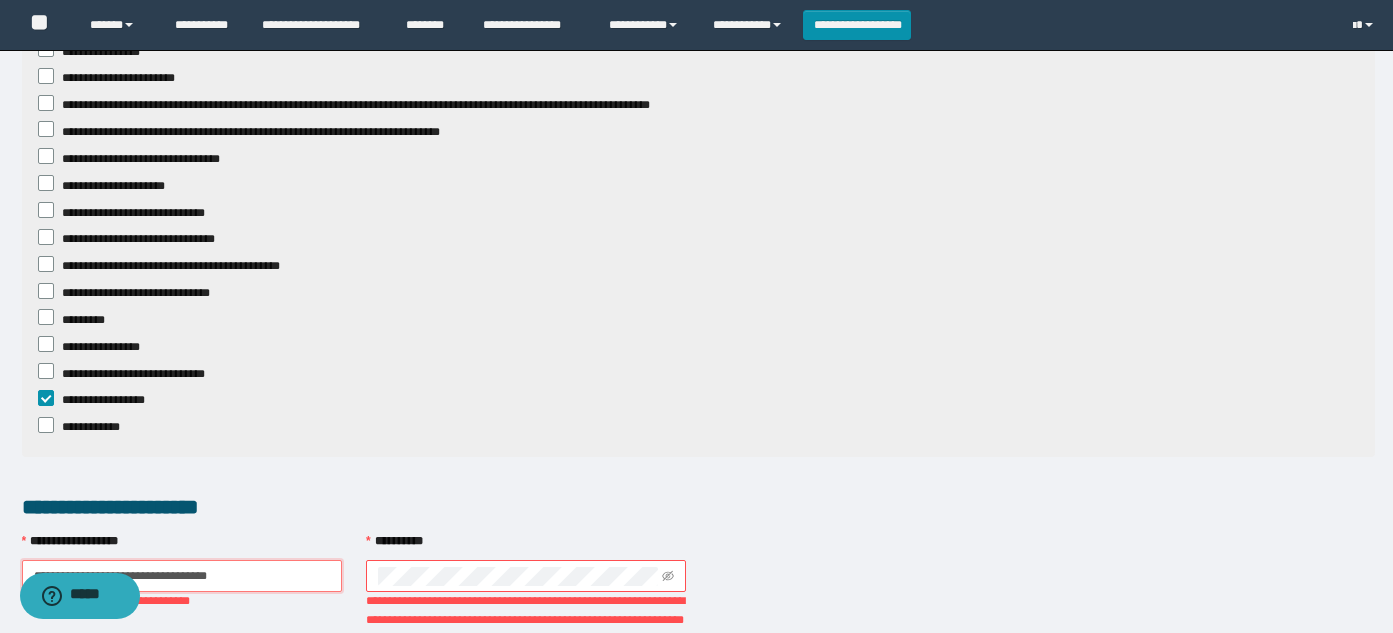 click on "**********" at bounding box center [182, 576] 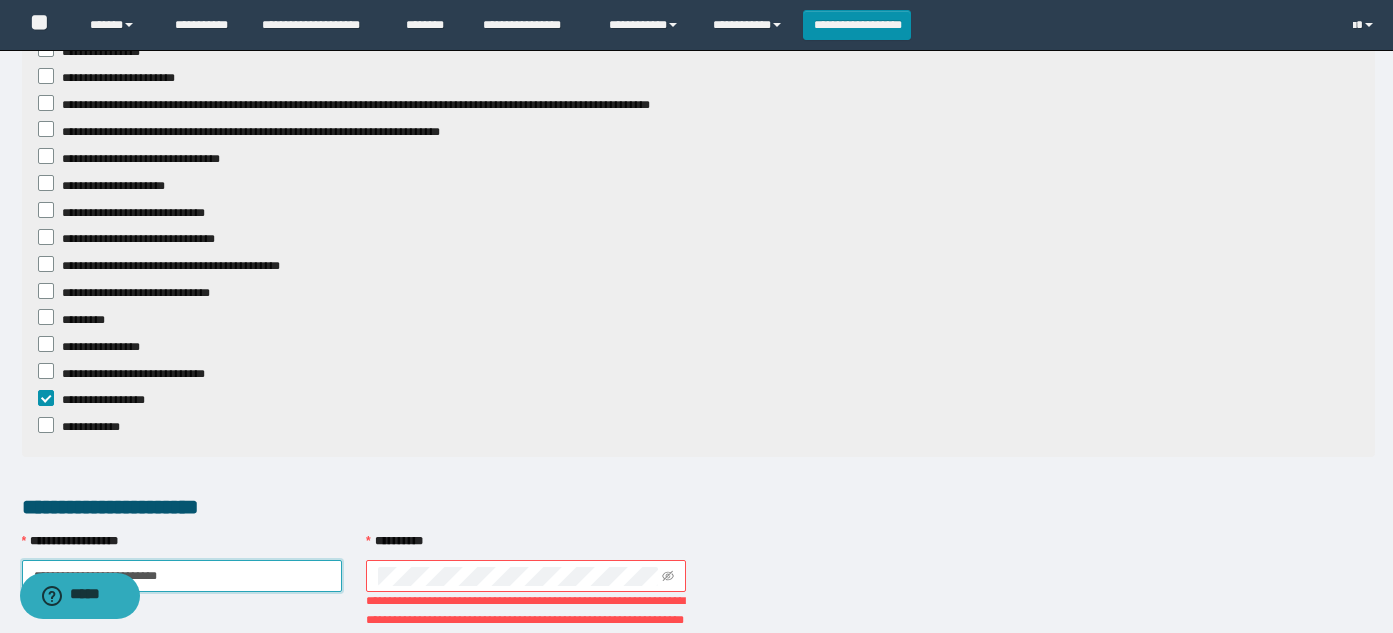 type on "**********" 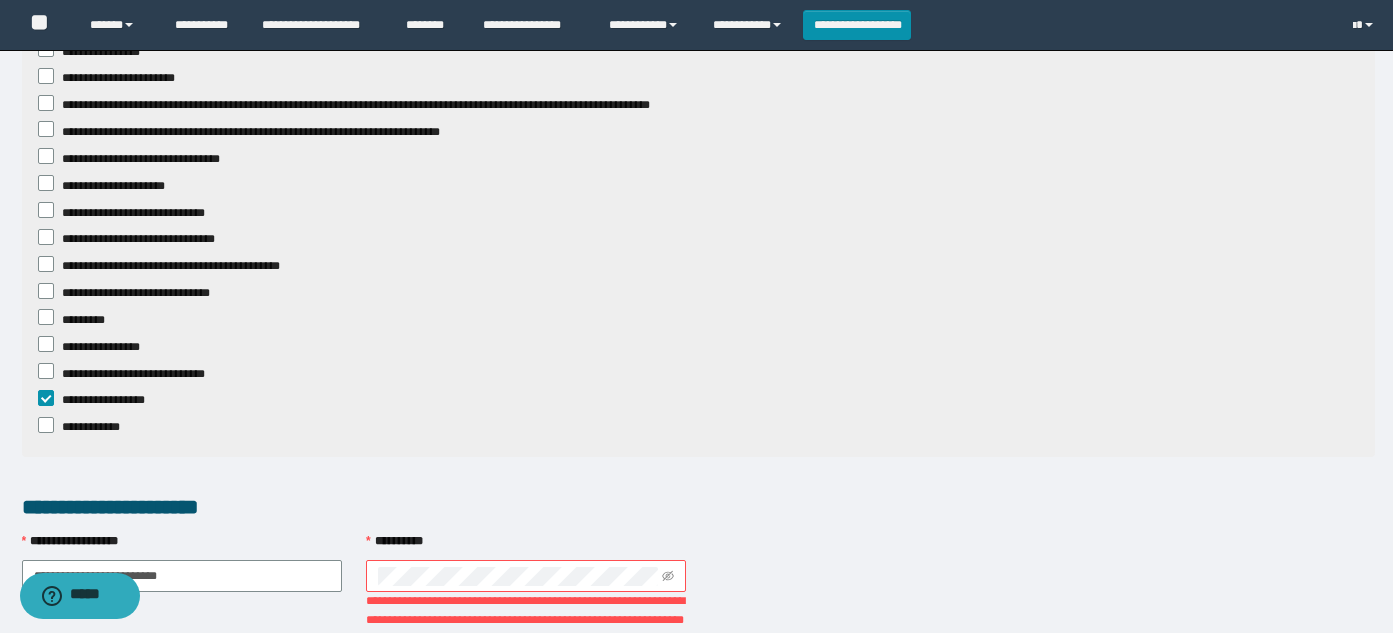 click at bounding box center (526, 576) 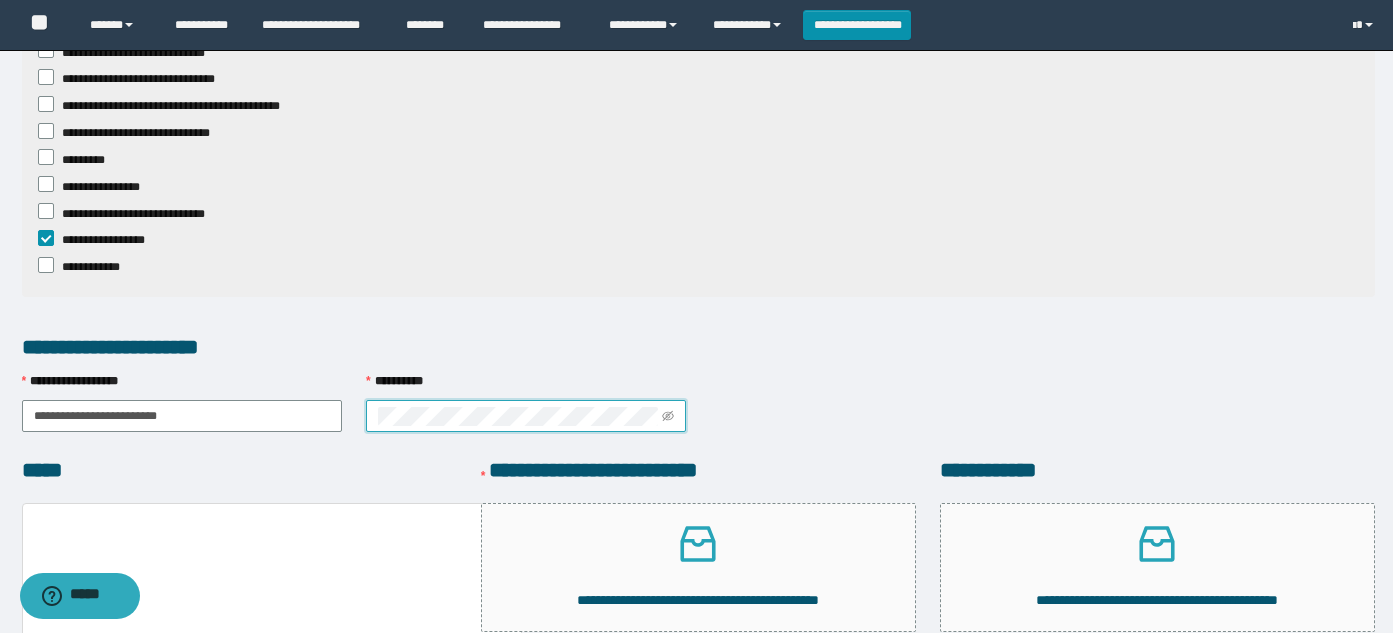 scroll, scrollTop: 2343, scrollLeft: 0, axis: vertical 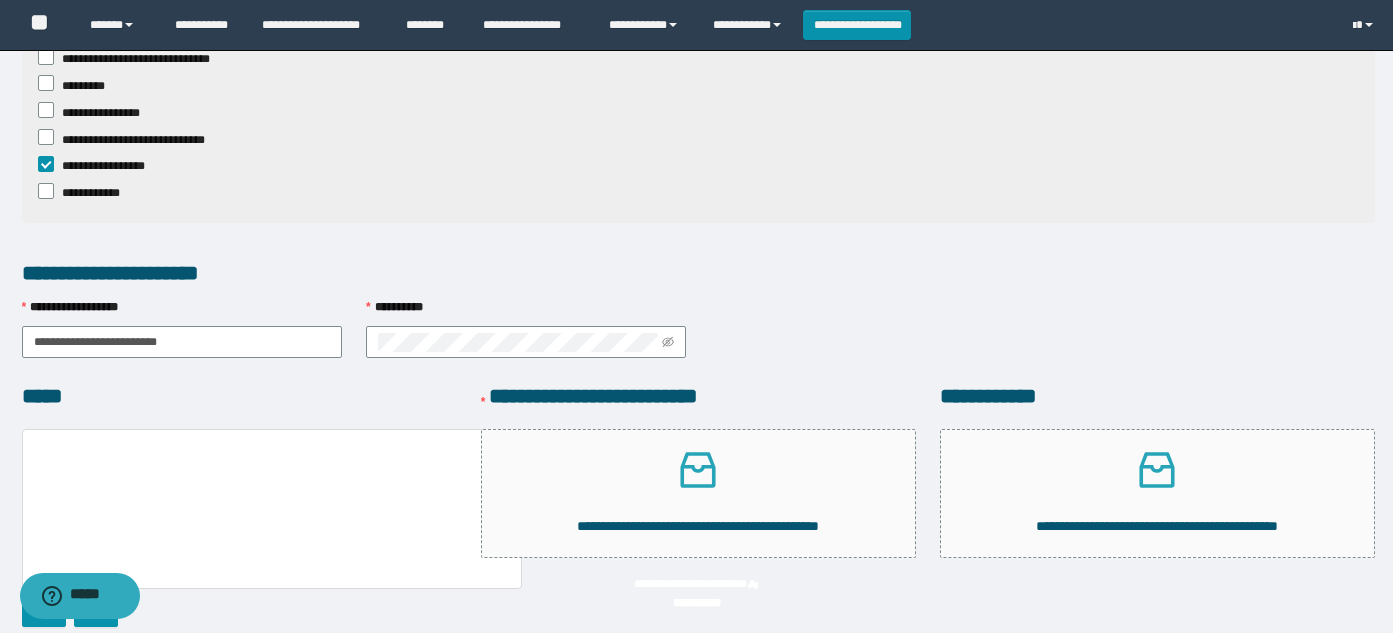 click at bounding box center (272, 509) 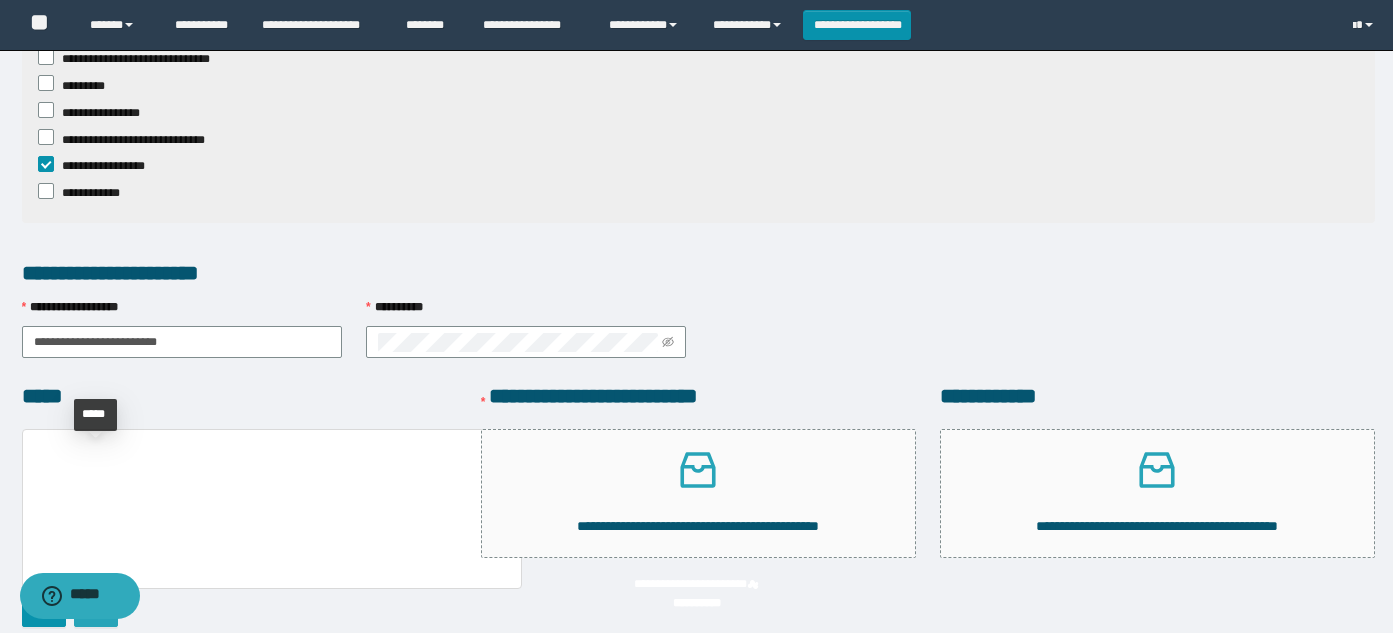 click 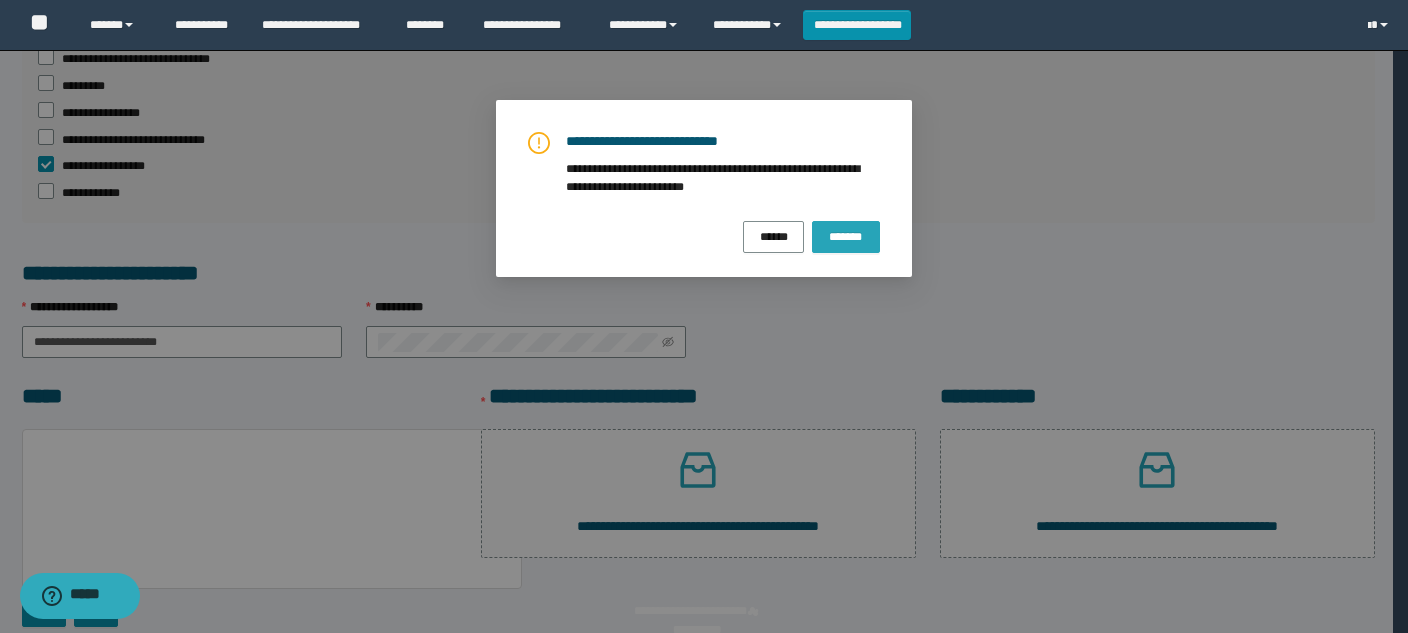 click on "*******" at bounding box center (846, 236) 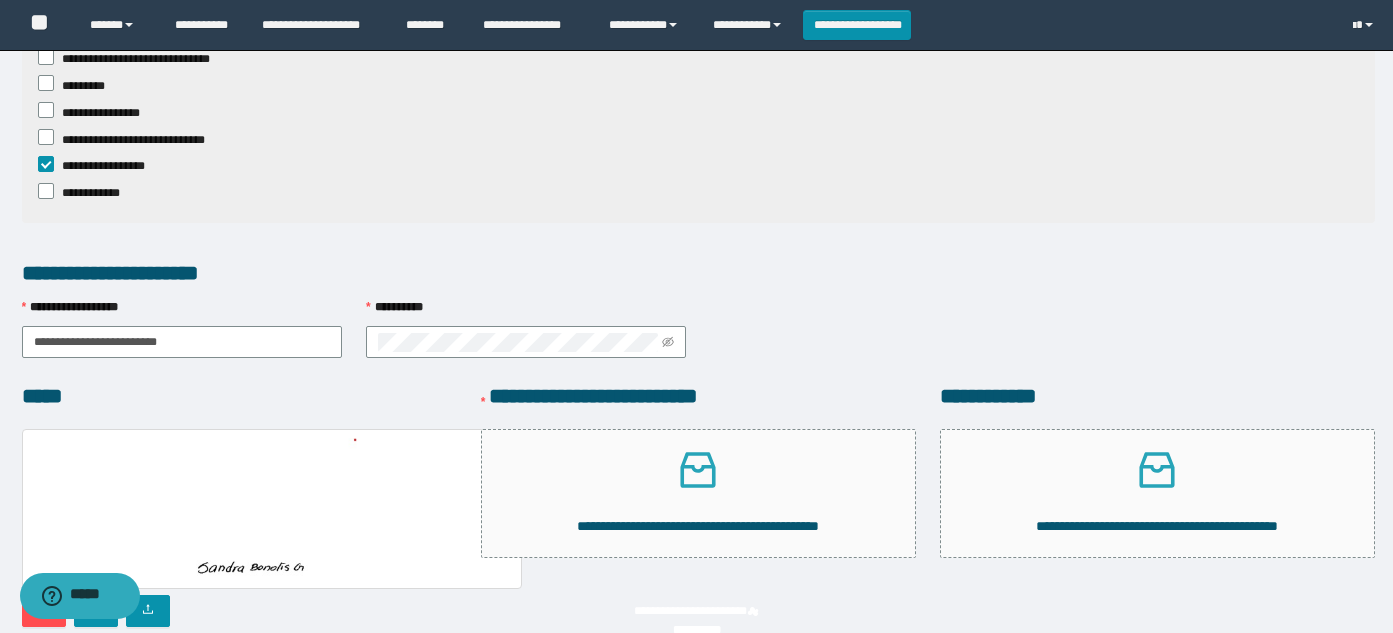 click on "*******" at bounding box center [1146, 694] 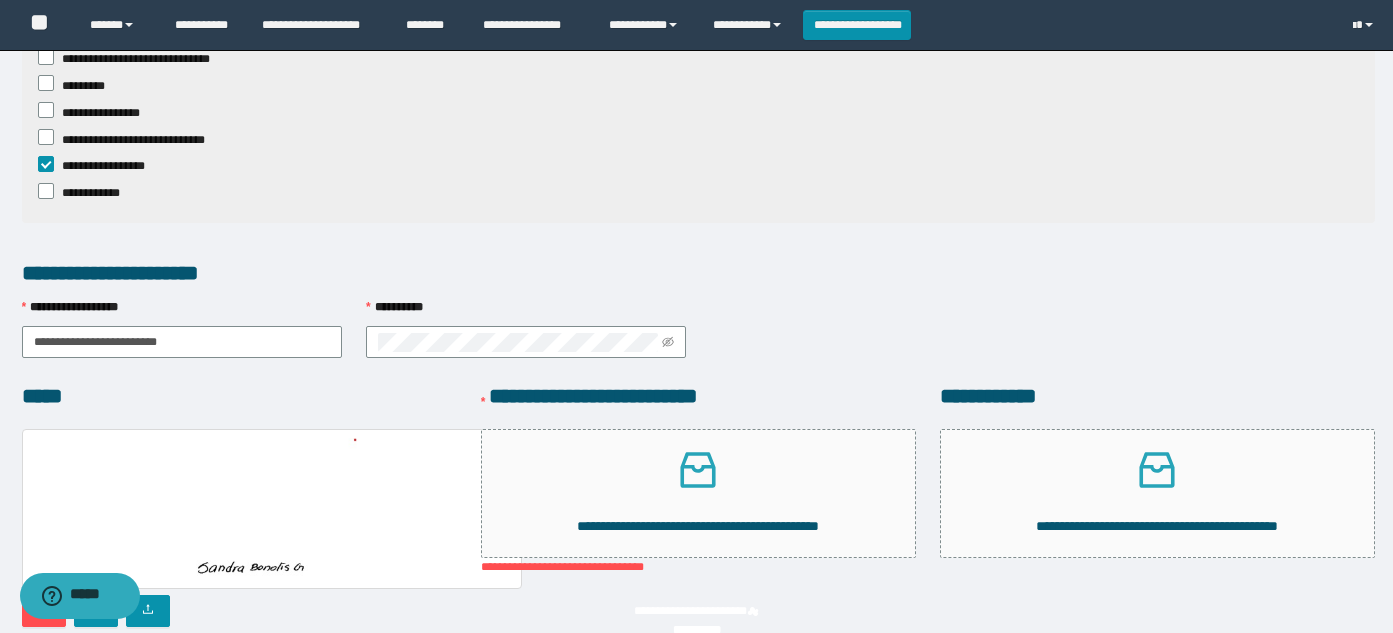 click at bounding box center (272, 509) 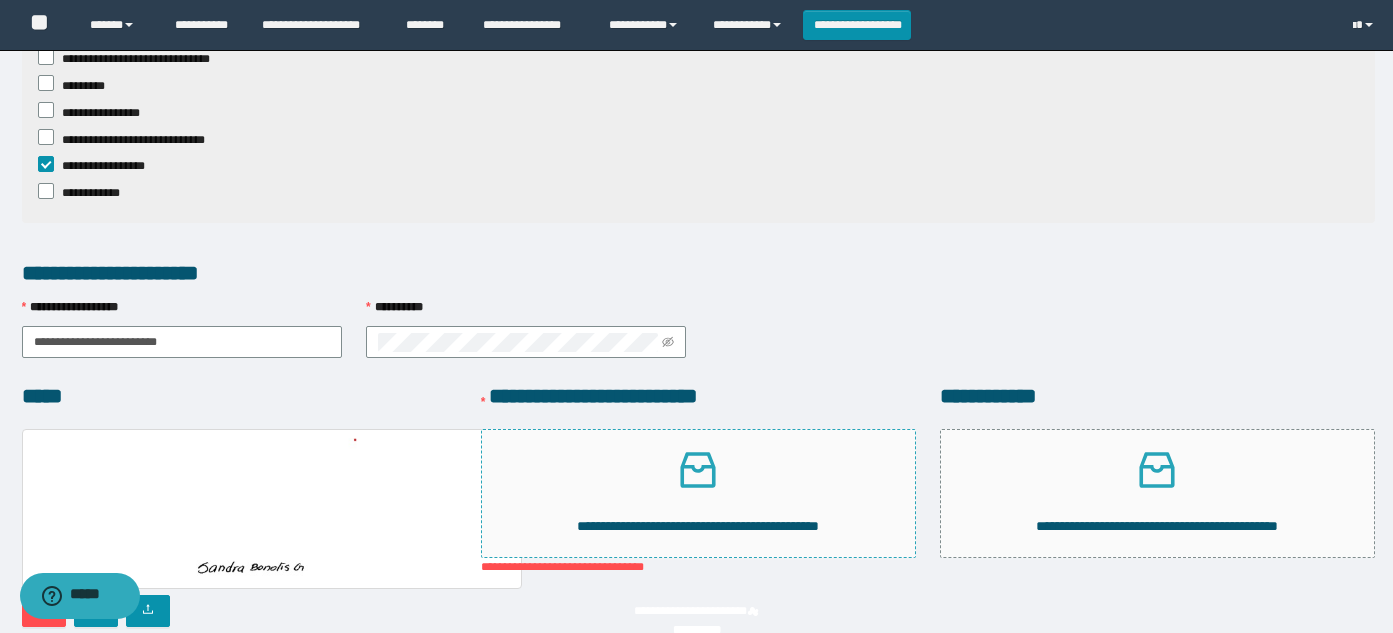 click on "**********" at bounding box center (698, 493) 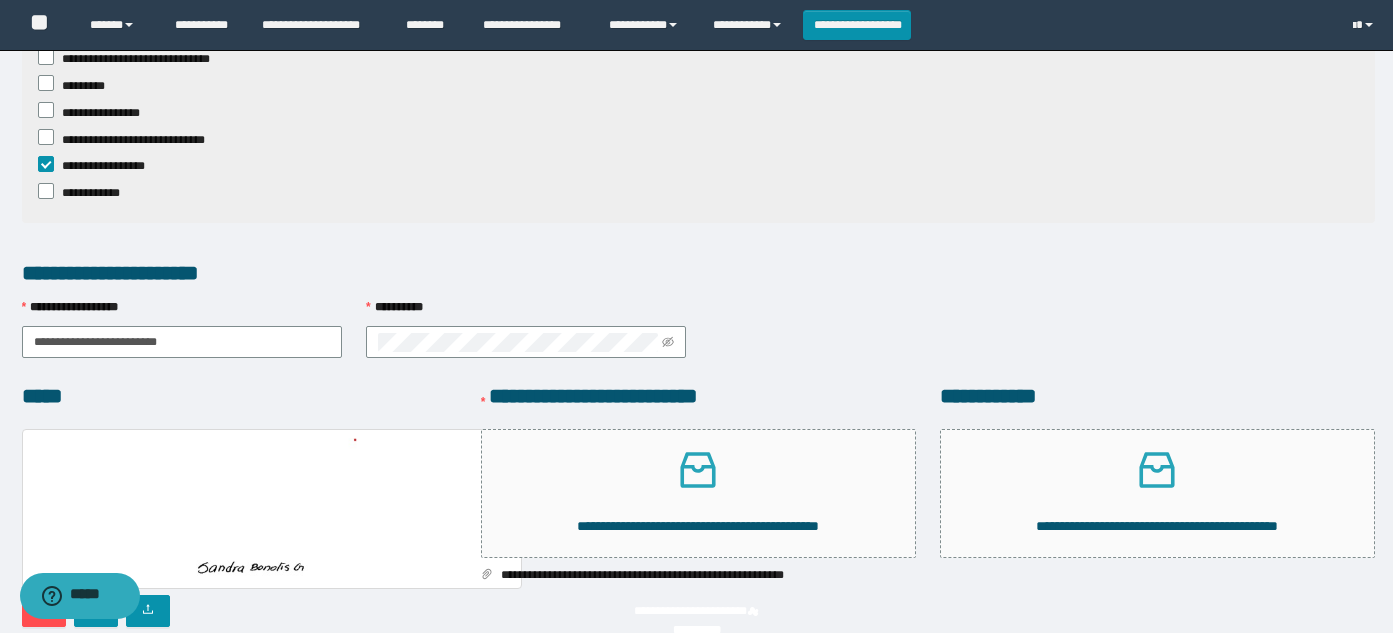 click on "*******" at bounding box center [1146, 694] 